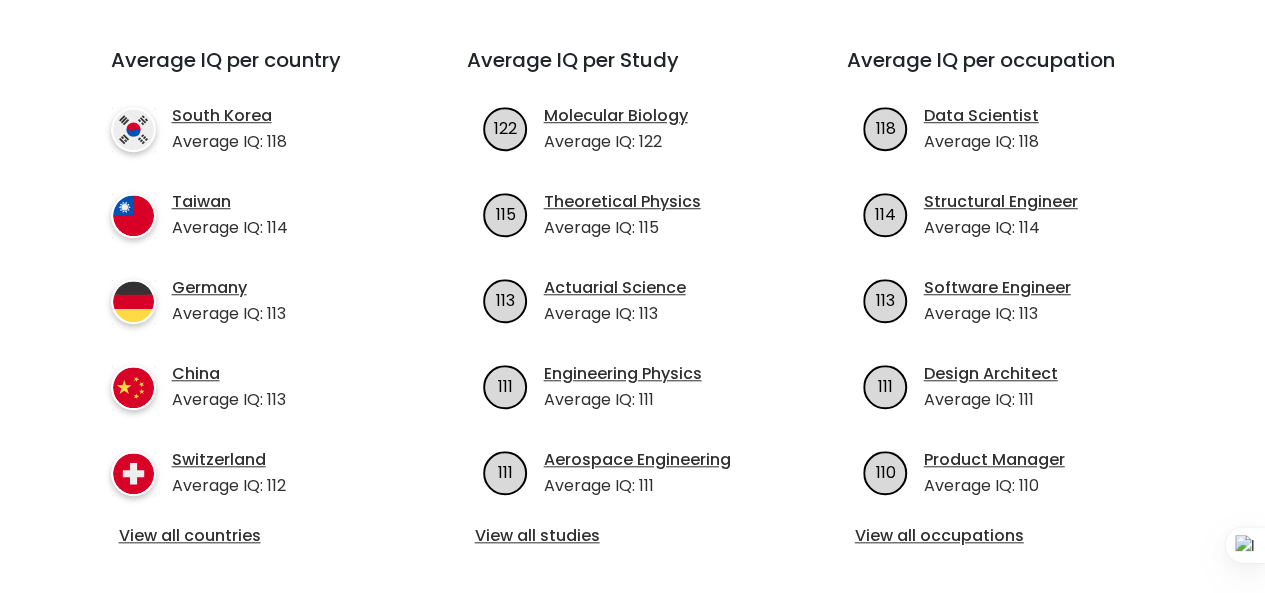 scroll, scrollTop: 706, scrollLeft: 0, axis: vertical 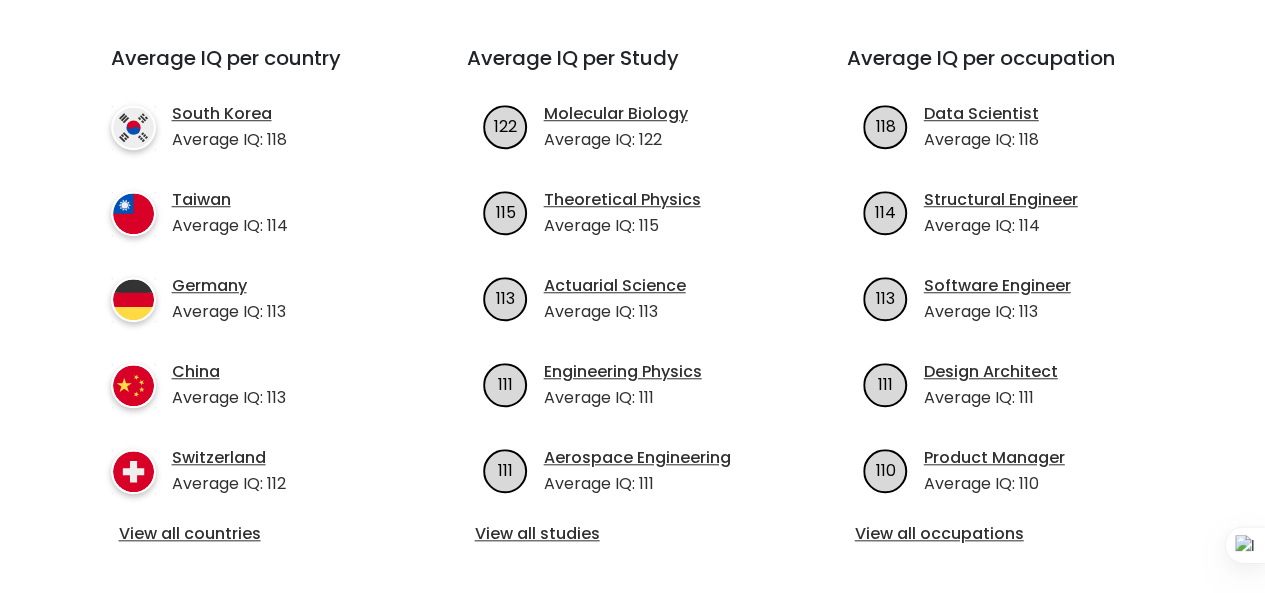 click on "[COUNTRY]
Average IQ: 118" at bounding box center [253, 127] 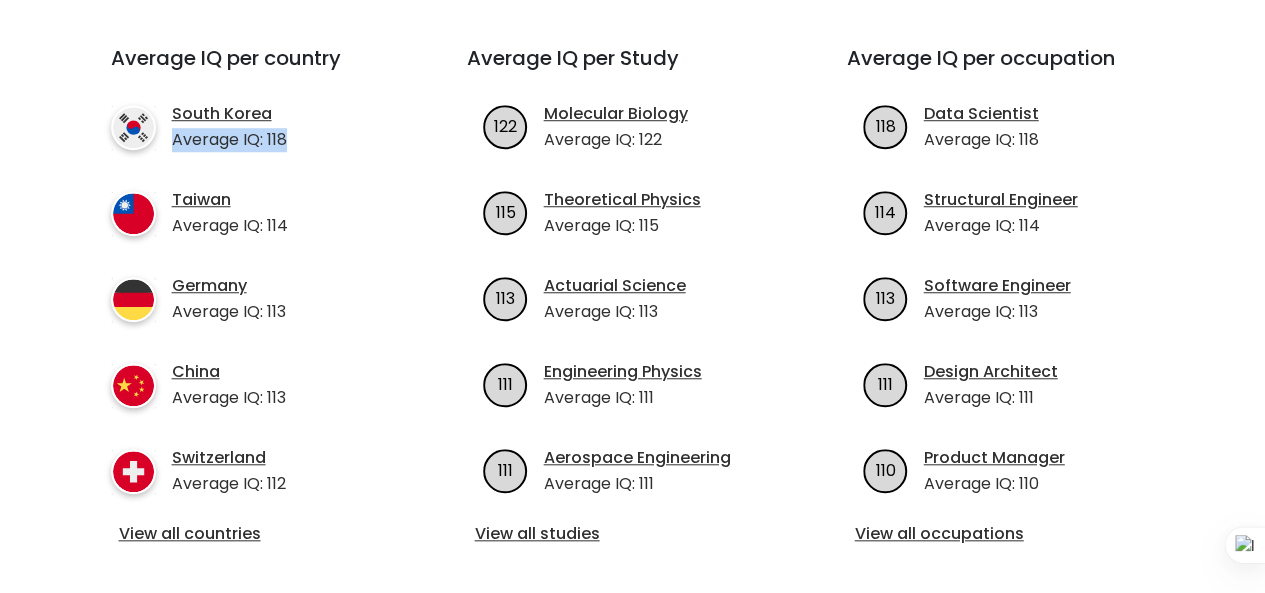 click on "[COUNTRY]
Average IQ: 118" at bounding box center (253, 127) 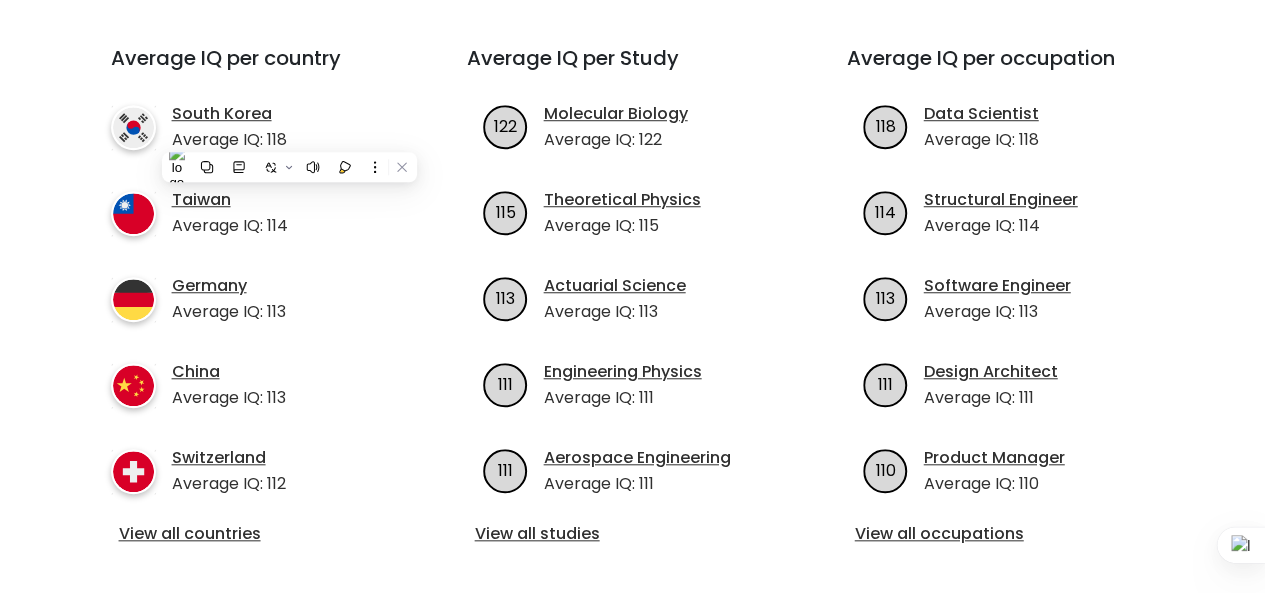 click on "[COUNTRY]
Average IQ: 114" at bounding box center (253, 213) 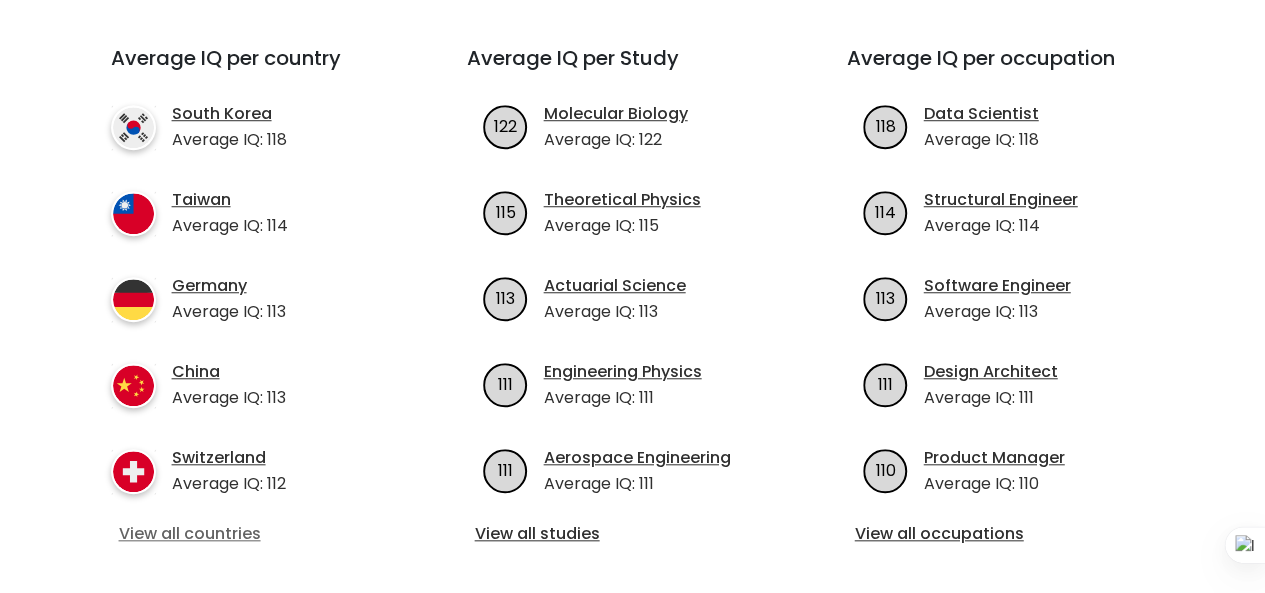 click on "View all countries" at bounding box center [253, 534] 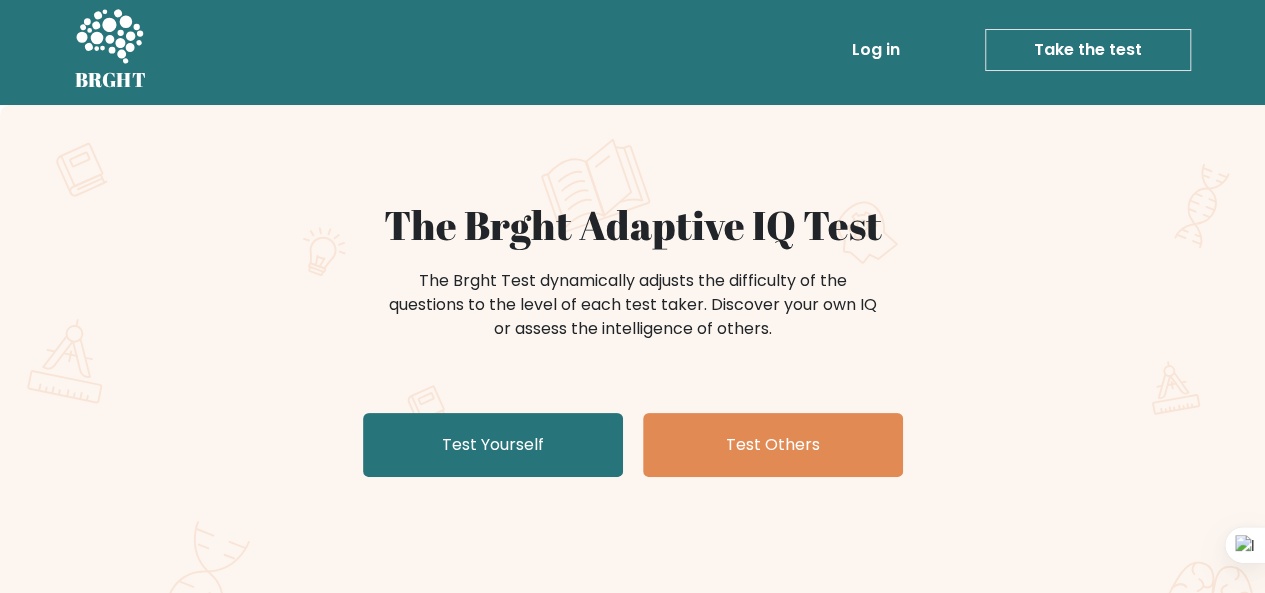 scroll, scrollTop: 0, scrollLeft: 0, axis: both 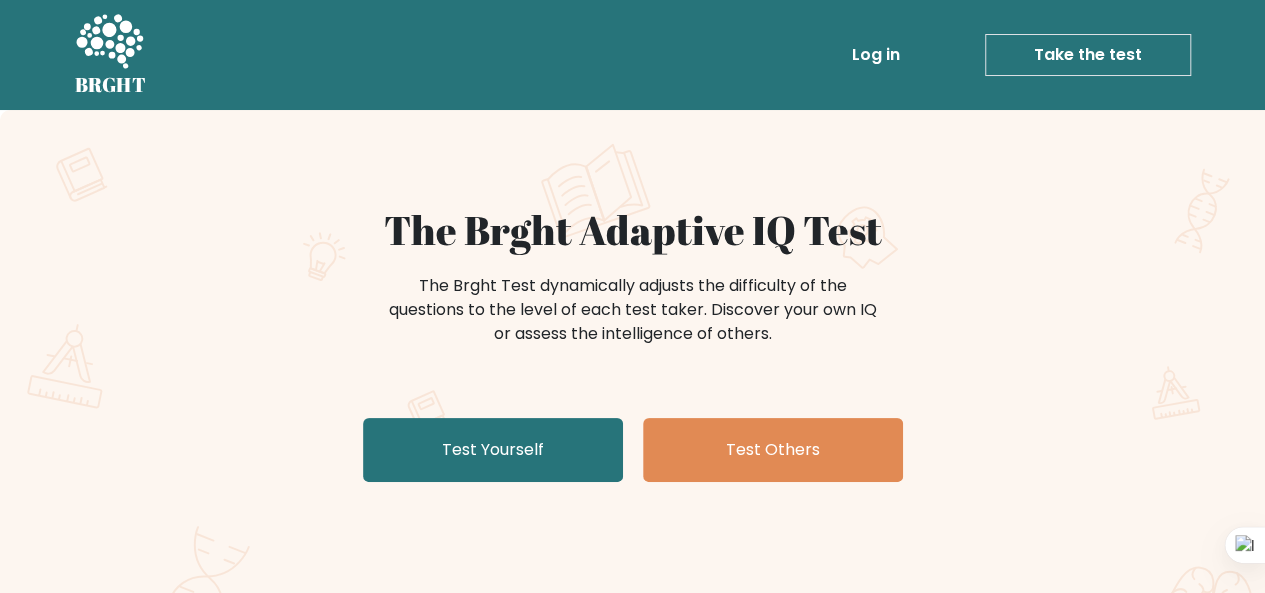 click on "Take the test" at bounding box center (1088, 55) 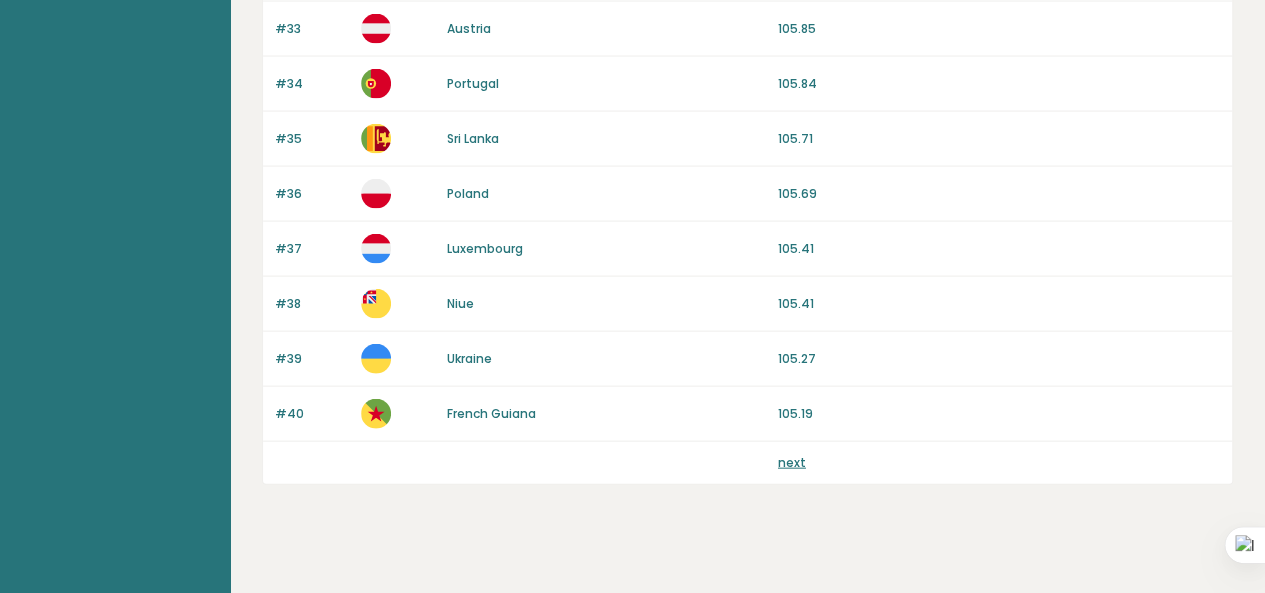 scroll, scrollTop: 2013, scrollLeft: 0, axis: vertical 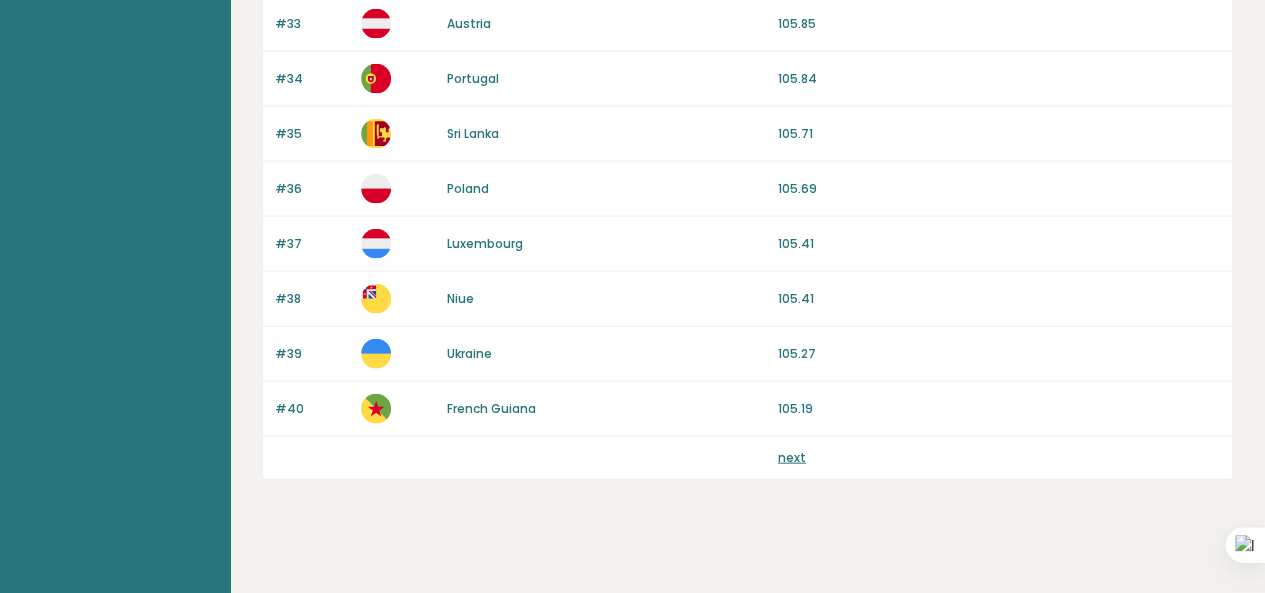 click on "next" at bounding box center (792, 457) 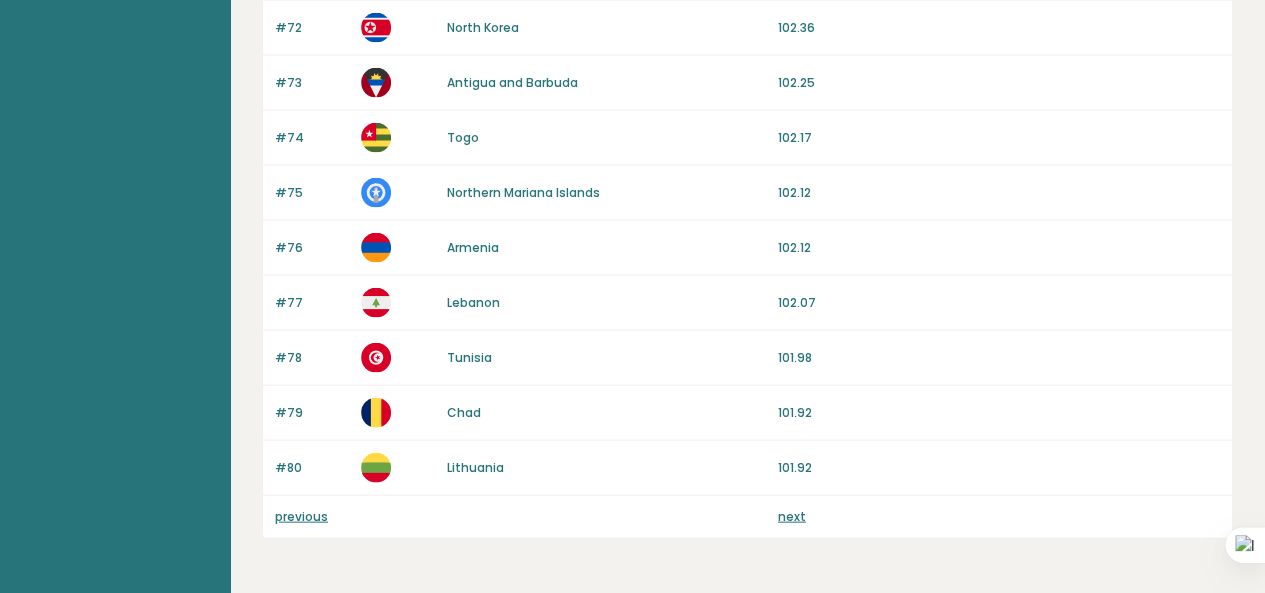 scroll, scrollTop: 2013, scrollLeft: 0, axis: vertical 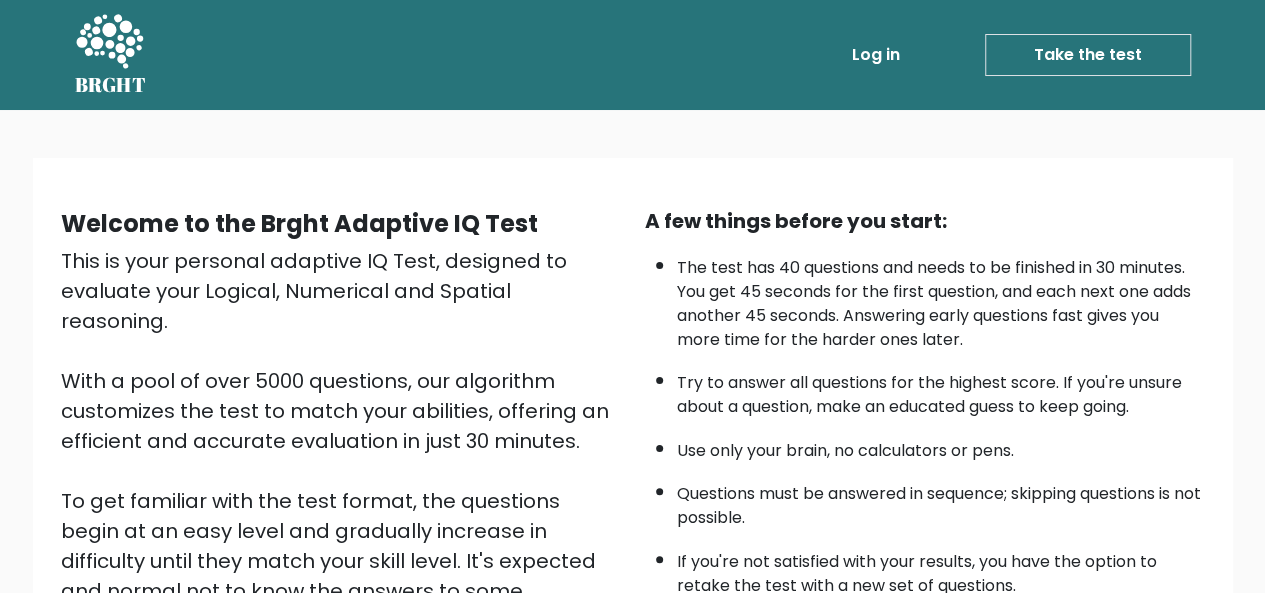 click on "Start the Test" at bounding box center [740, 634] 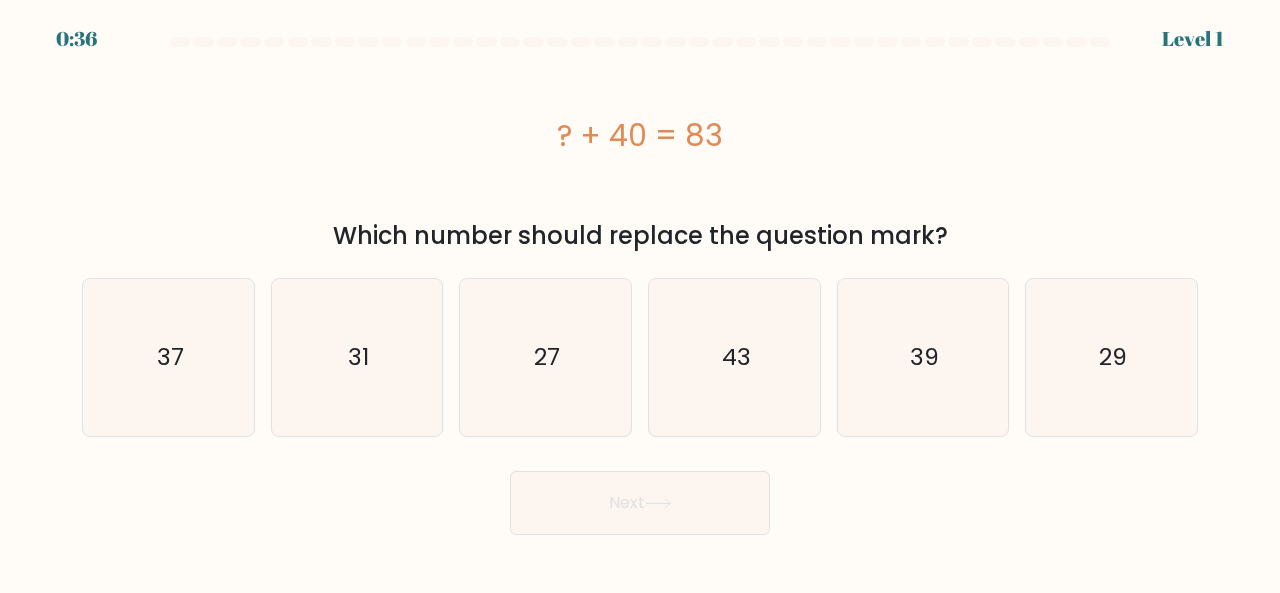 scroll, scrollTop: 0, scrollLeft: 0, axis: both 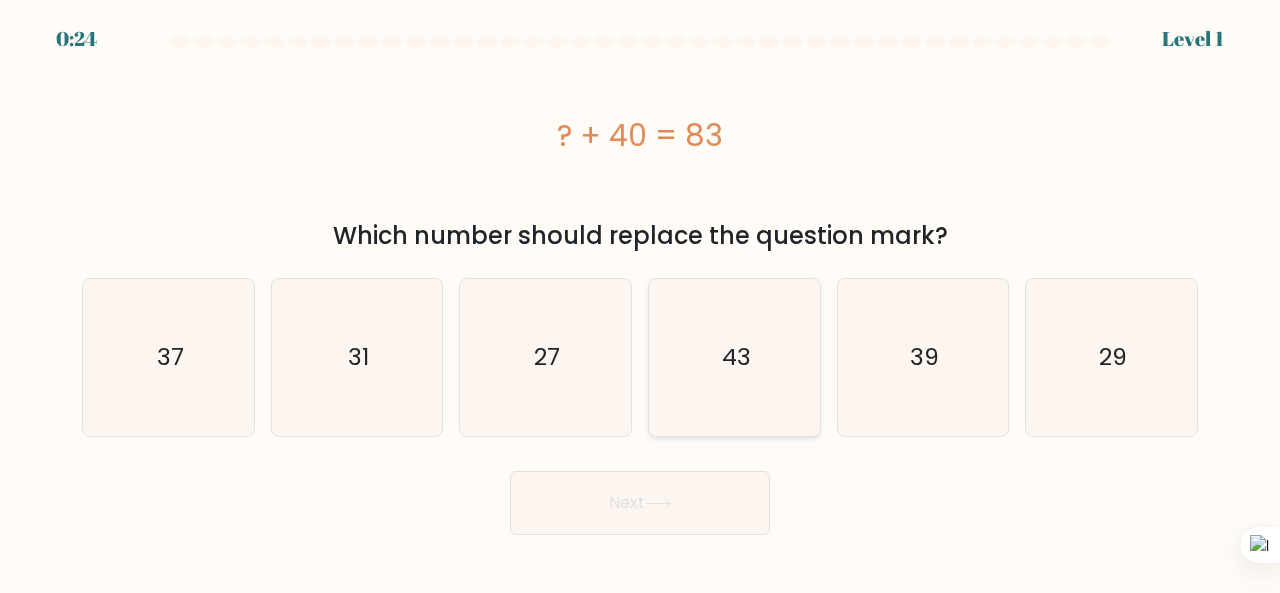 click on "43" 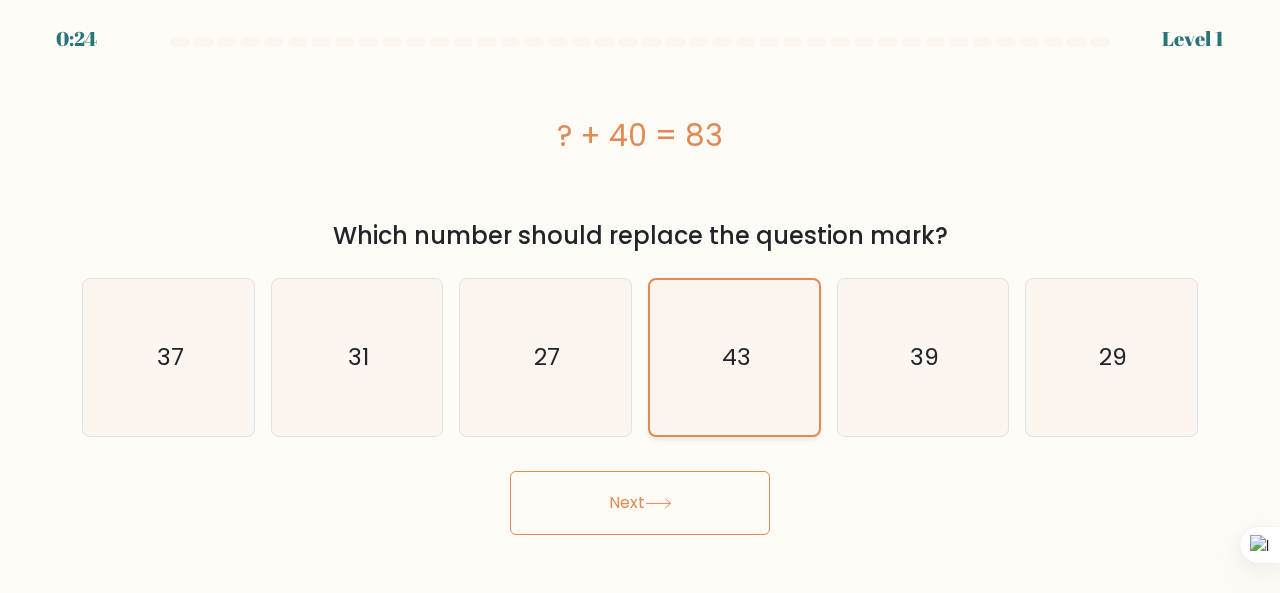 click on "Next" at bounding box center (640, 503) 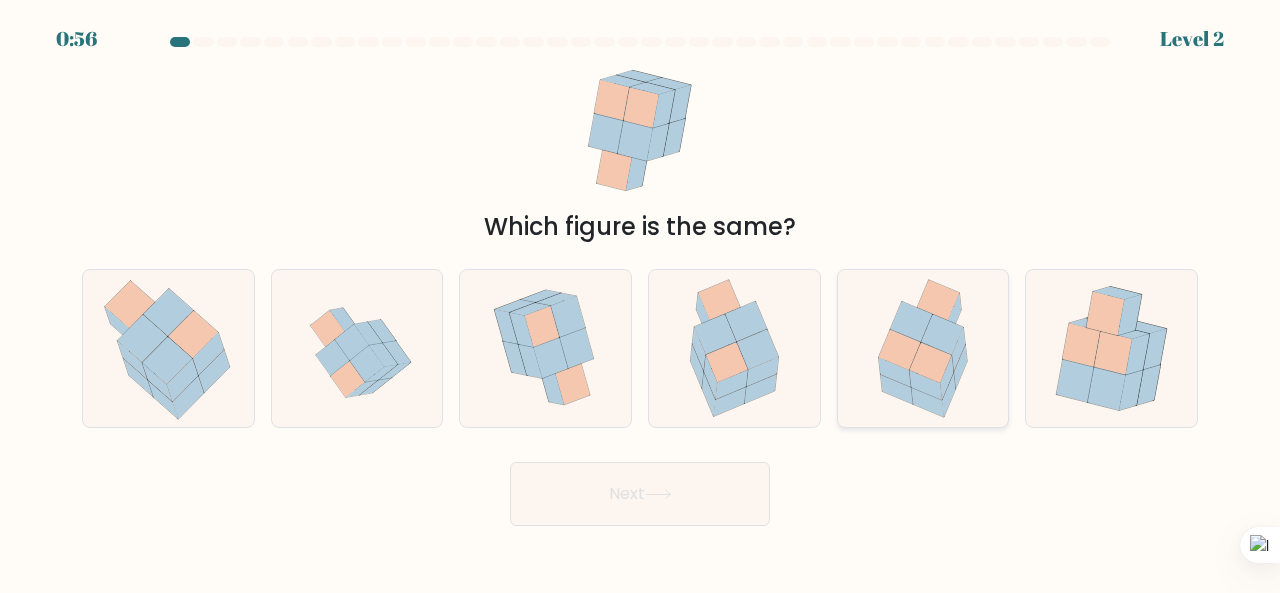 click 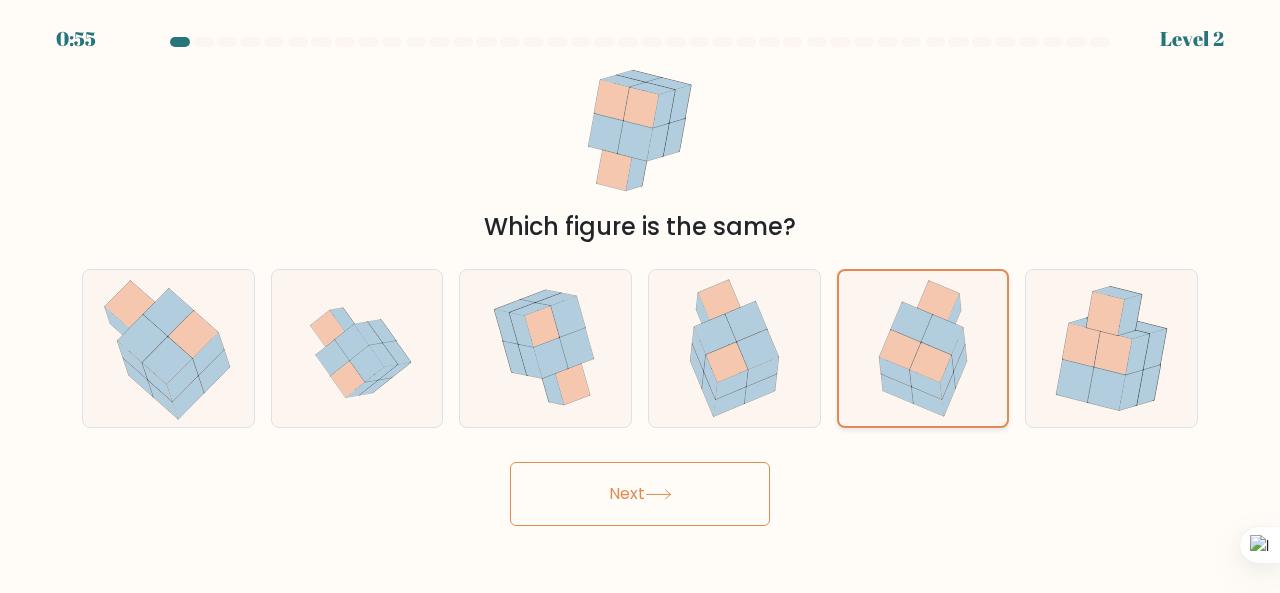click on "Next" at bounding box center [640, 494] 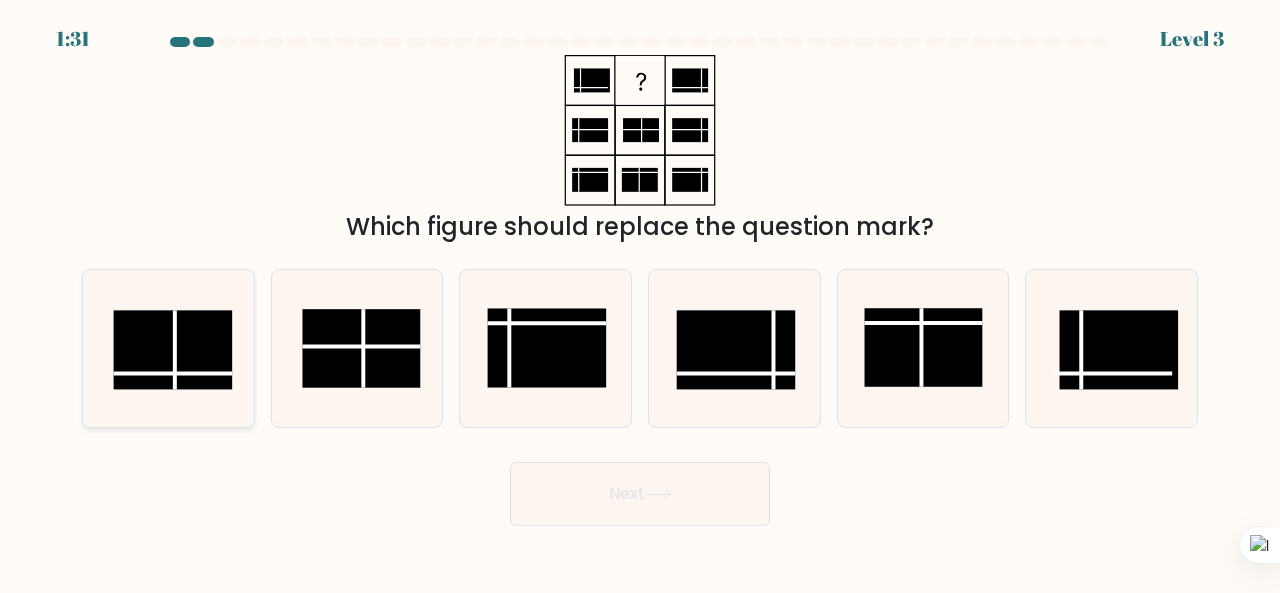 click 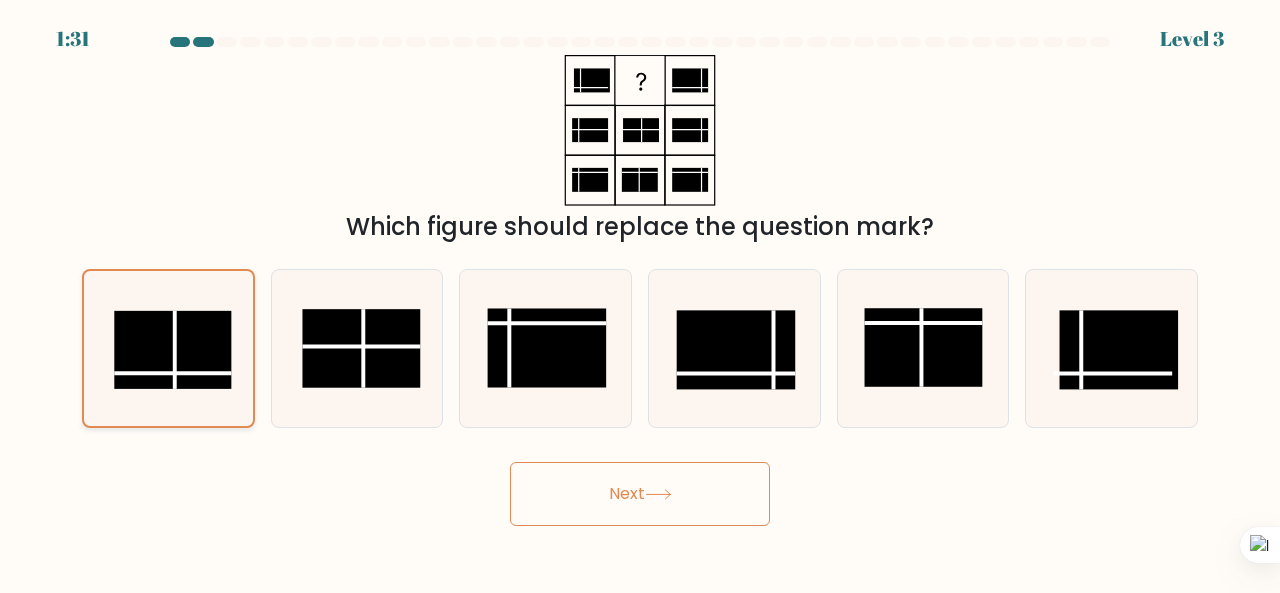 click on "Next" at bounding box center (640, 494) 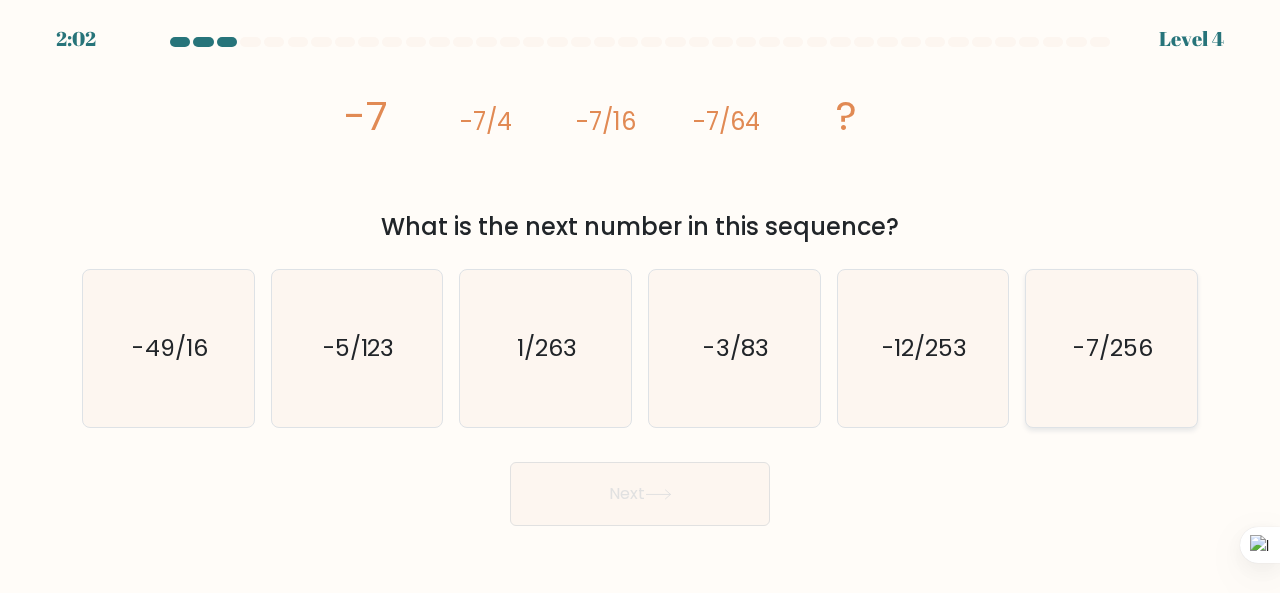 click on "-7/256" 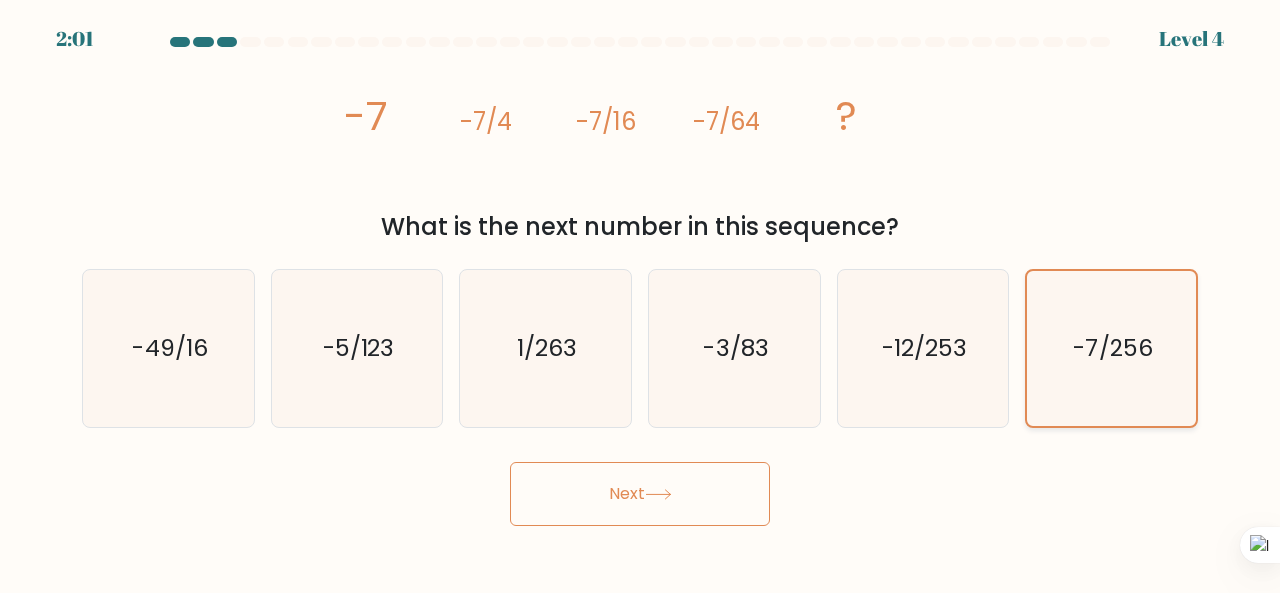 click on "Next" at bounding box center (640, 494) 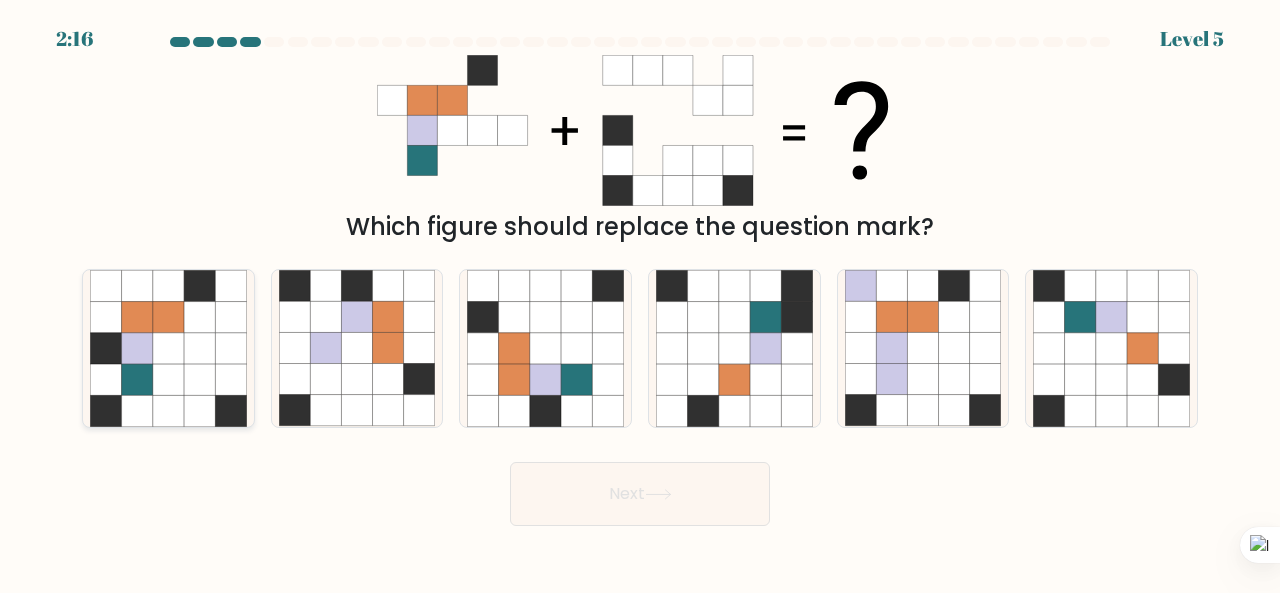 click 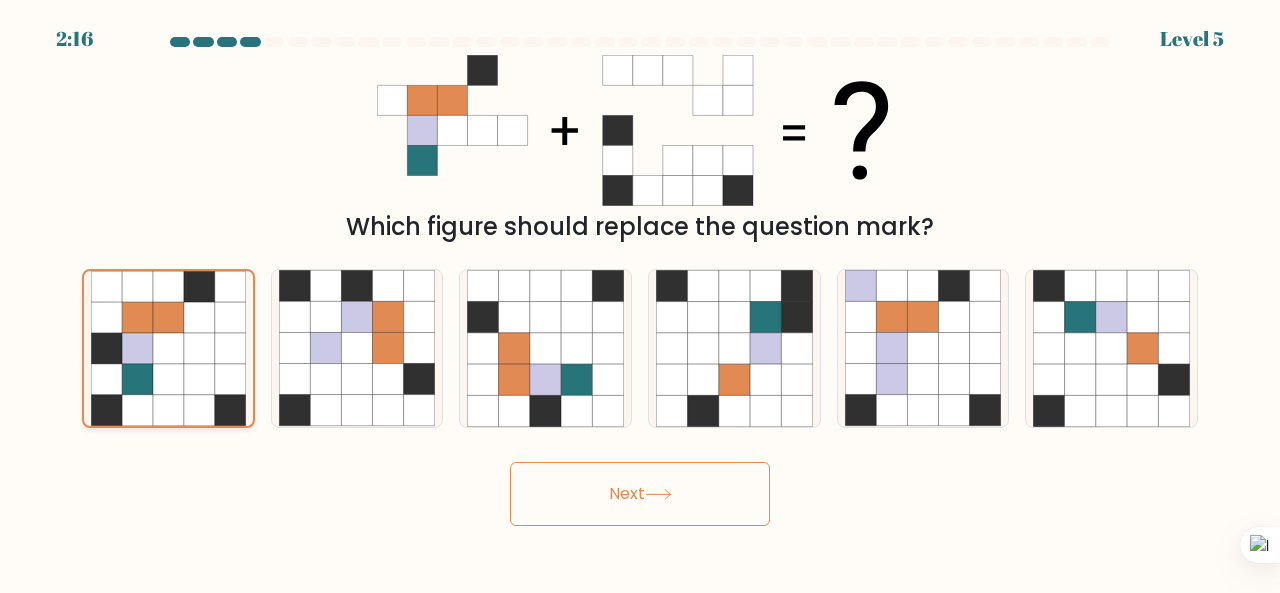 click on "Next" at bounding box center (640, 494) 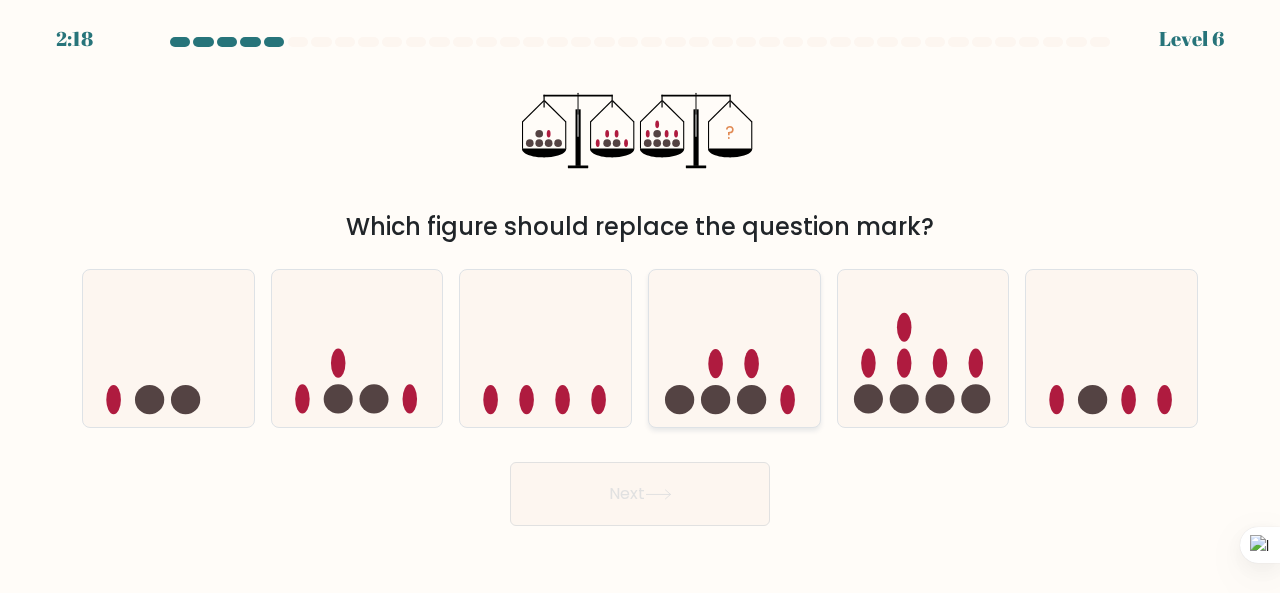 click 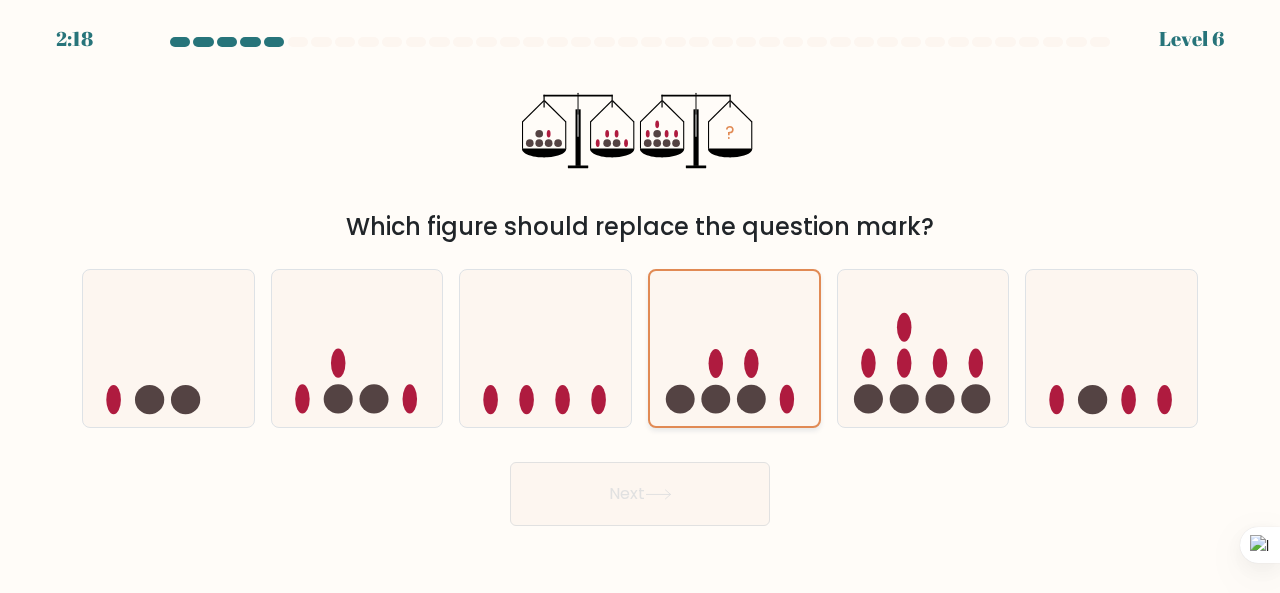 click on "Next" at bounding box center (640, 494) 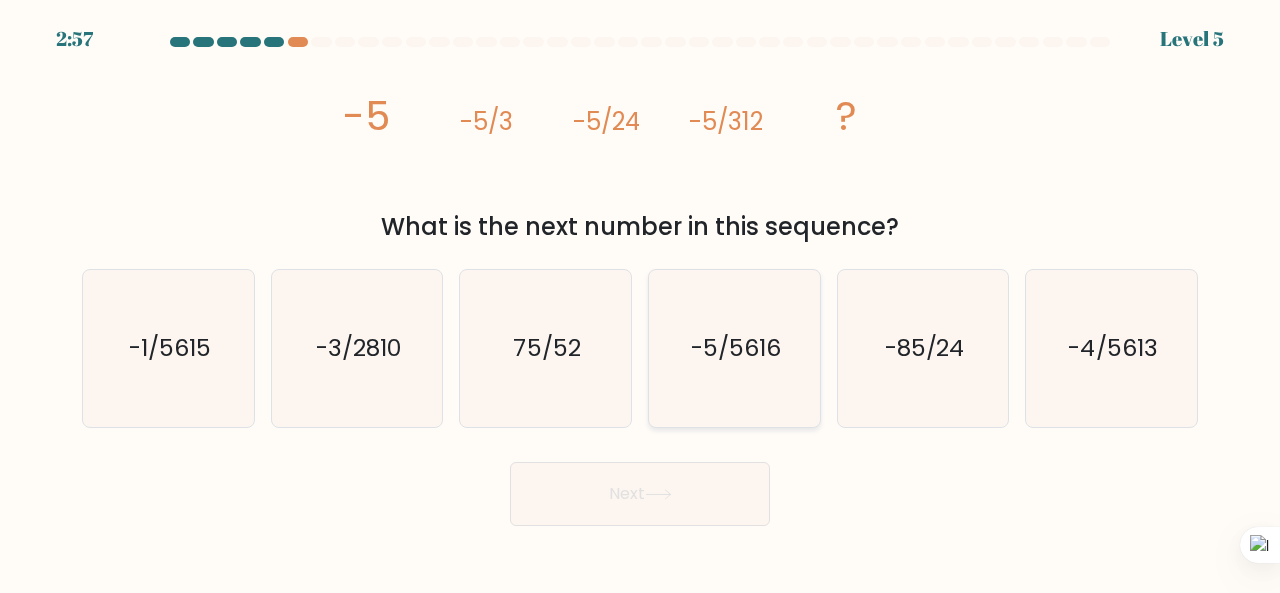 click on "-5/5616" 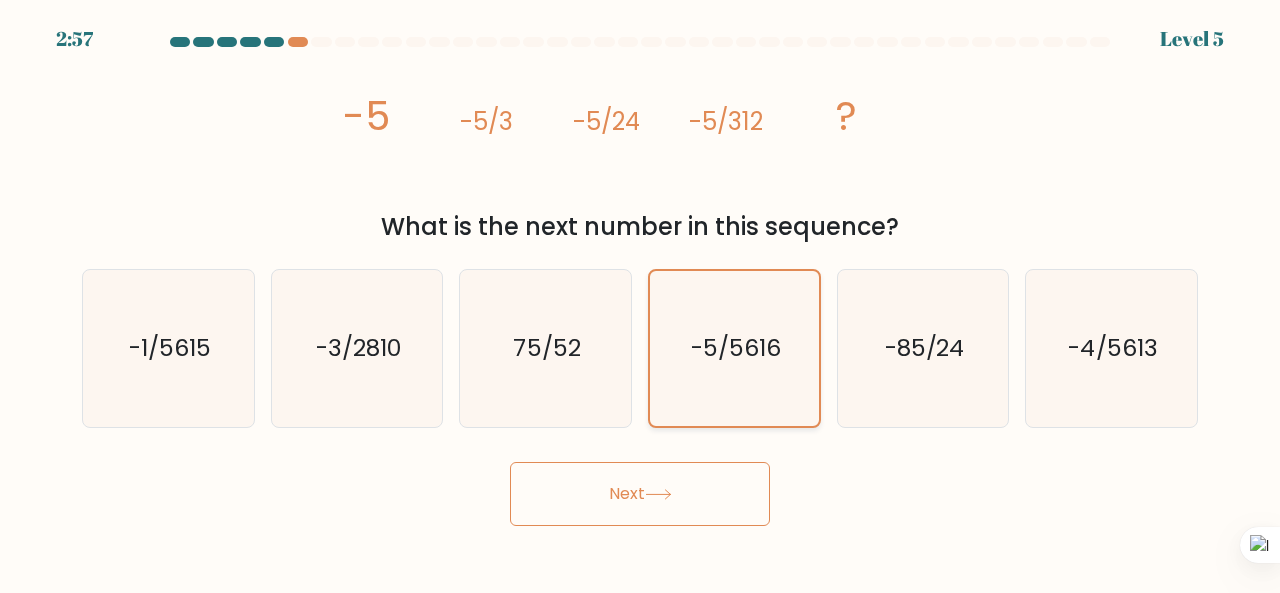 click on "Next" at bounding box center [640, 494] 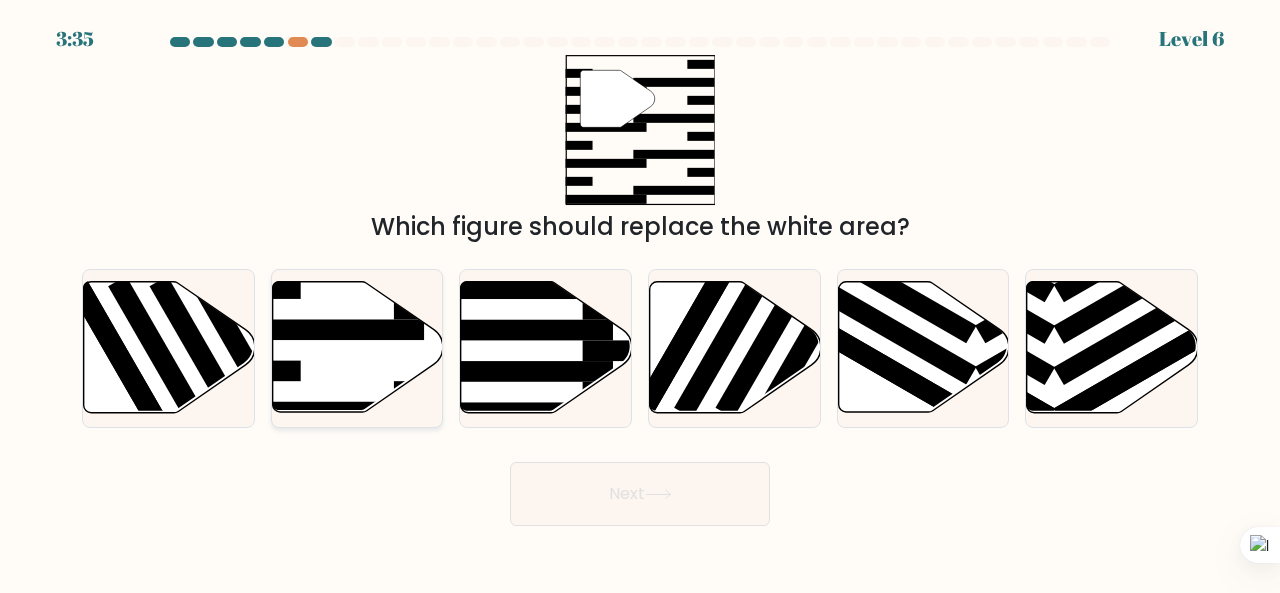 click 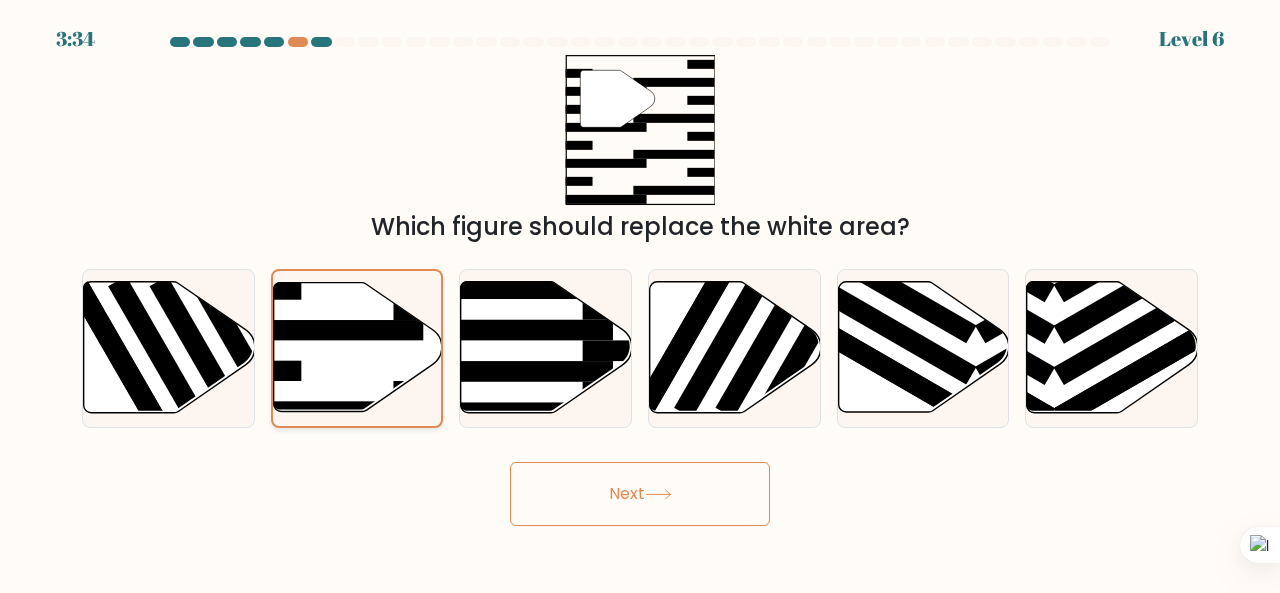 click on "Next" at bounding box center (640, 494) 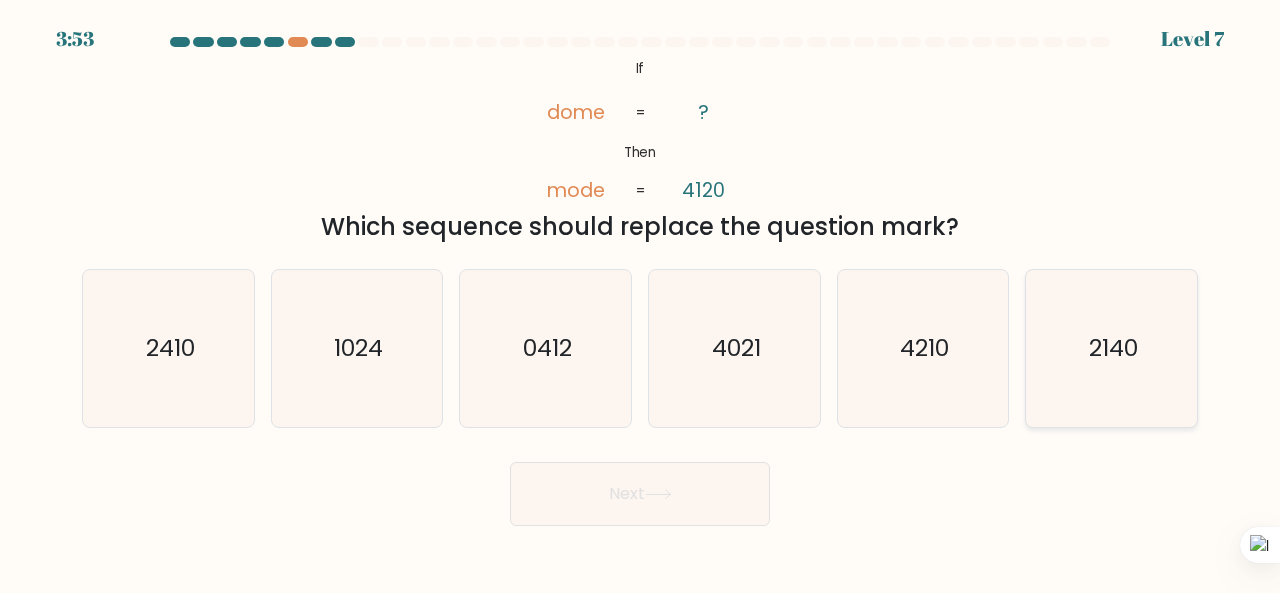 click on "2140" 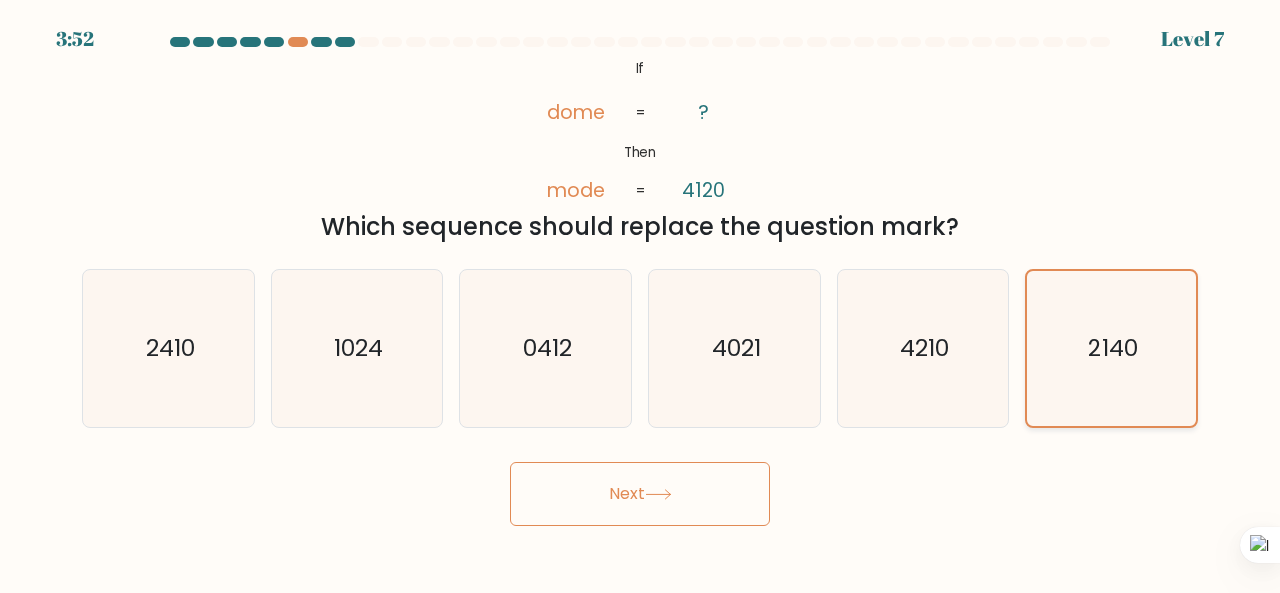 click on "Next" at bounding box center [640, 494] 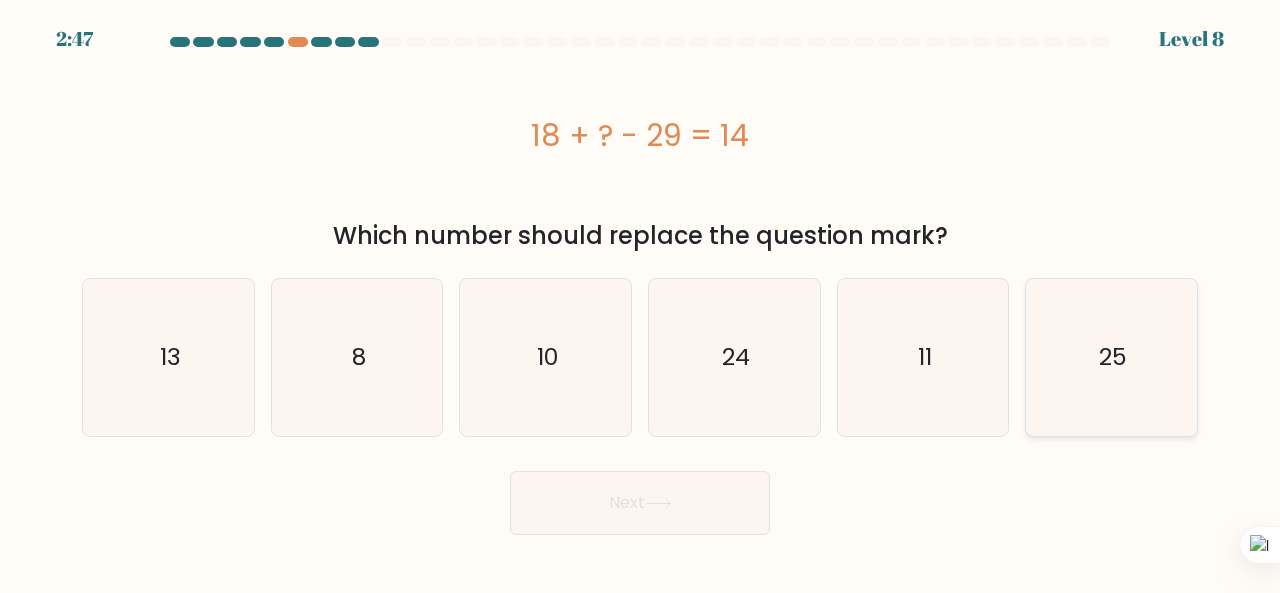 click on "25" 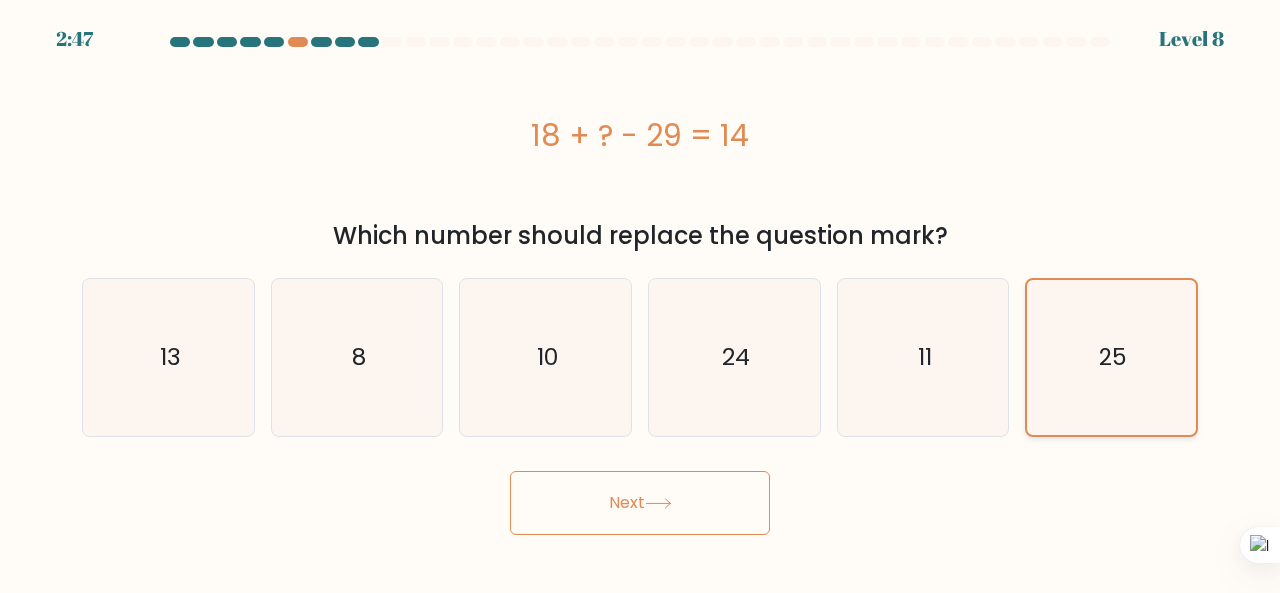 click on "Next" at bounding box center [640, 503] 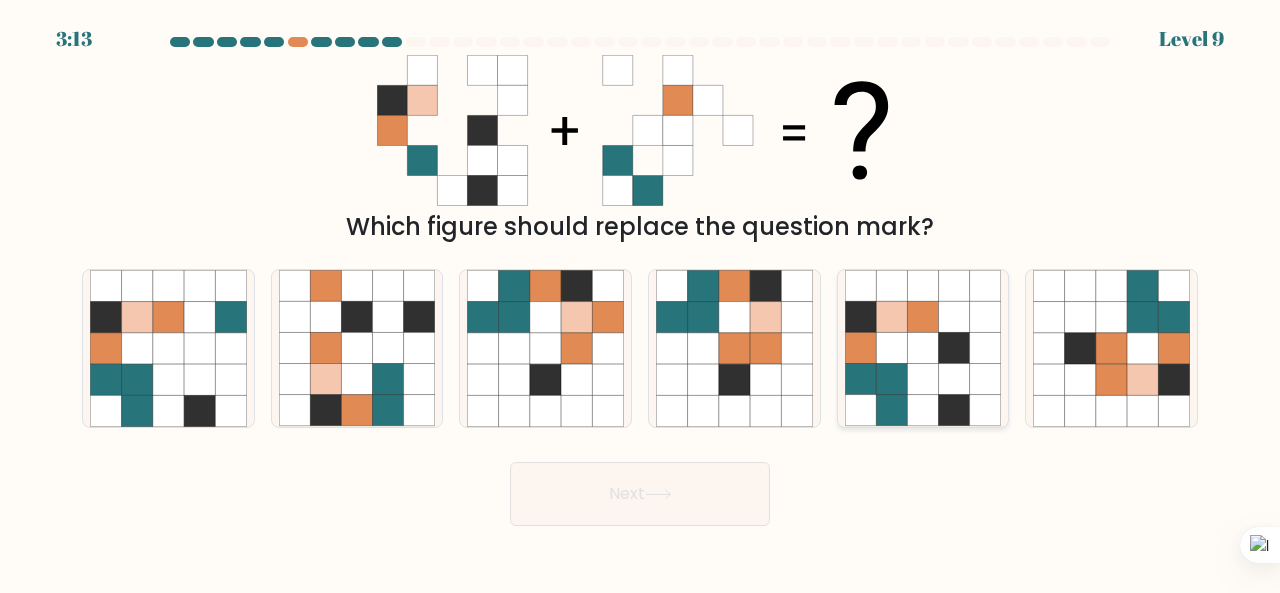 click 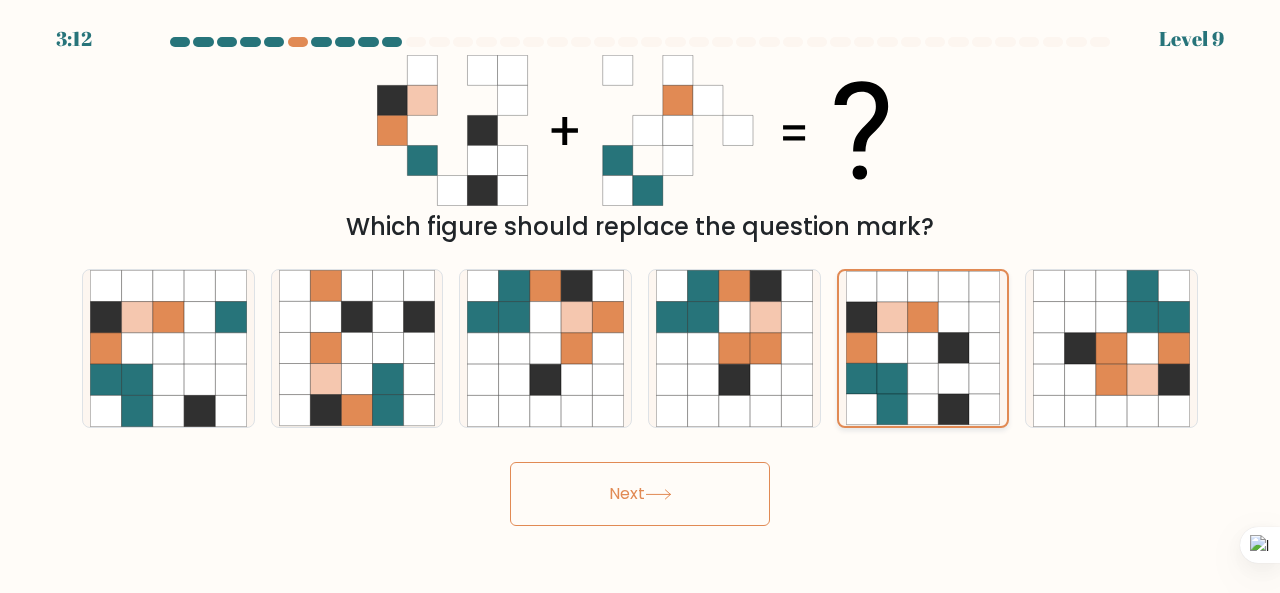 click on "Next" at bounding box center [640, 494] 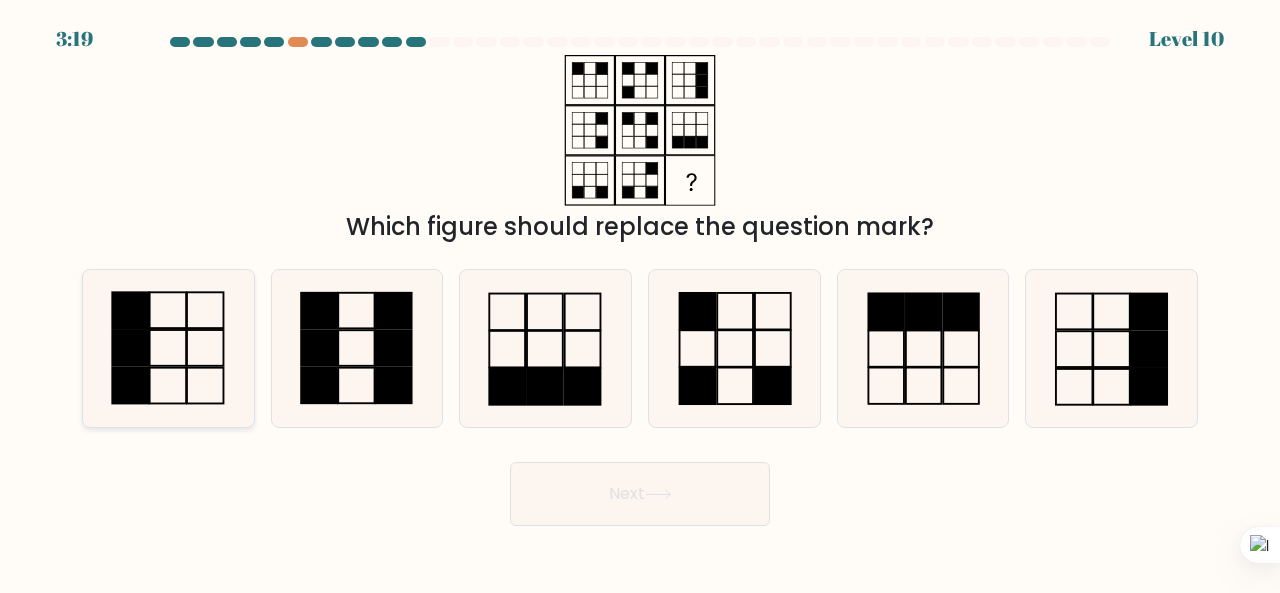 click 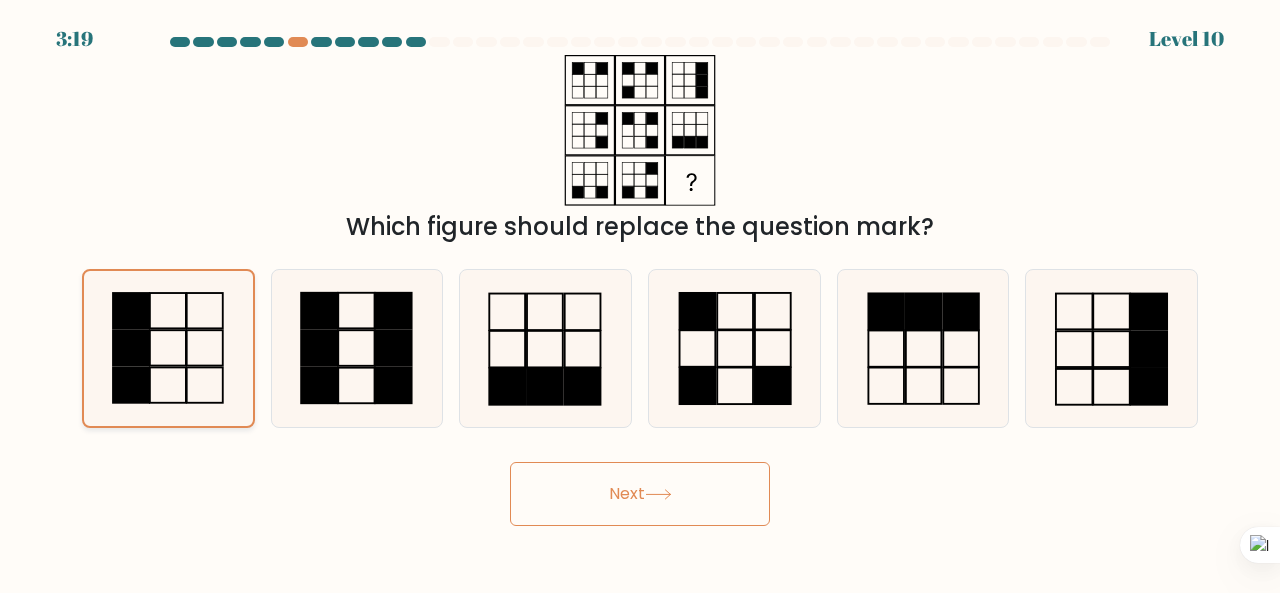 click on "Next" at bounding box center [640, 494] 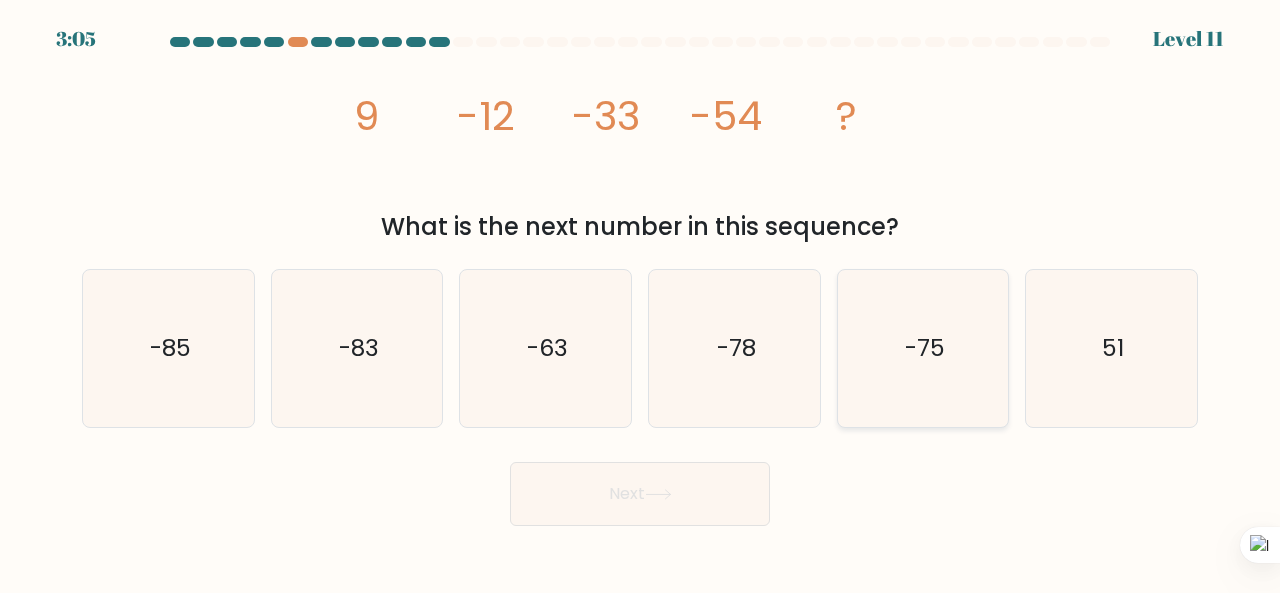 click on "-75" 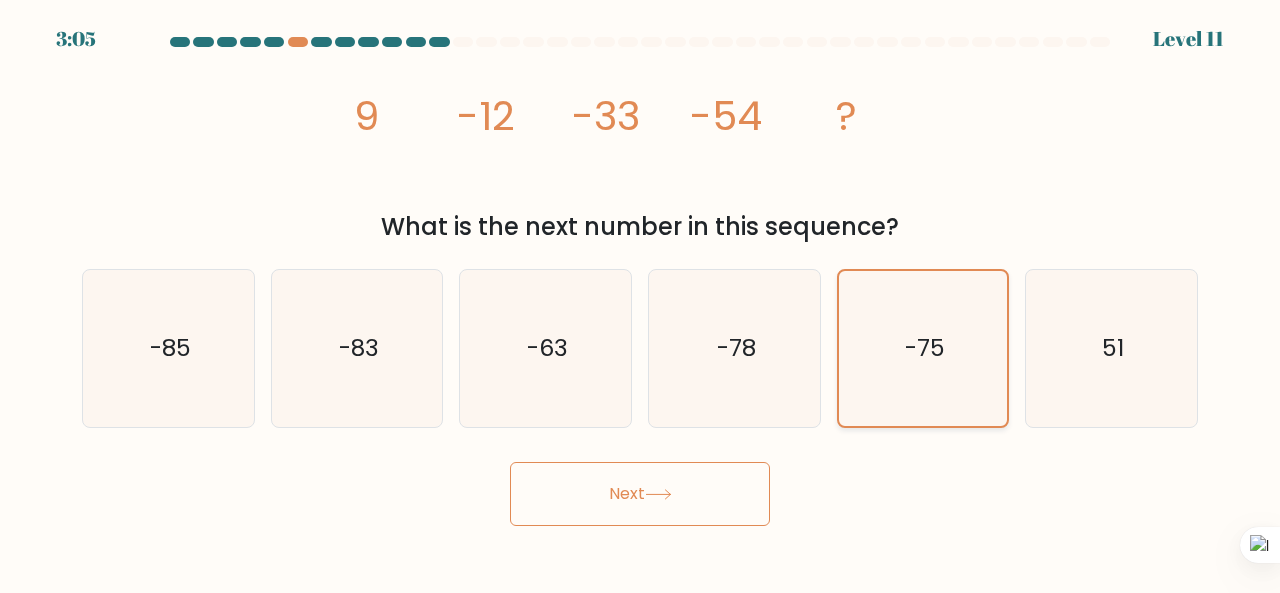 click on "Next" at bounding box center (640, 494) 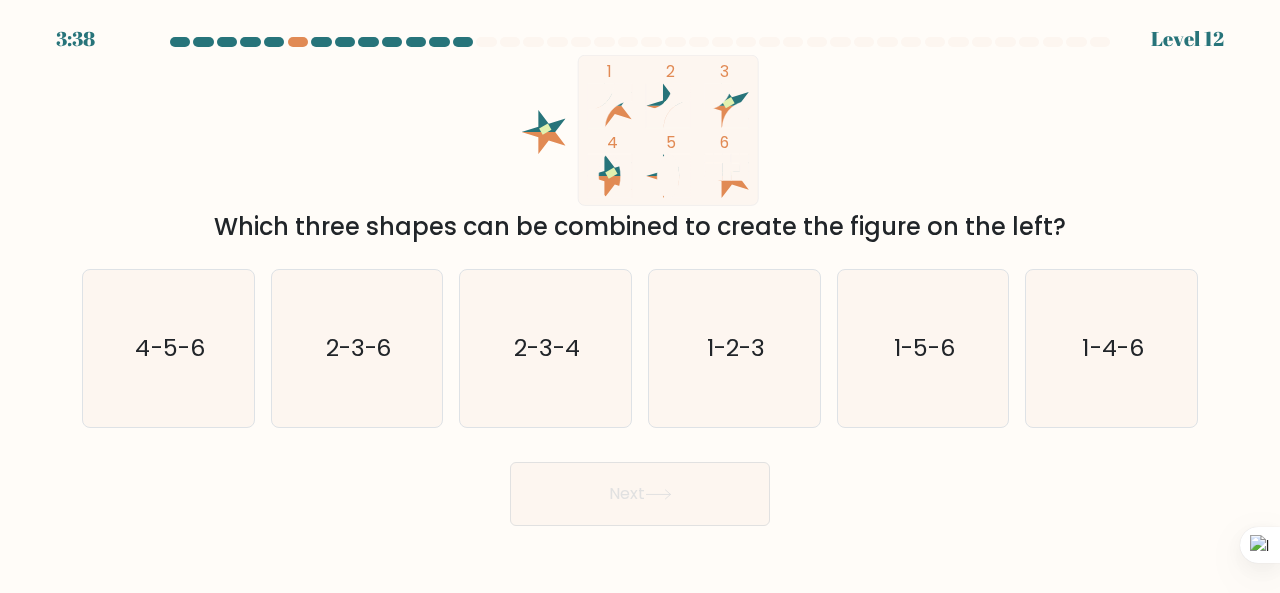 click at bounding box center (640, 46) 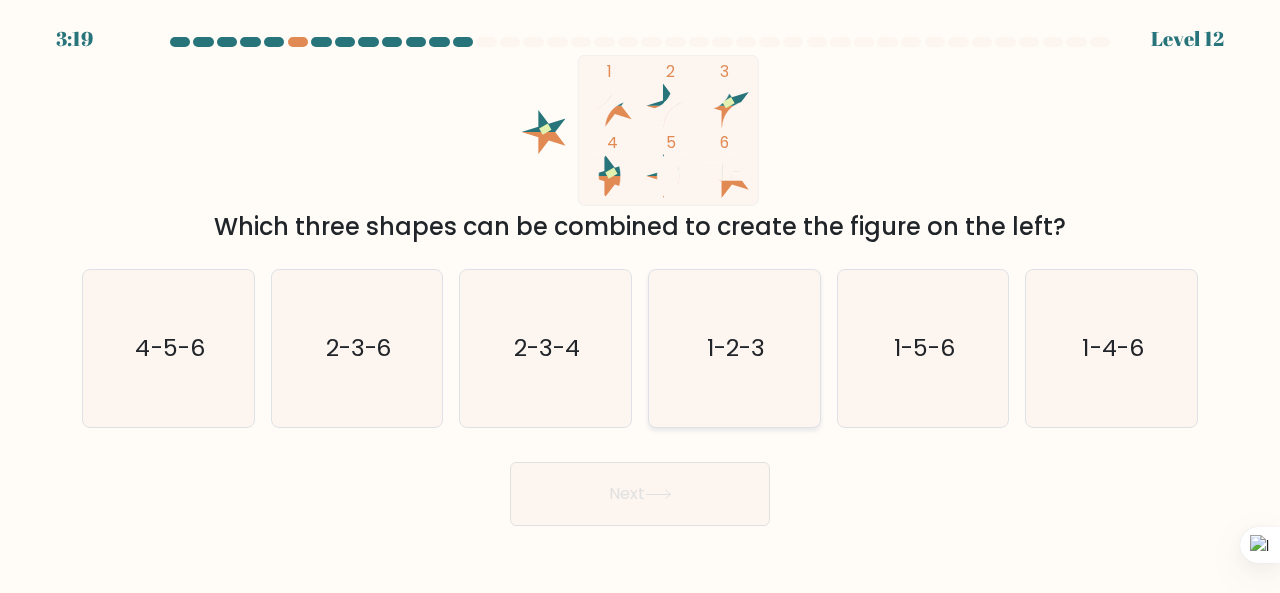 click on "1-2-3" 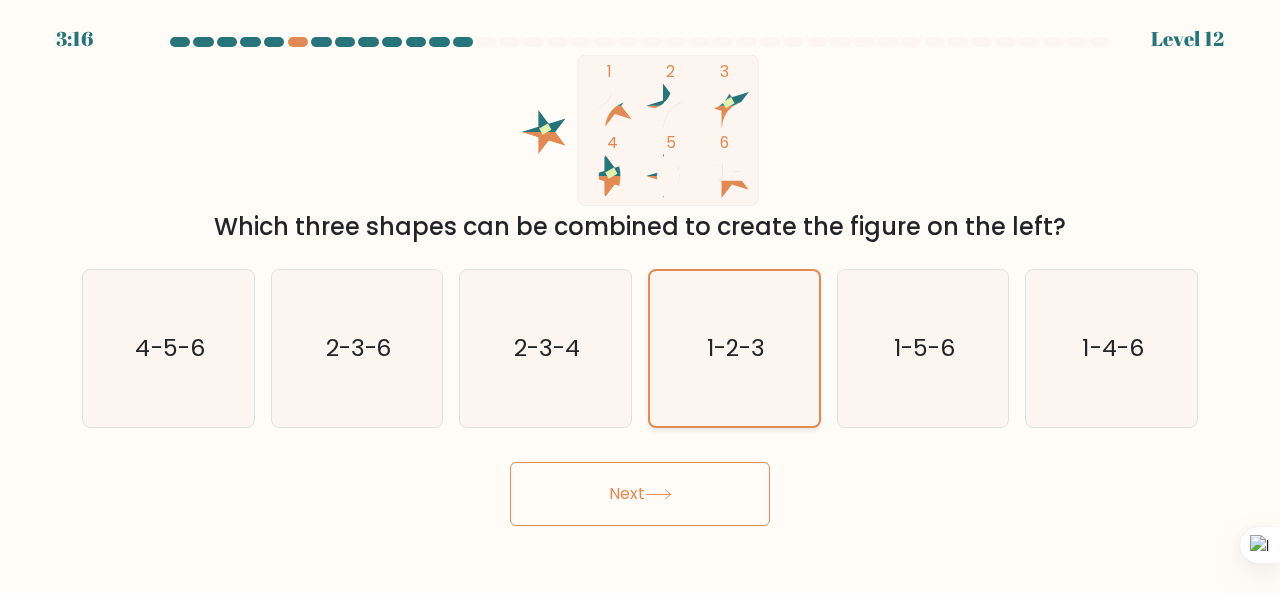 click on "Next" at bounding box center (640, 494) 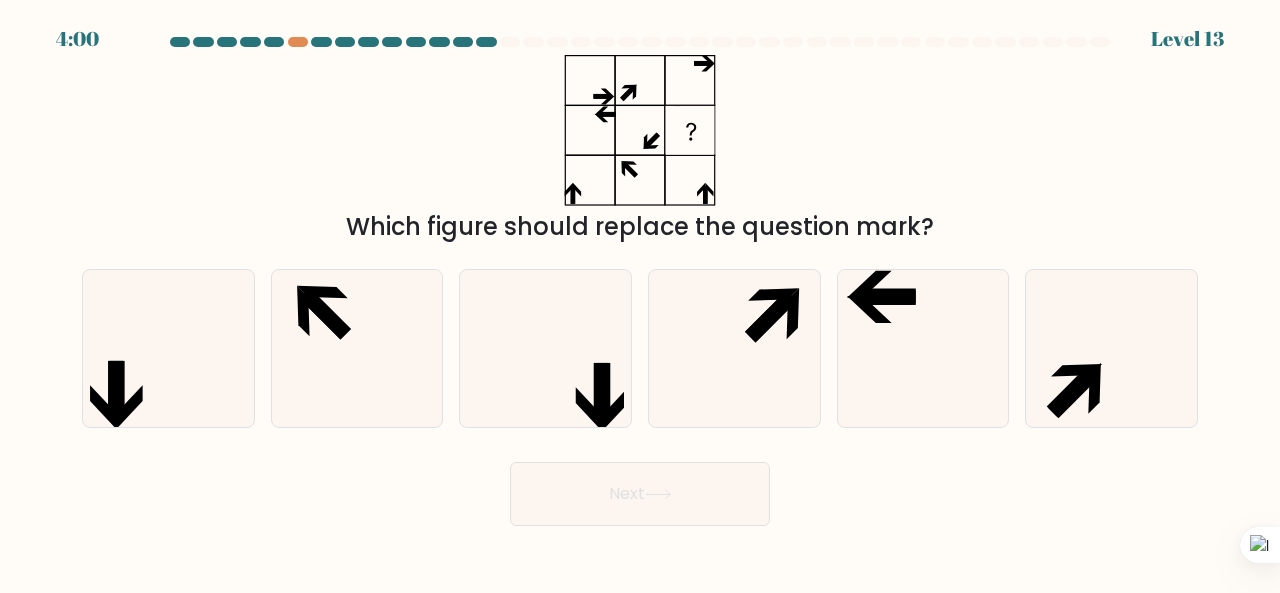 click on "Next" at bounding box center [640, 494] 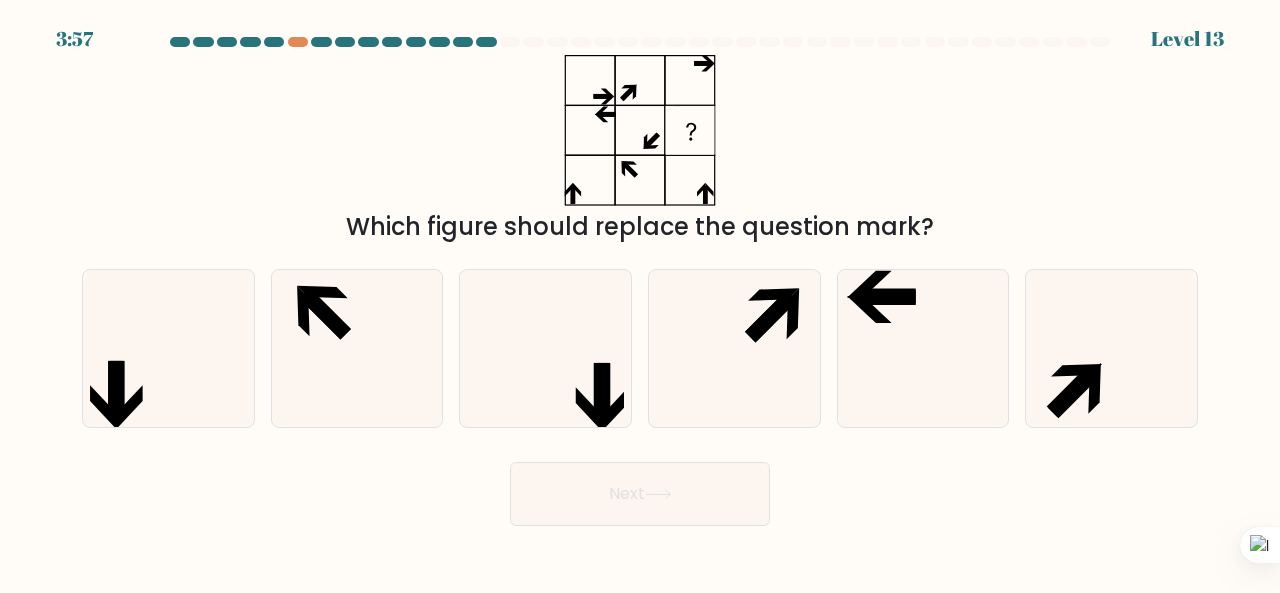 click on "Which figure should replace the question mark?" at bounding box center (640, 150) 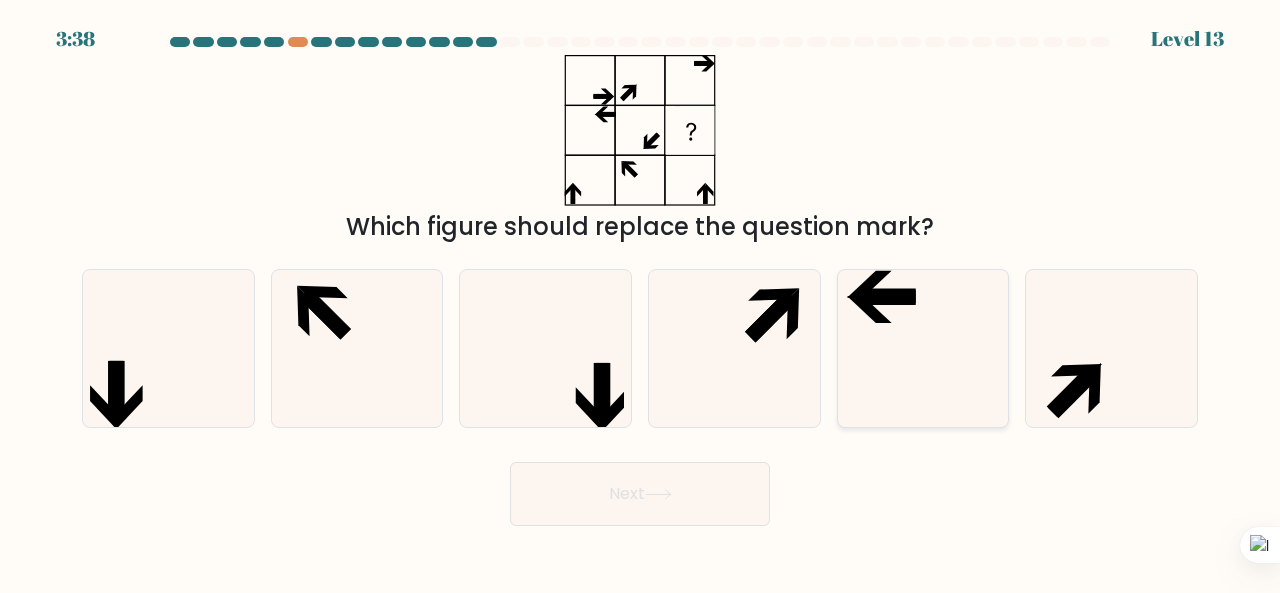 click 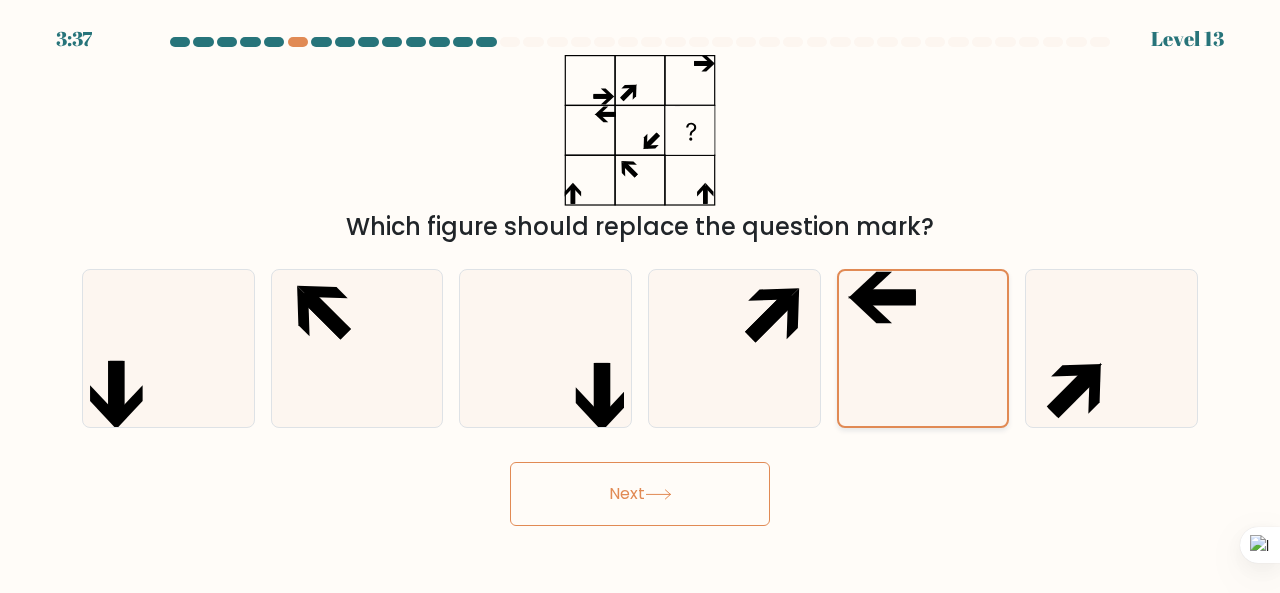 click on "Next" at bounding box center [640, 494] 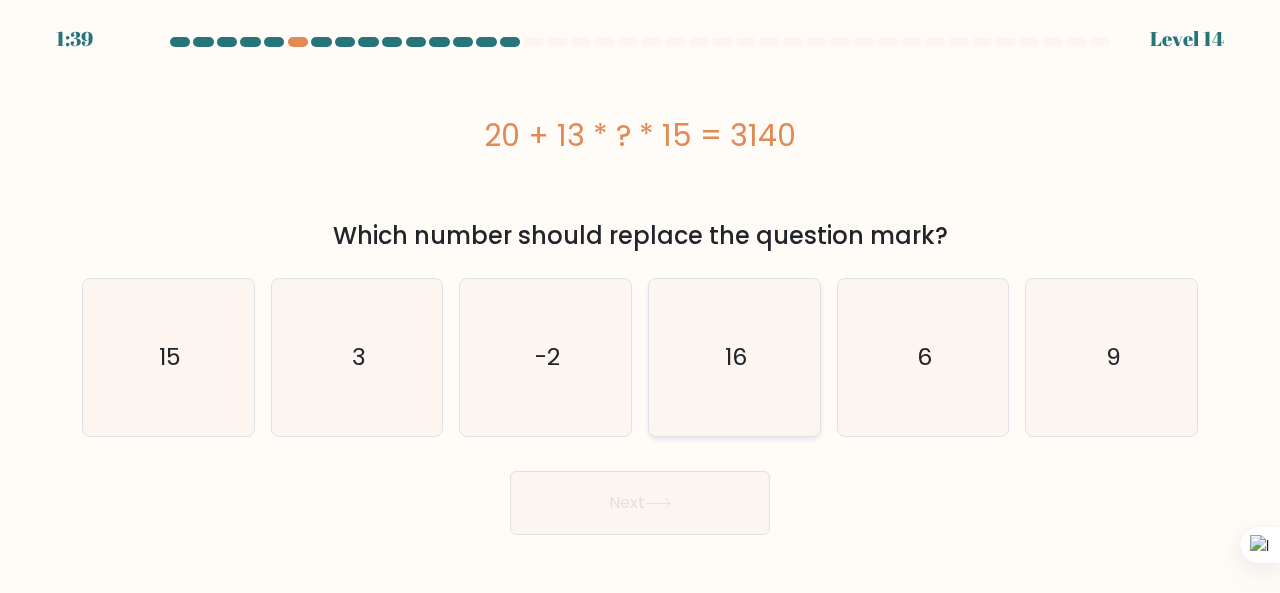 click on "16" 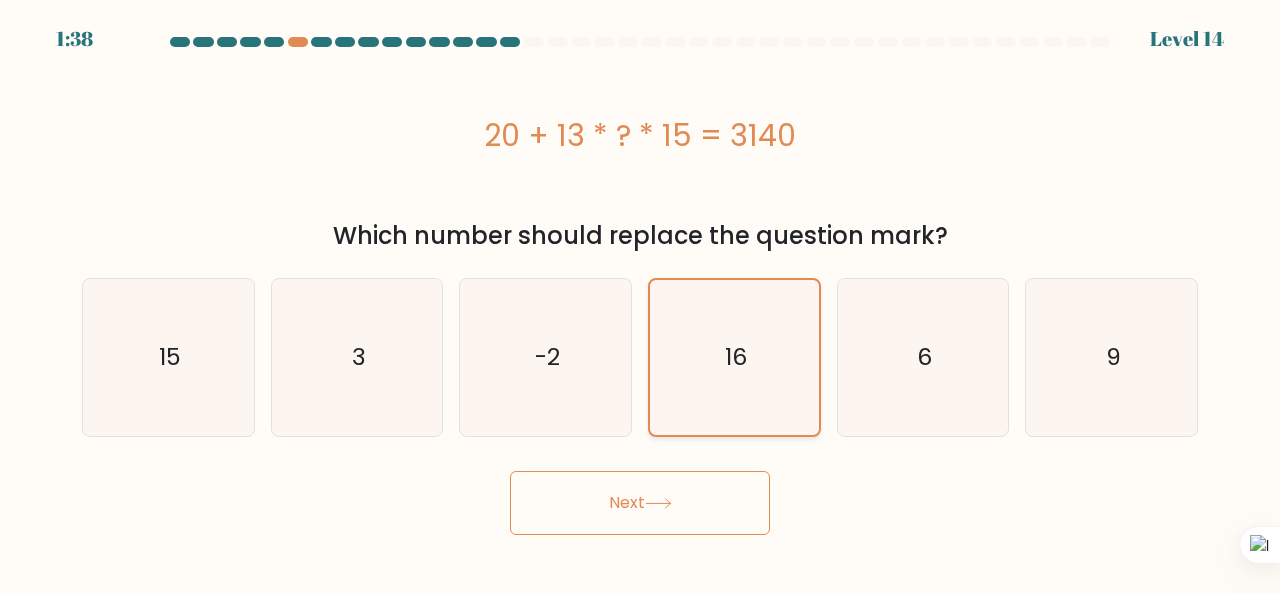 click on "Next" at bounding box center (640, 503) 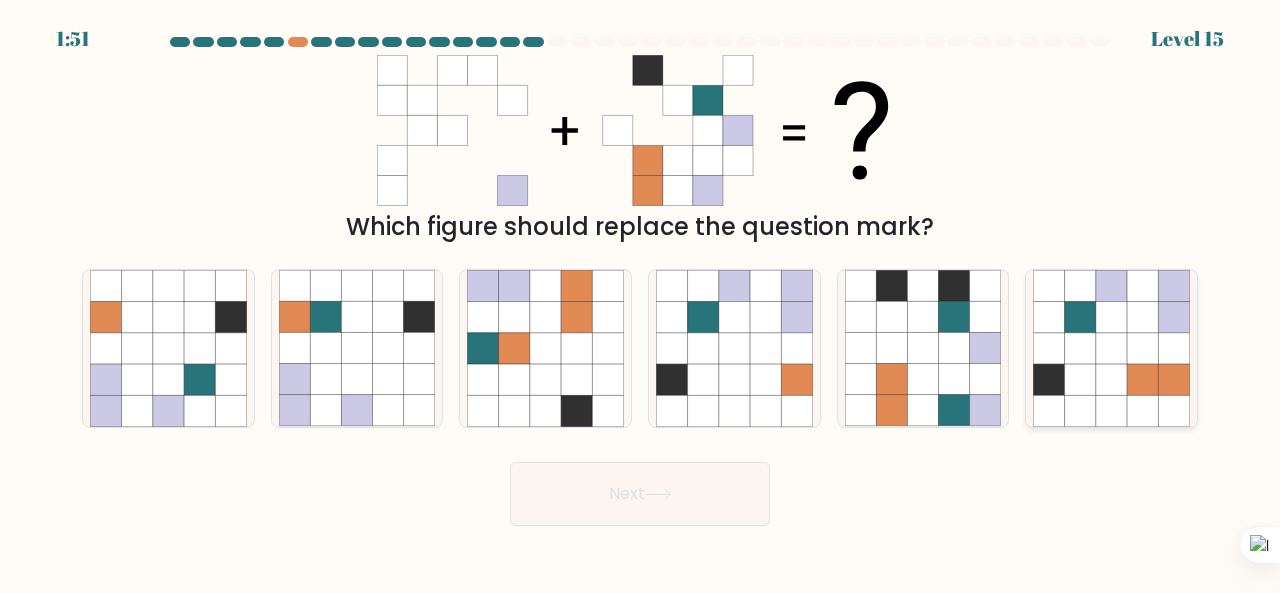click 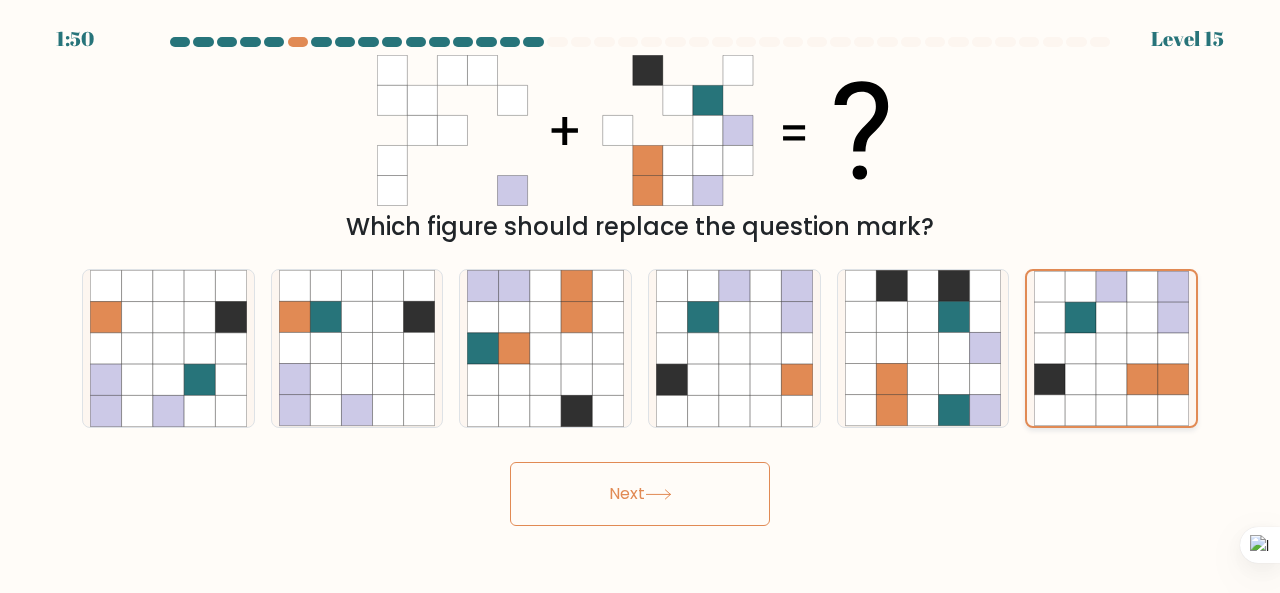 click on "Next" at bounding box center [640, 494] 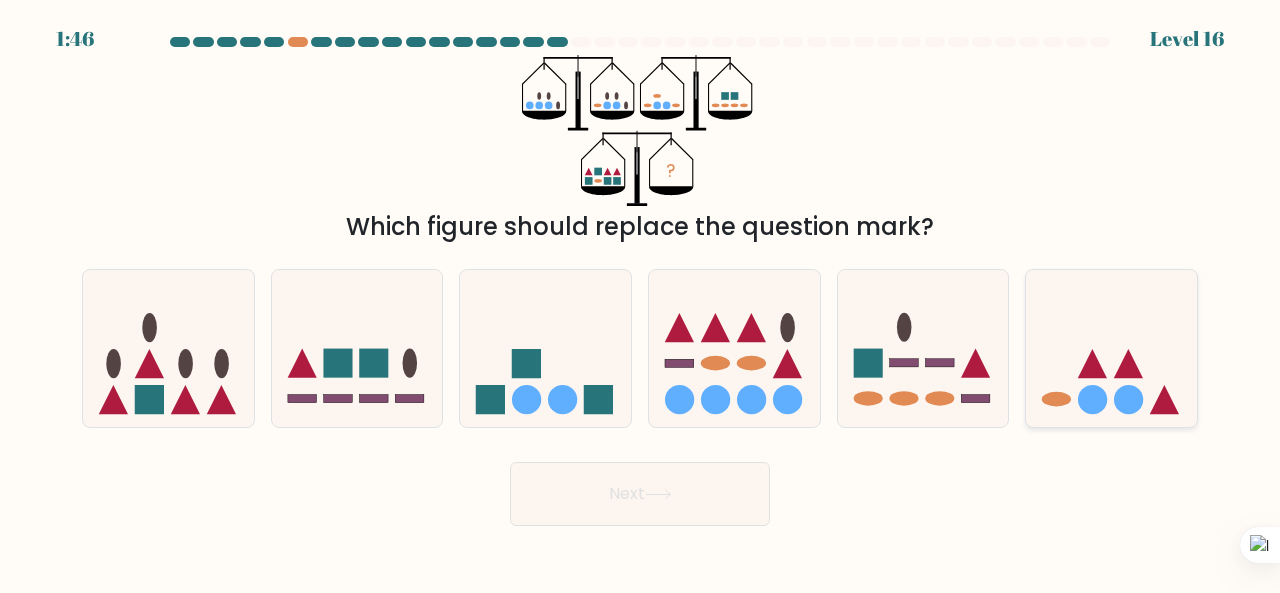 click 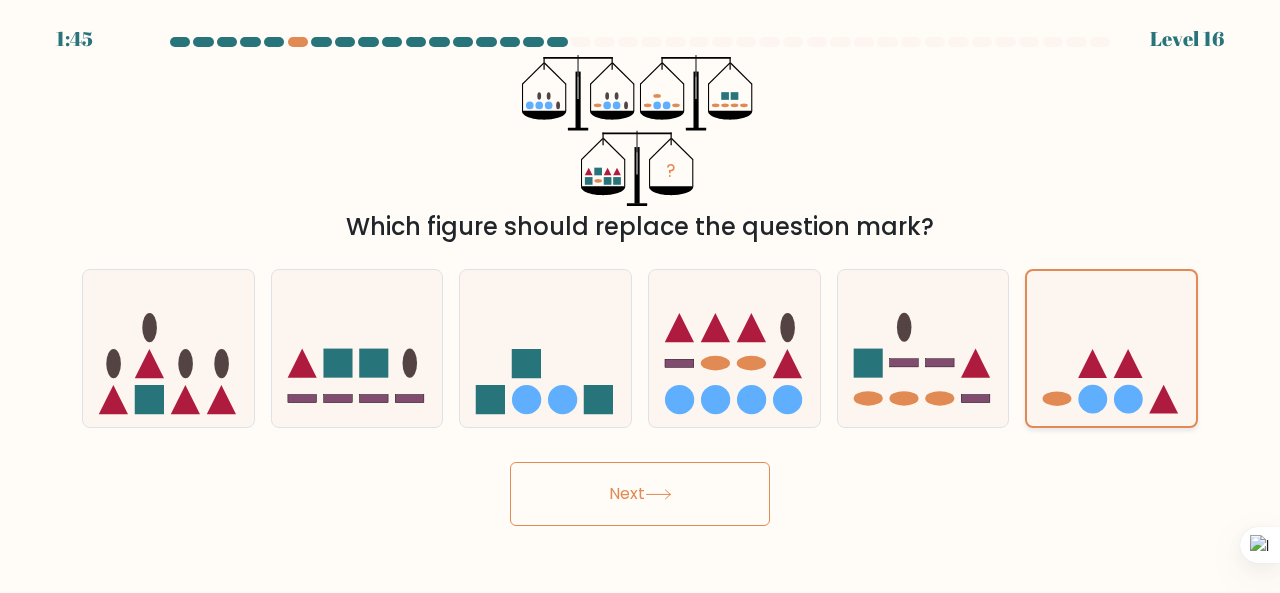 click on "Next" at bounding box center [640, 494] 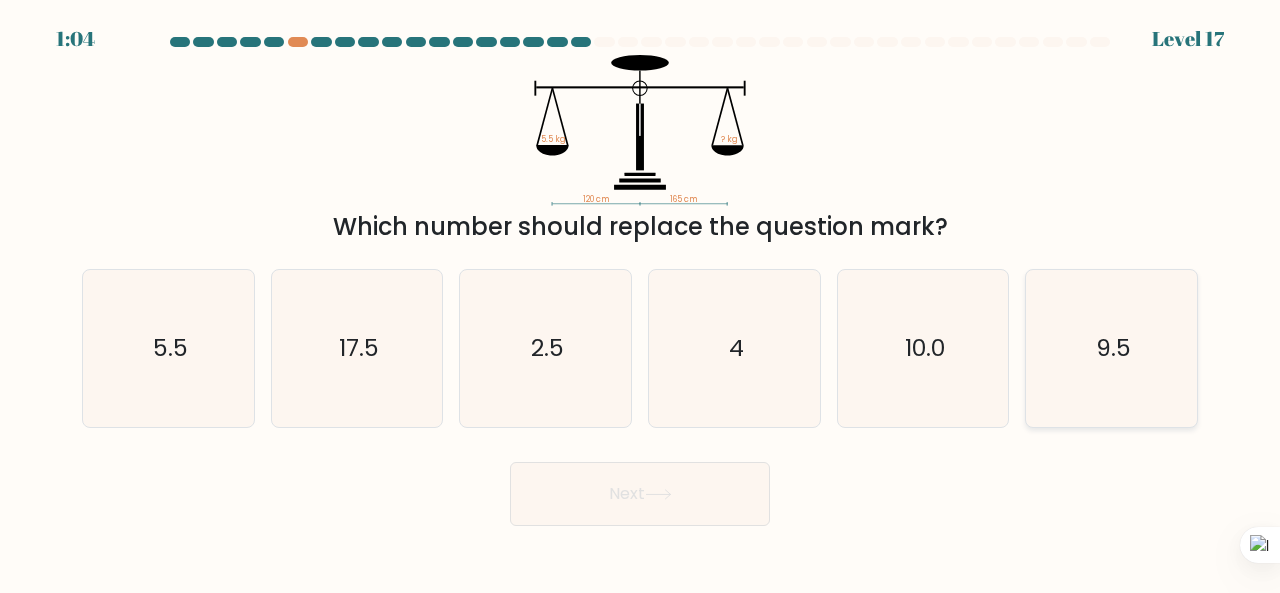 click on "9.5" 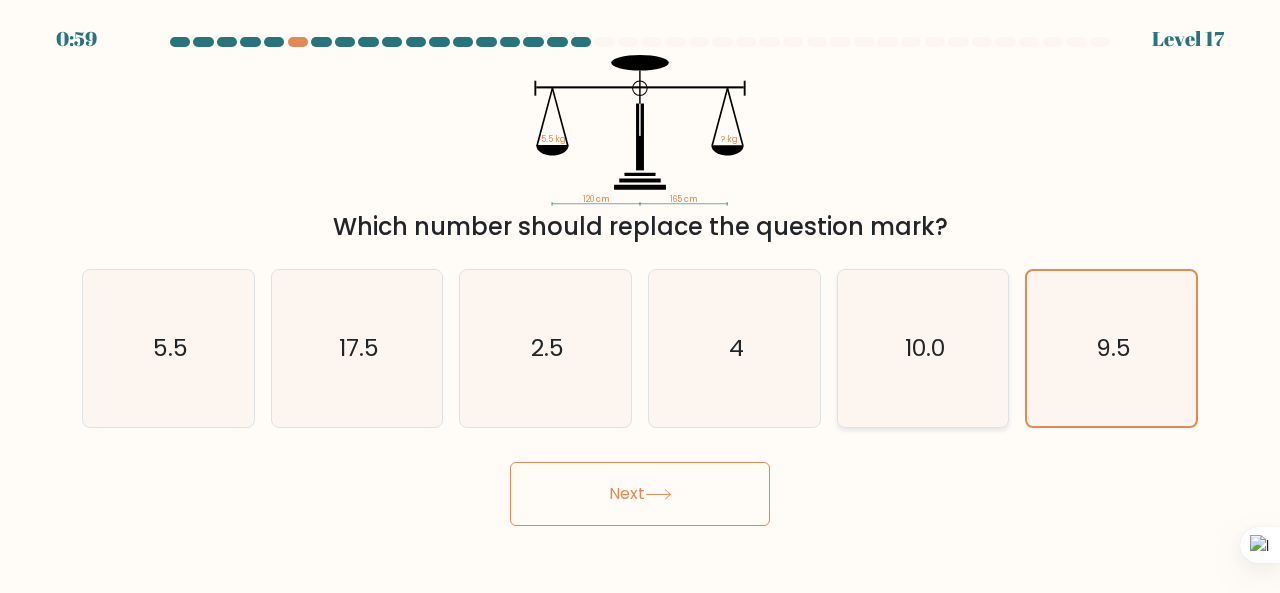 click on "10.0" 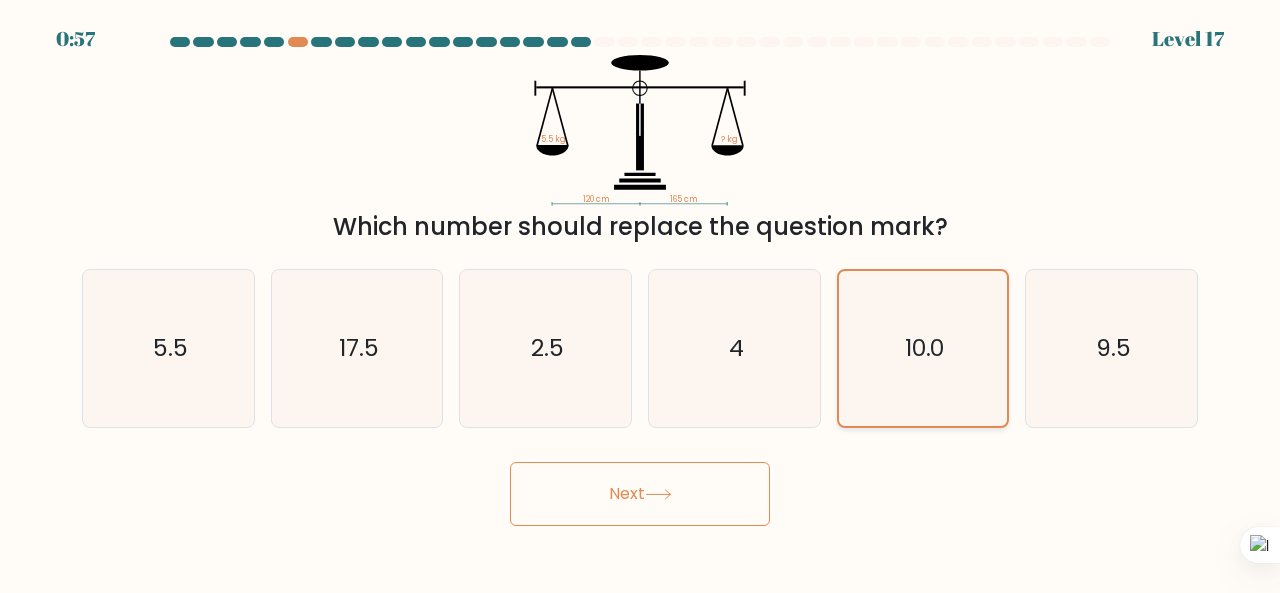 click on "Next" at bounding box center [640, 494] 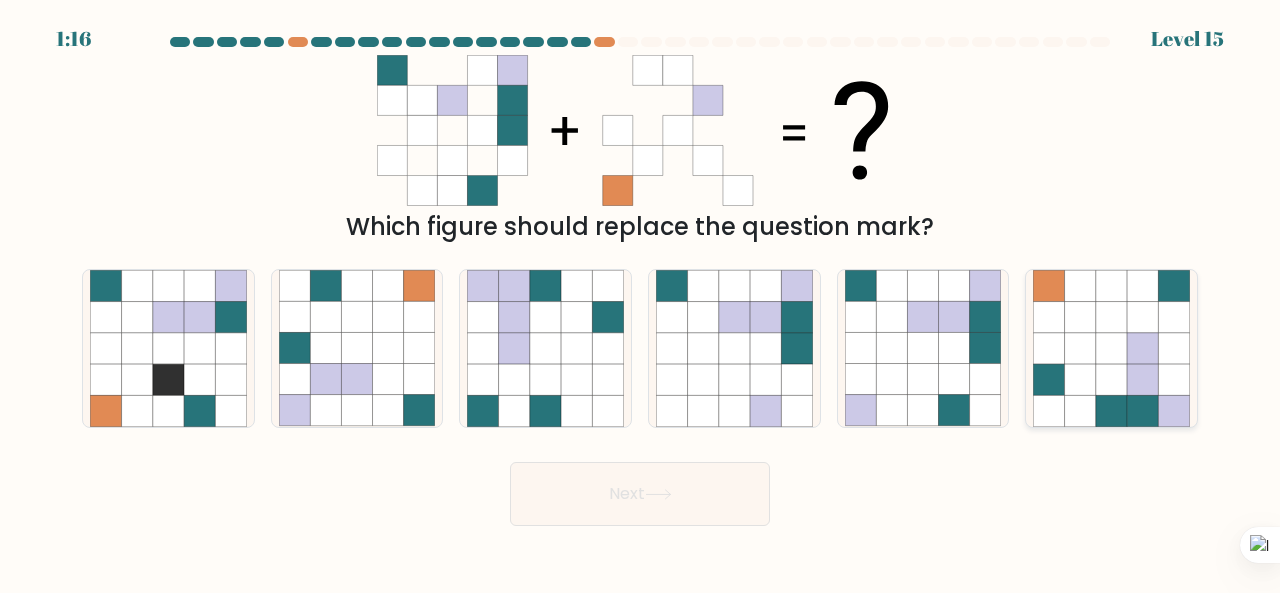 click 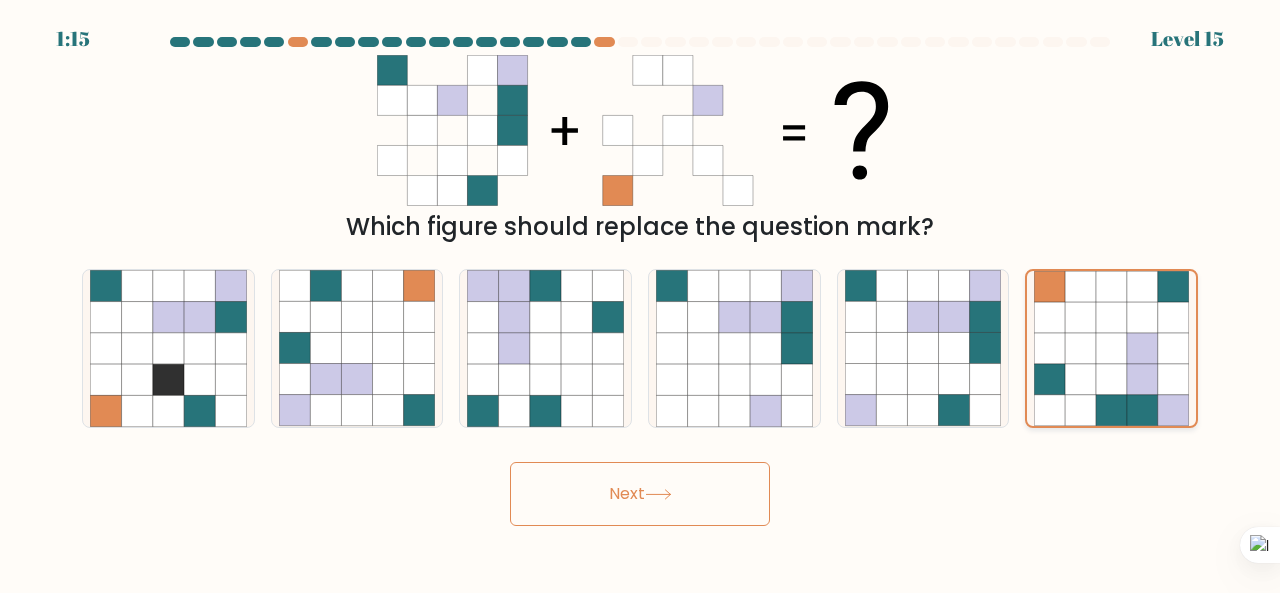click on "Next" at bounding box center (640, 494) 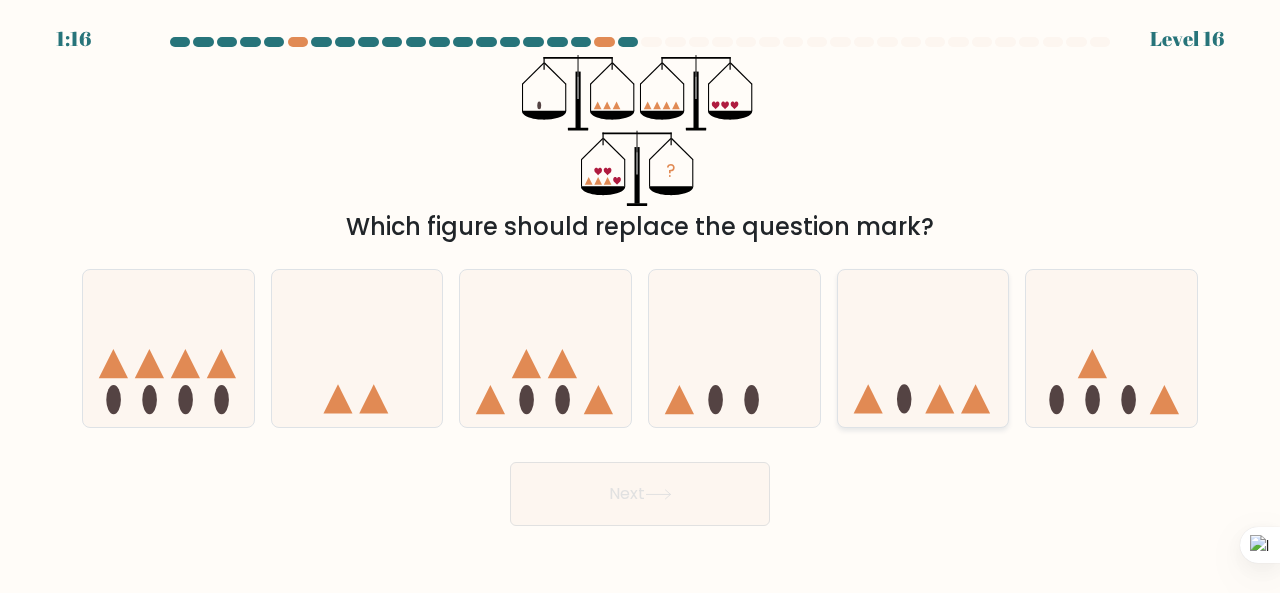 click 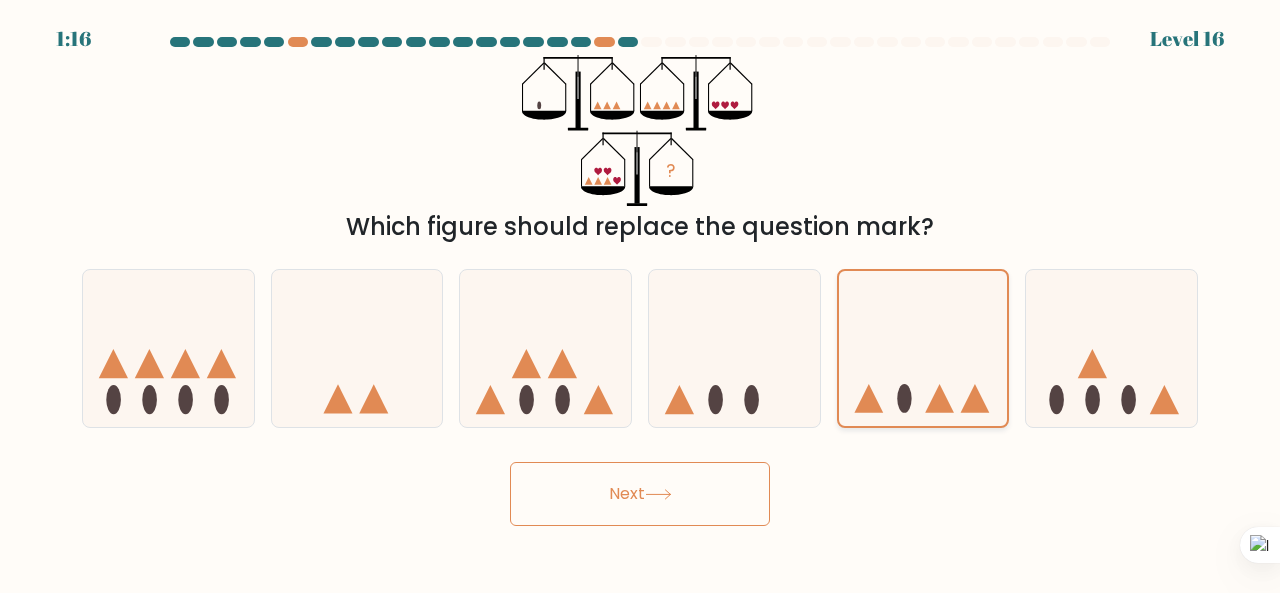 click on "Next" at bounding box center (640, 494) 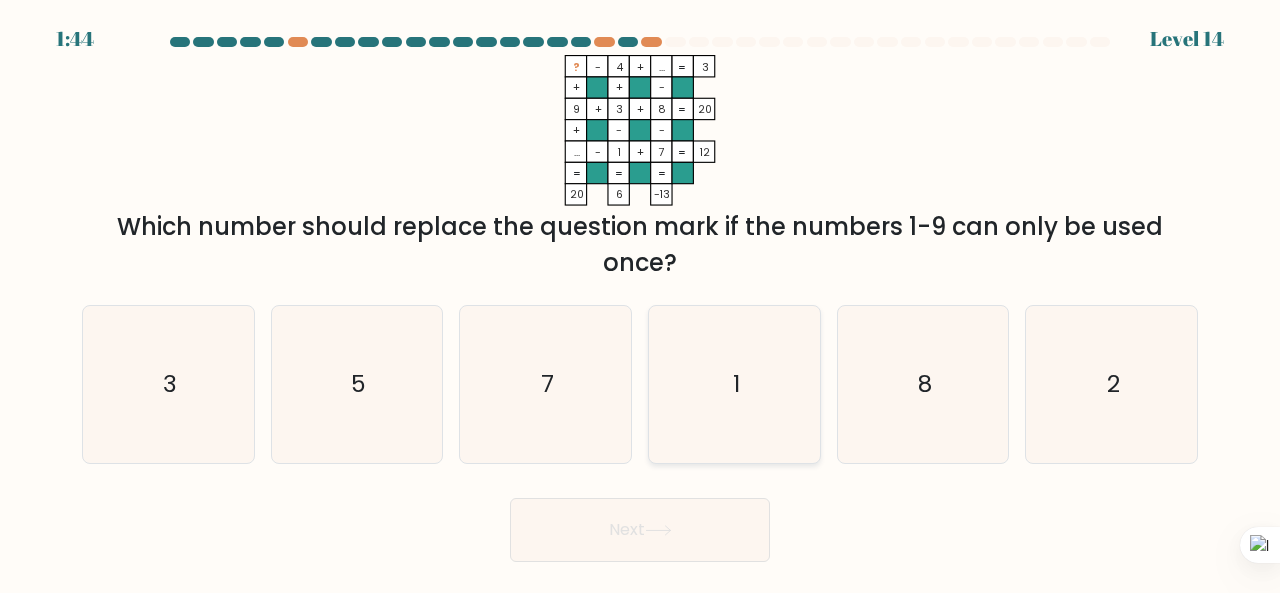 click on "1" 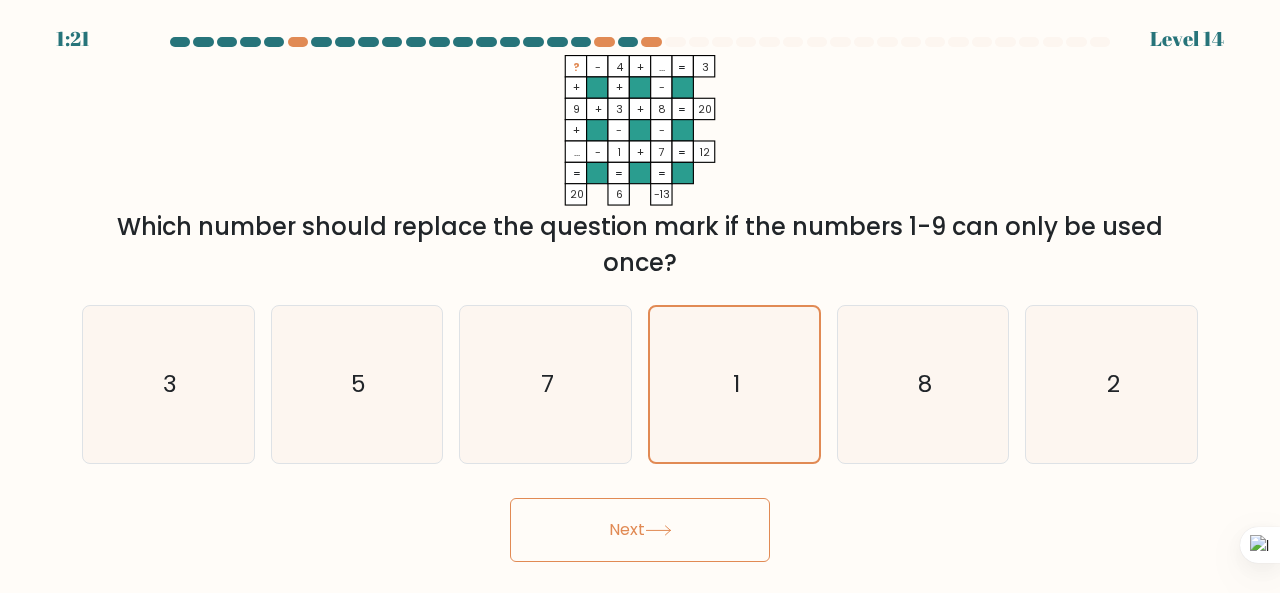 click on "Next" at bounding box center [640, 530] 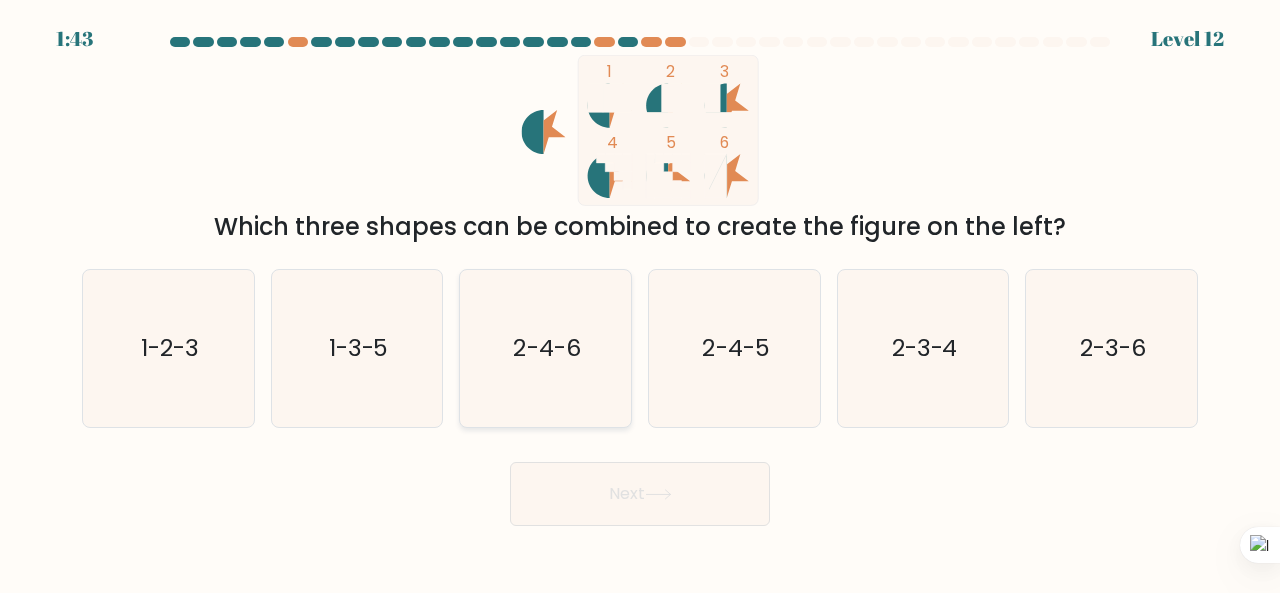 click on "2-4-6" 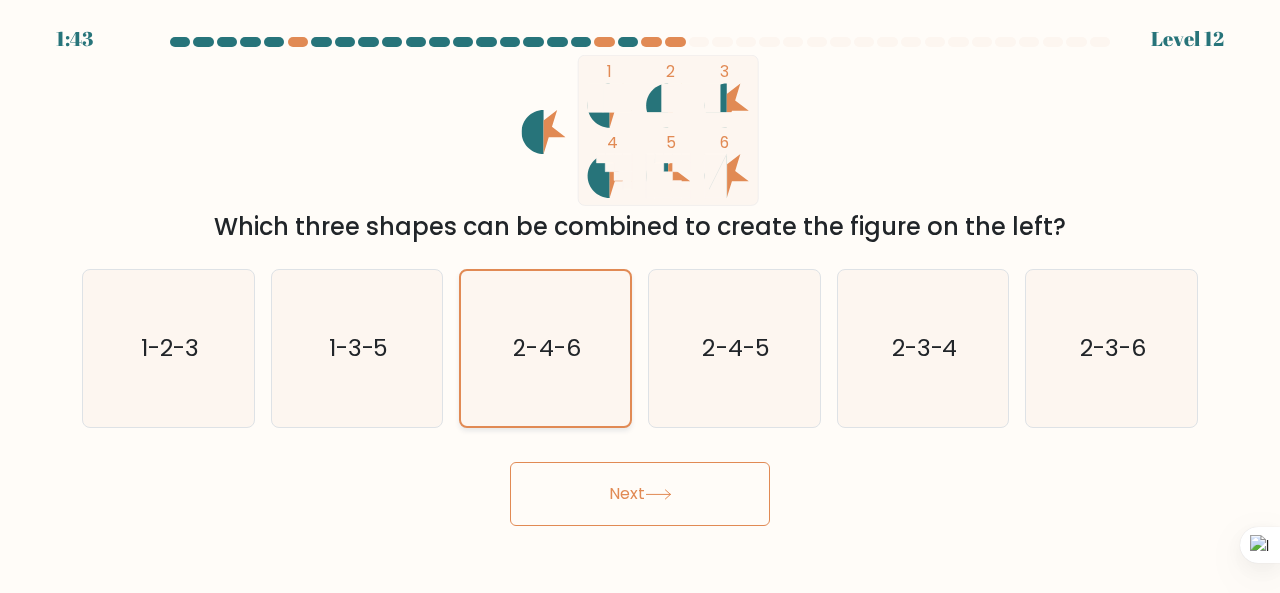 click on "Next" at bounding box center [640, 494] 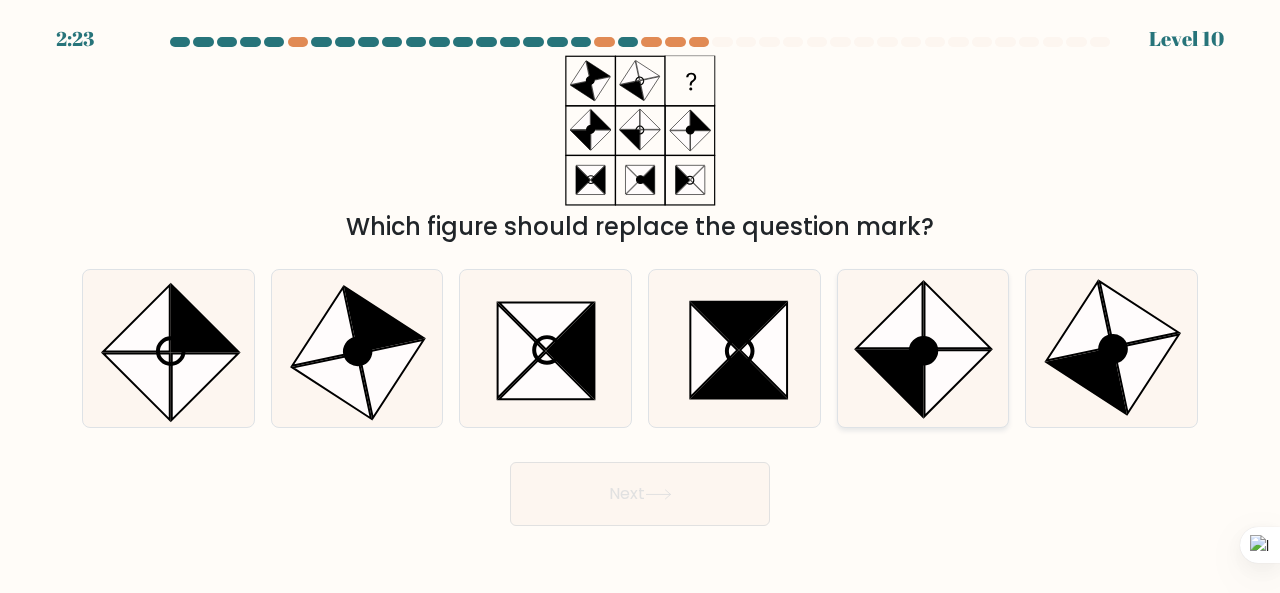 click 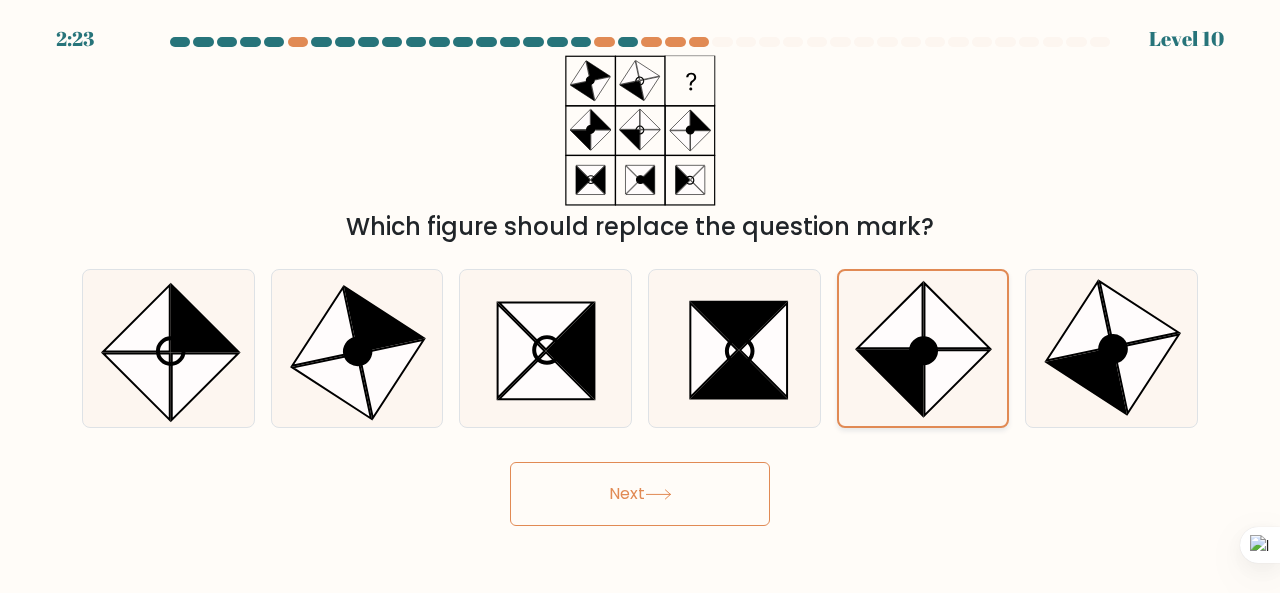 click on "Next" at bounding box center [640, 494] 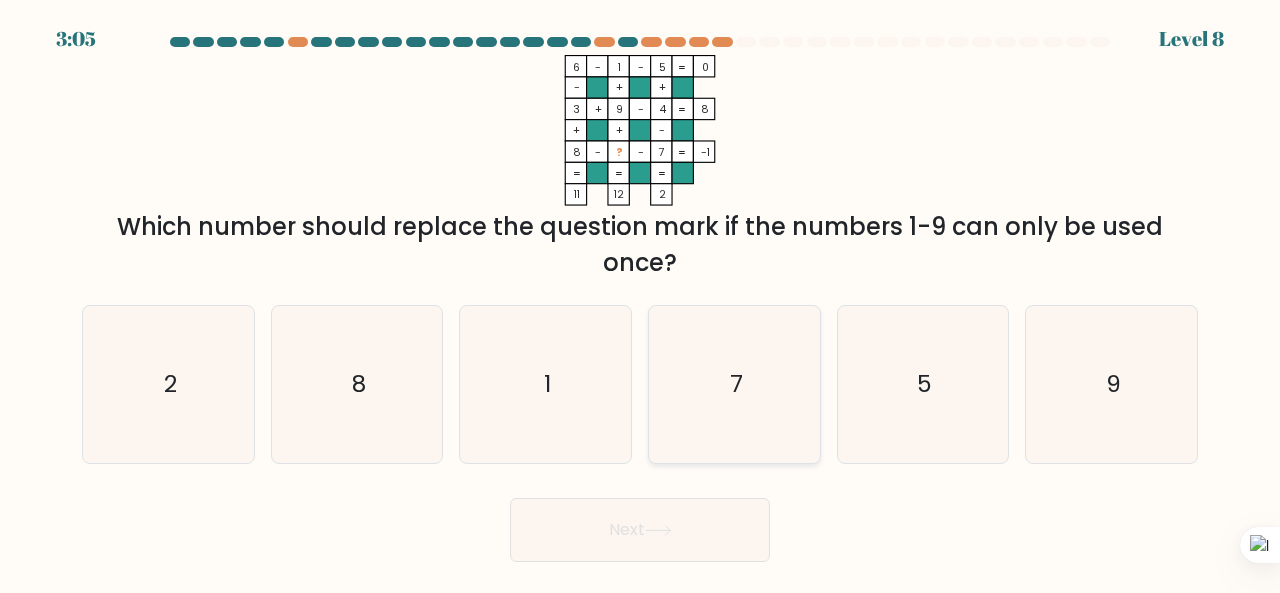 click on "7" 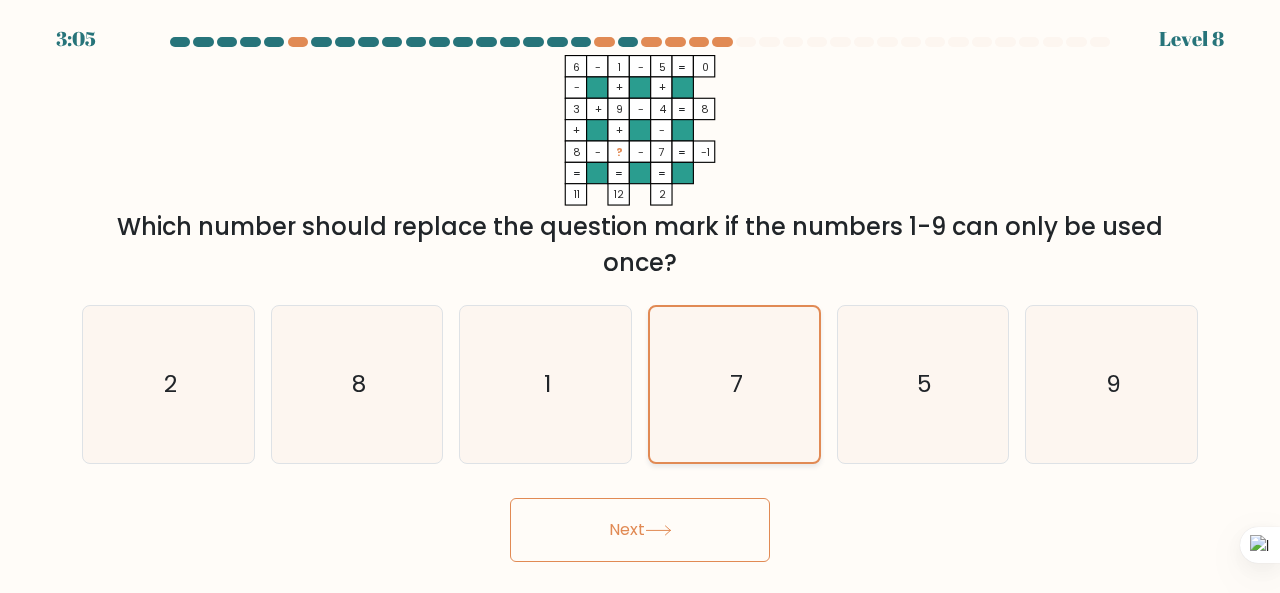 click on "Next" at bounding box center [640, 530] 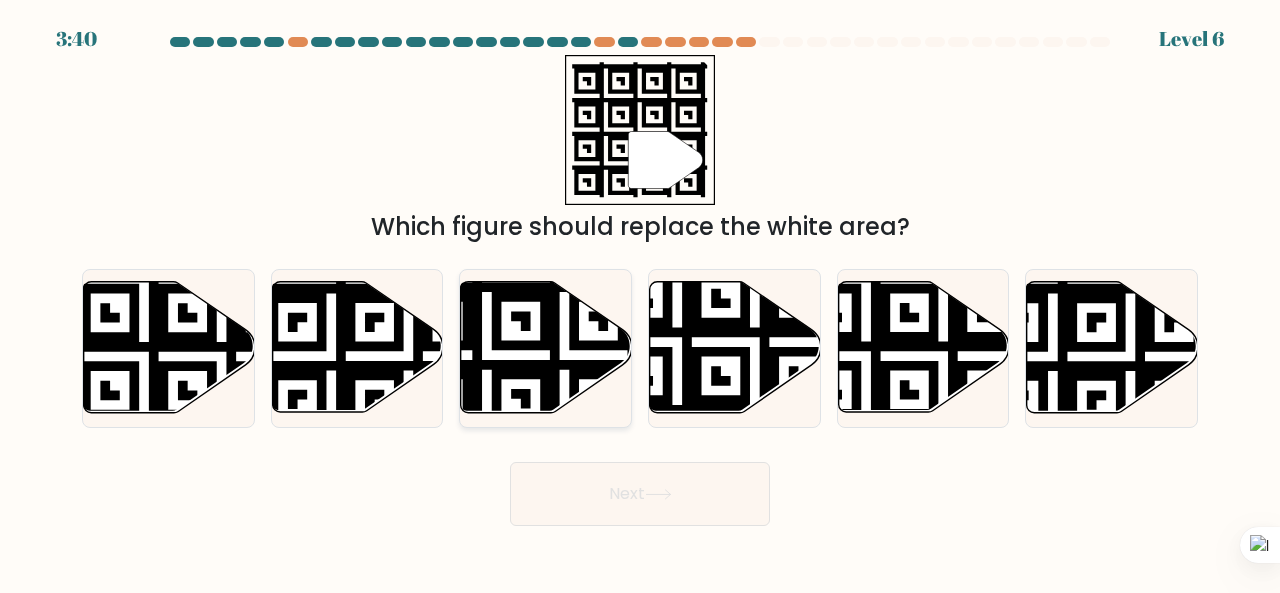 click 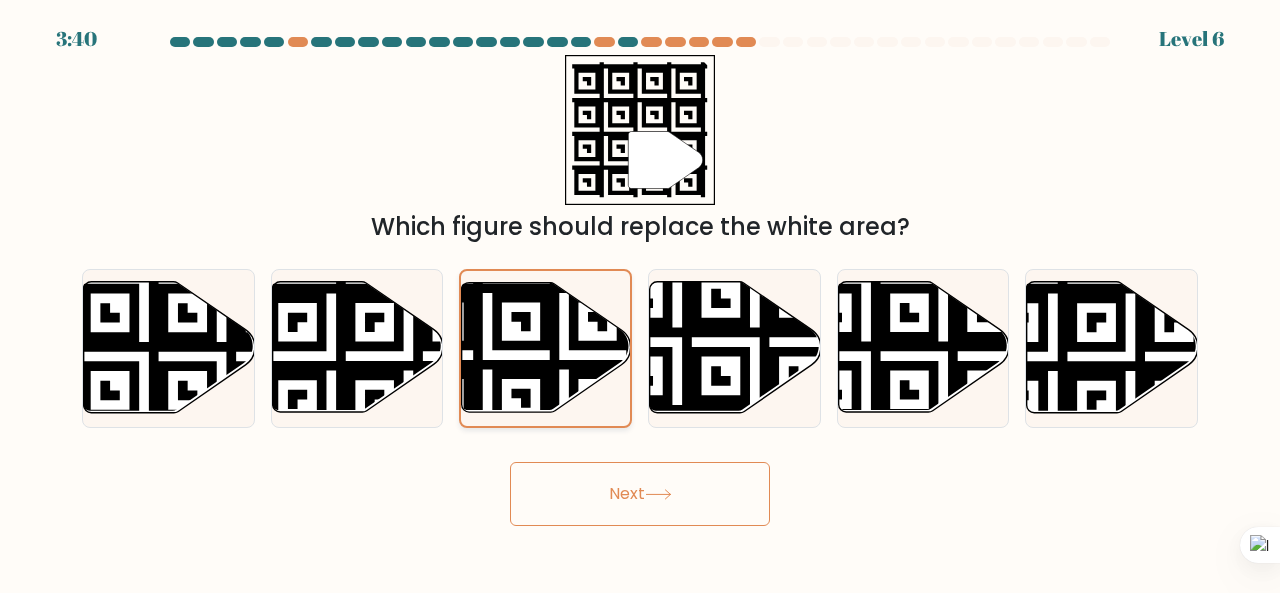click on "Next" at bounding box center [640, 494] 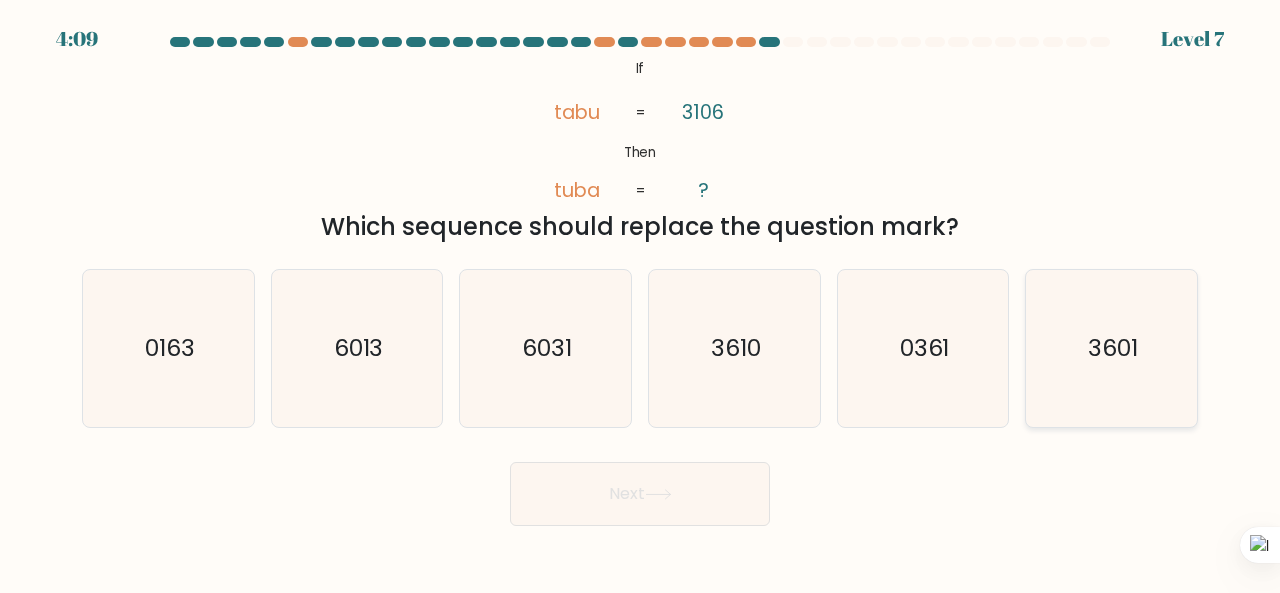 click on "3601" 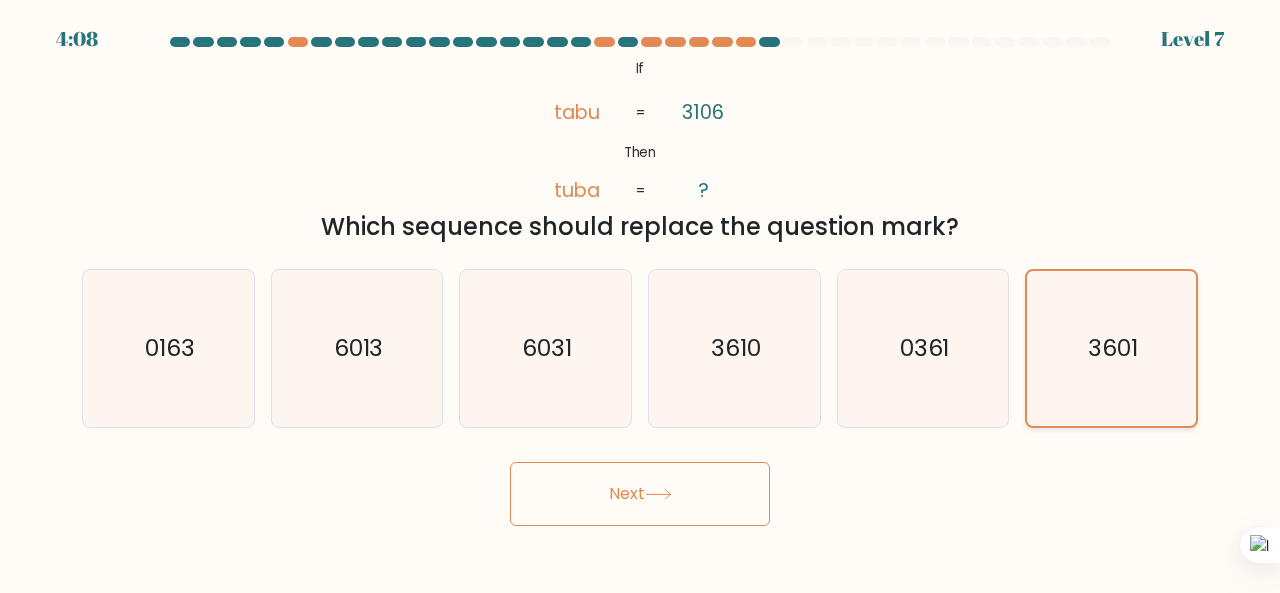 click on "Next" at bounding box center [640, 494] 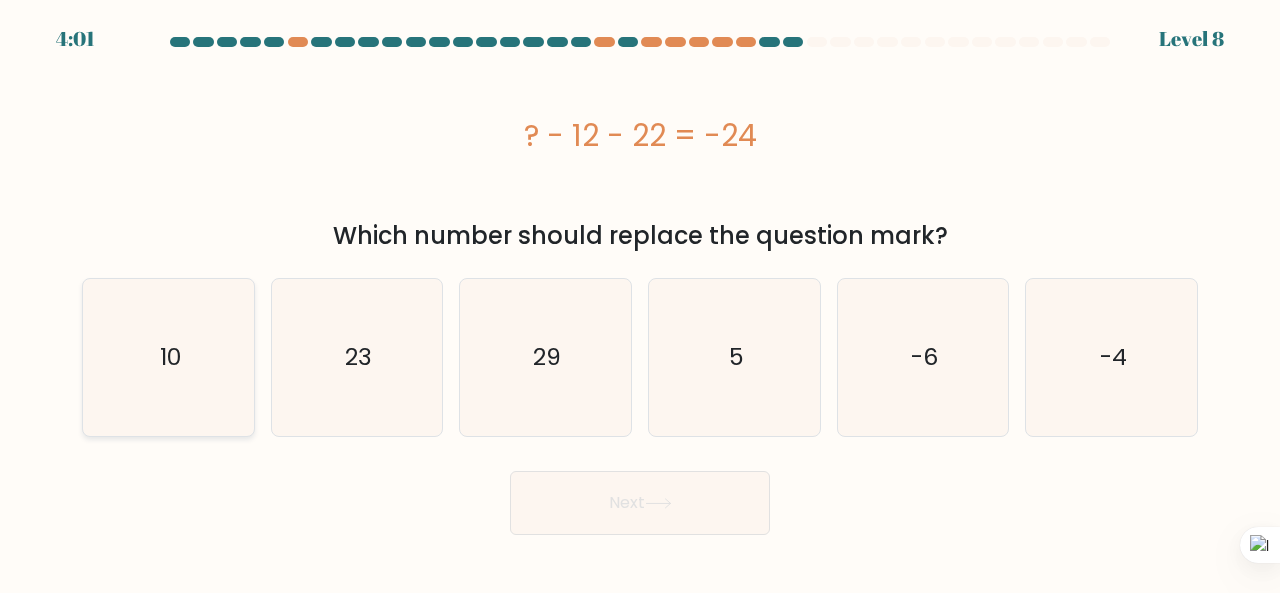 click on "10" 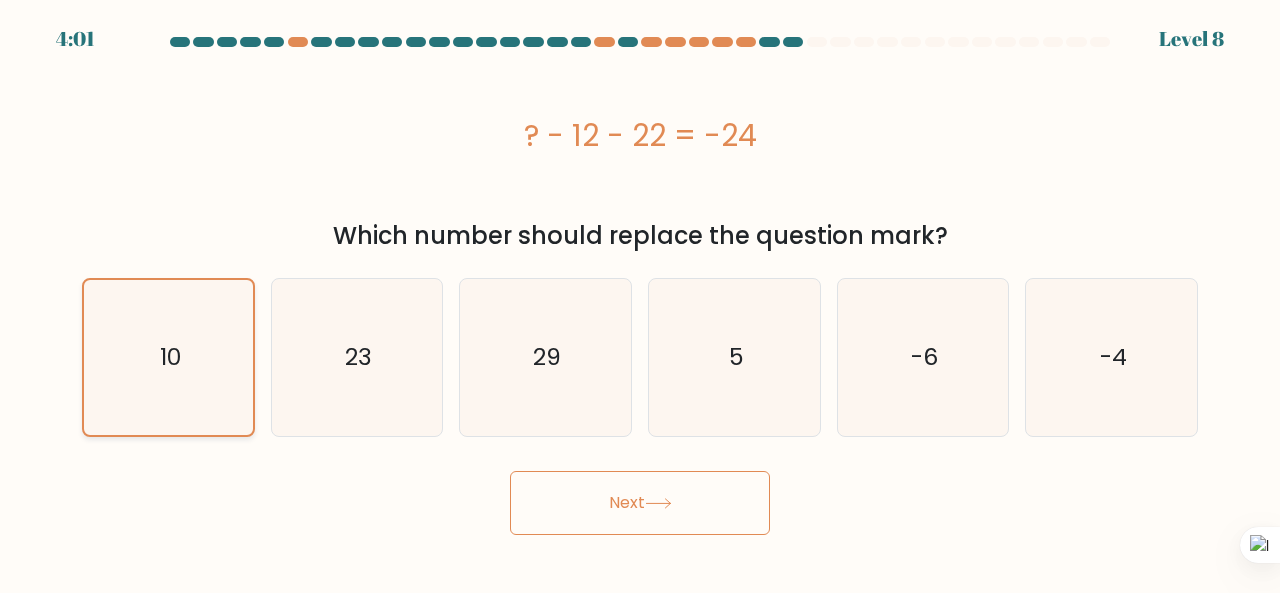 click on "Next" at bounding box center (640, 503) 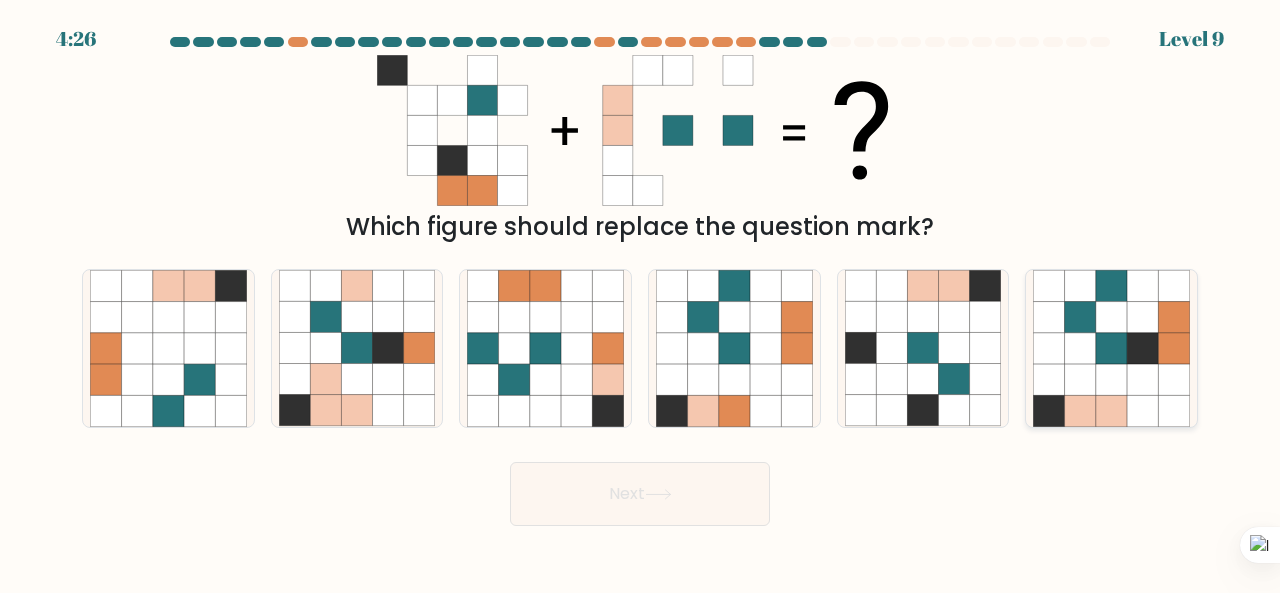 click 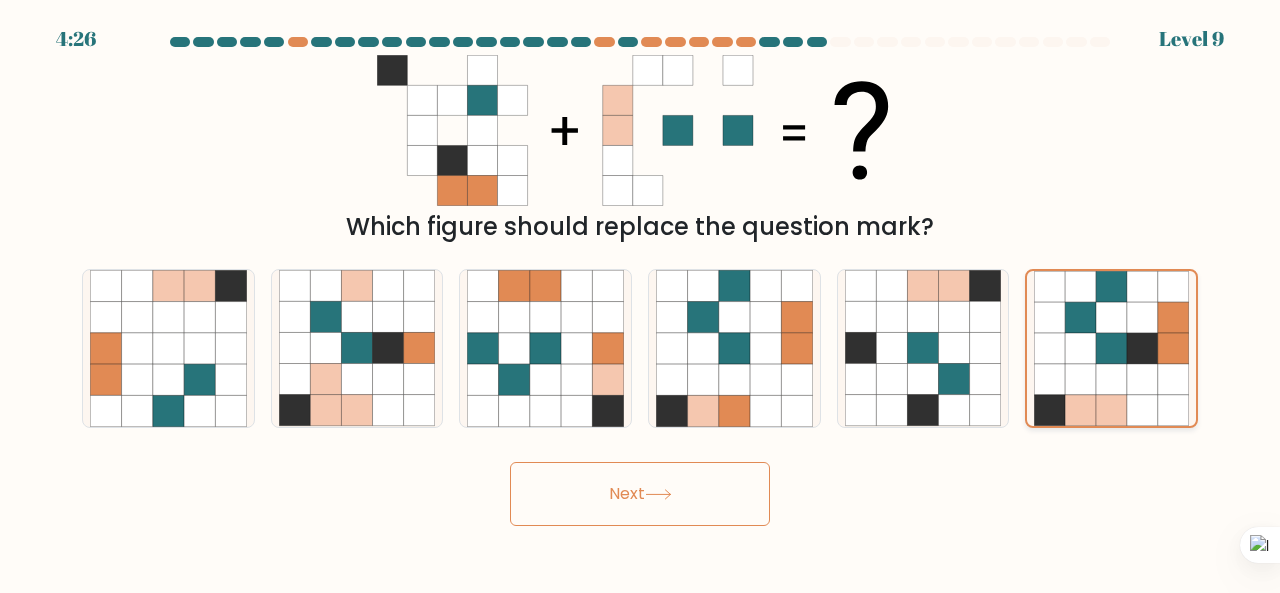 click on "Next" at bounding box center (640, 494) 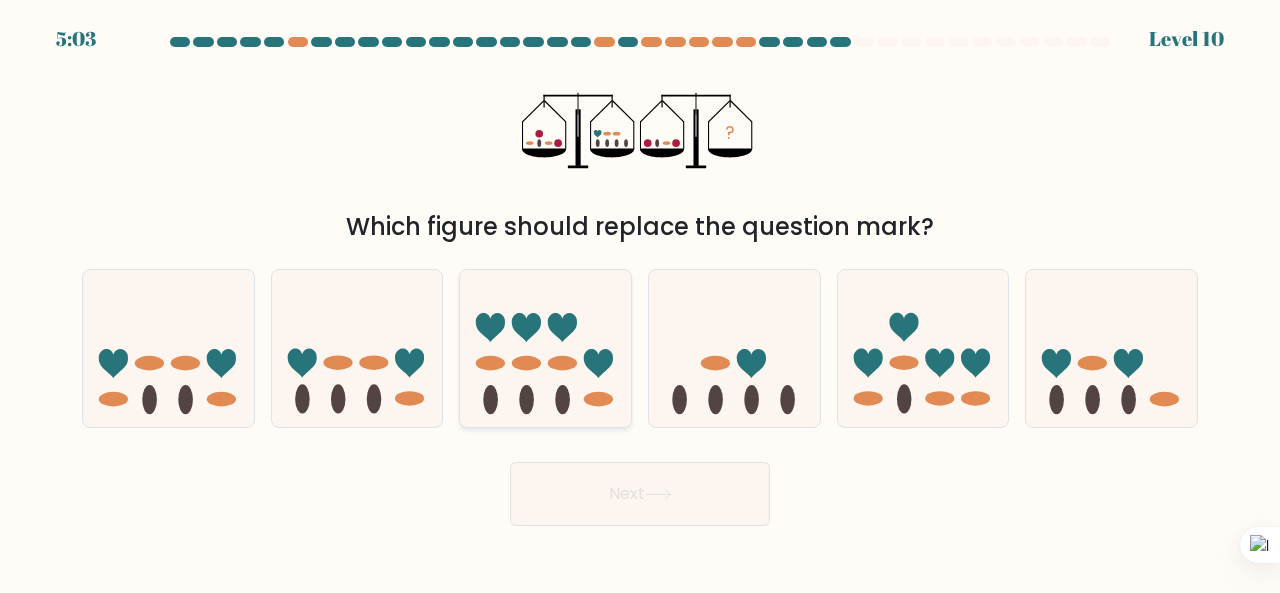 click 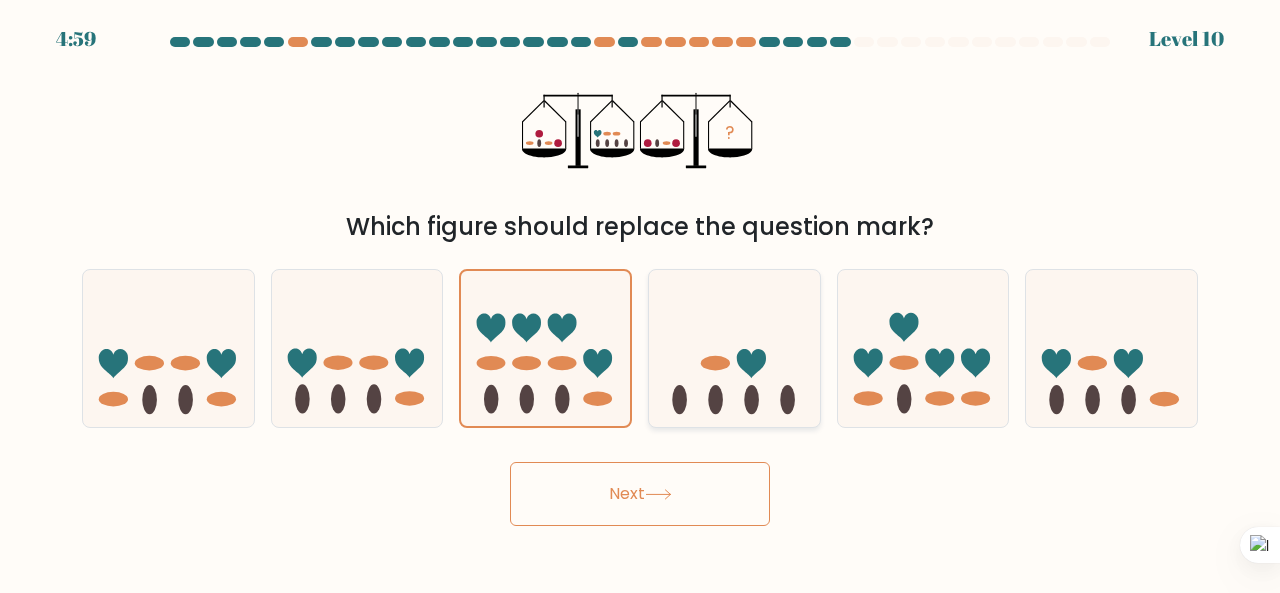 click 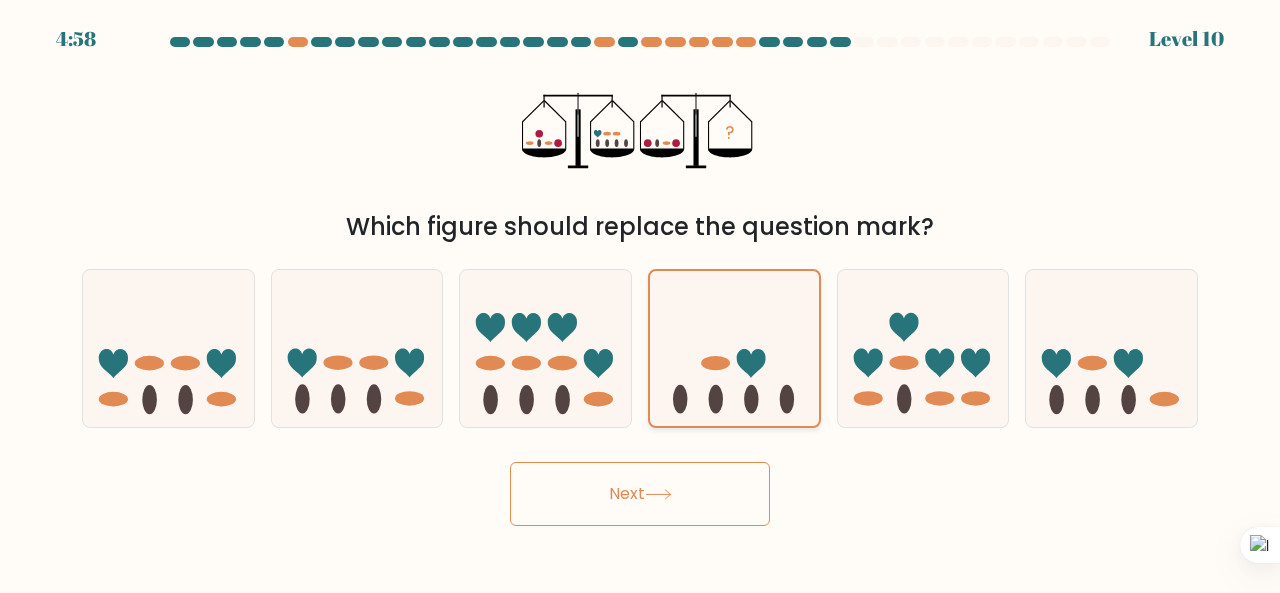 click on "Next" at bounding box center [640, 494] 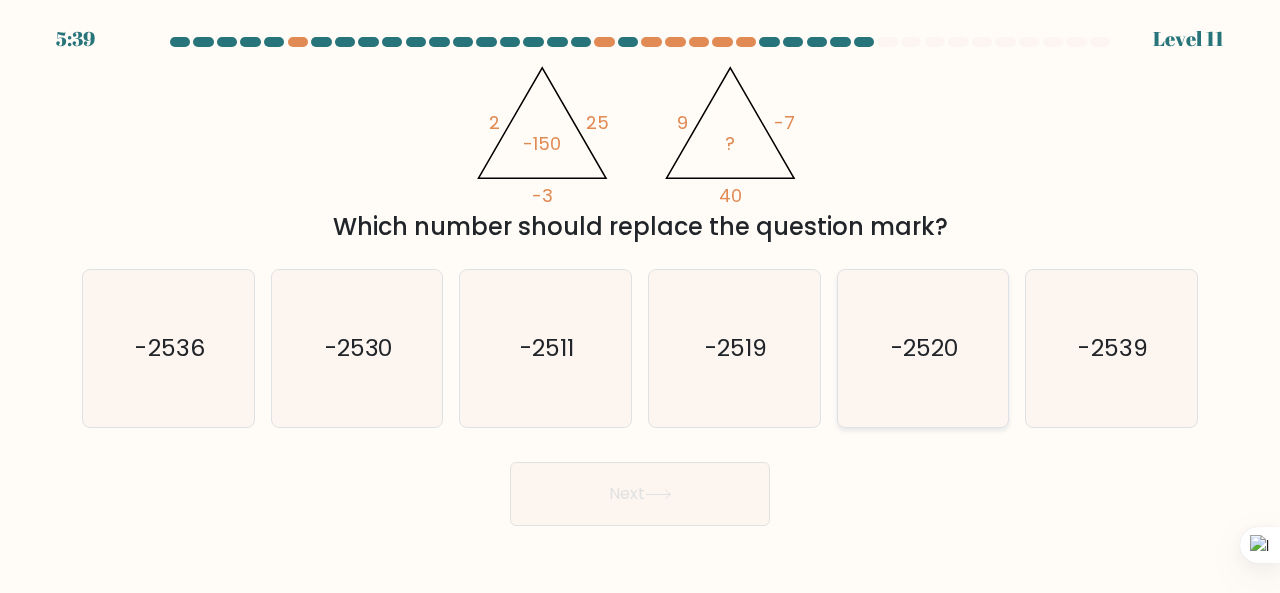 click on "-2520" 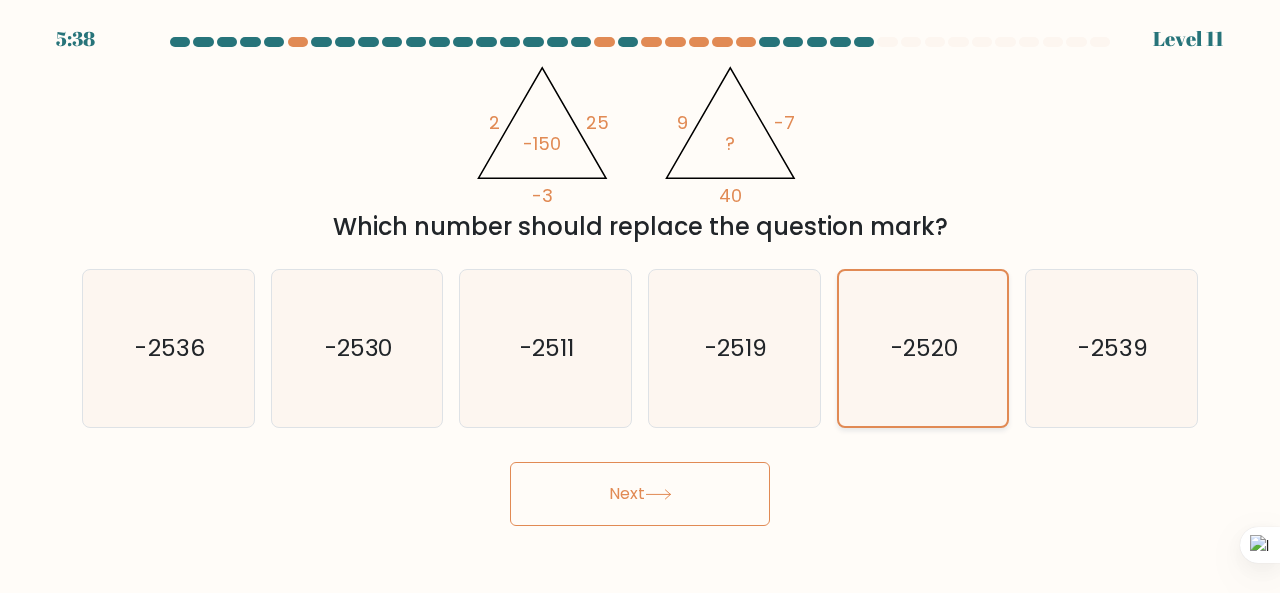 click on "Next" at bounding box center [640, 494] 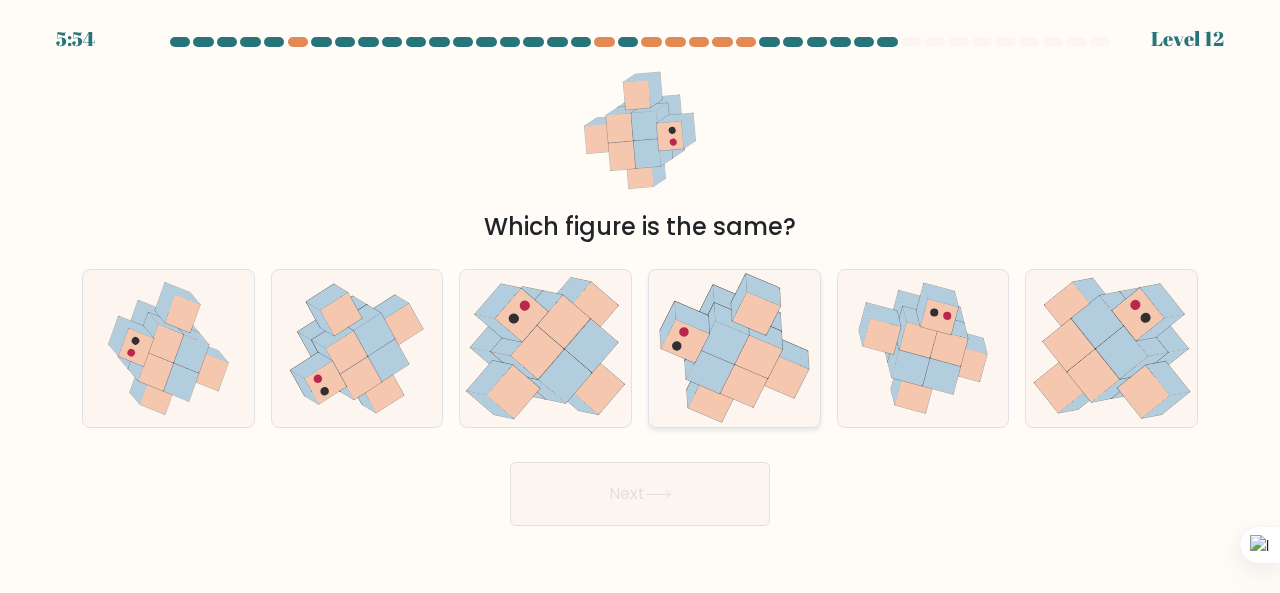 click 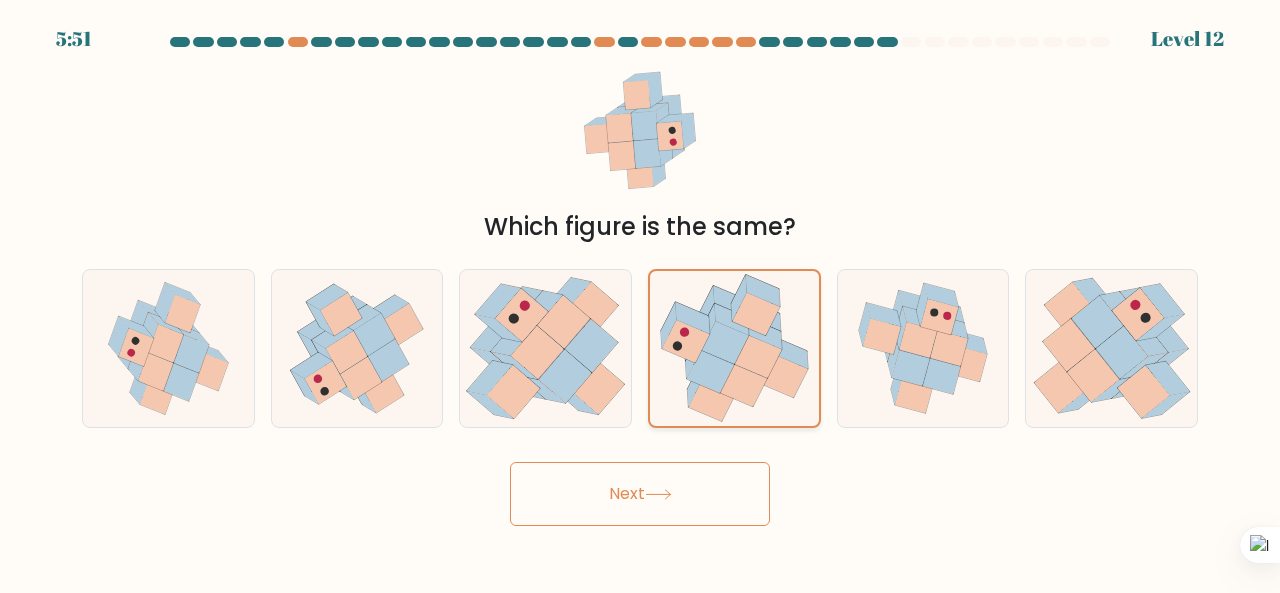 click on "Next" at bounding box center (640, 494) 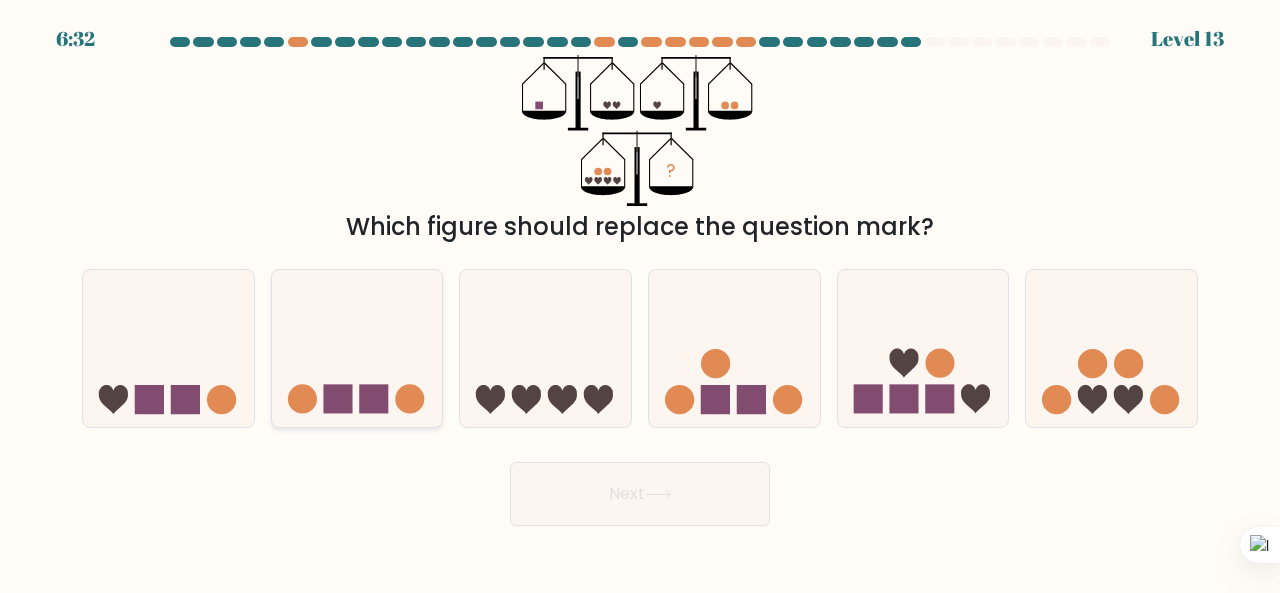 click 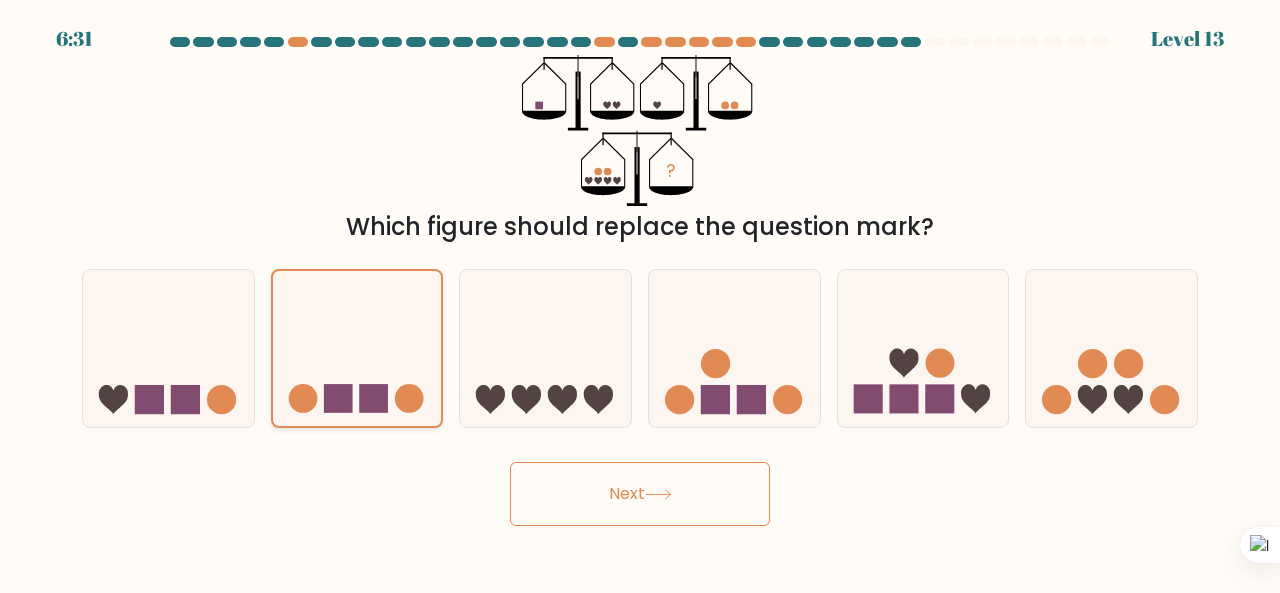 click on "Next" at bounding box center [640, 494] 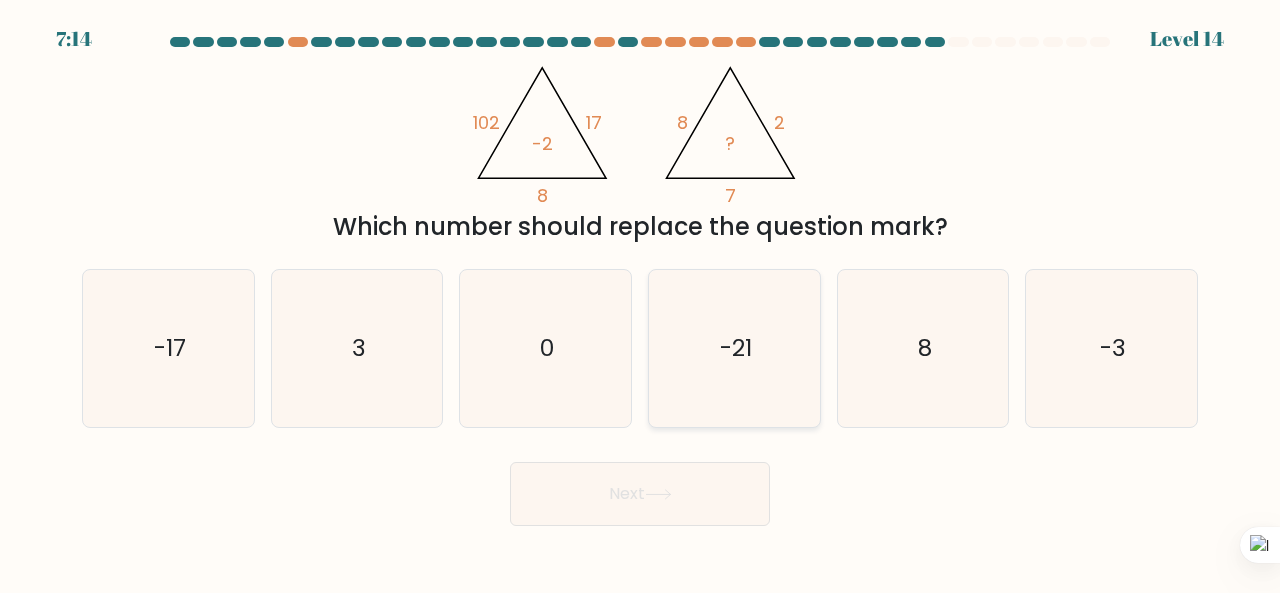 click on "-21" 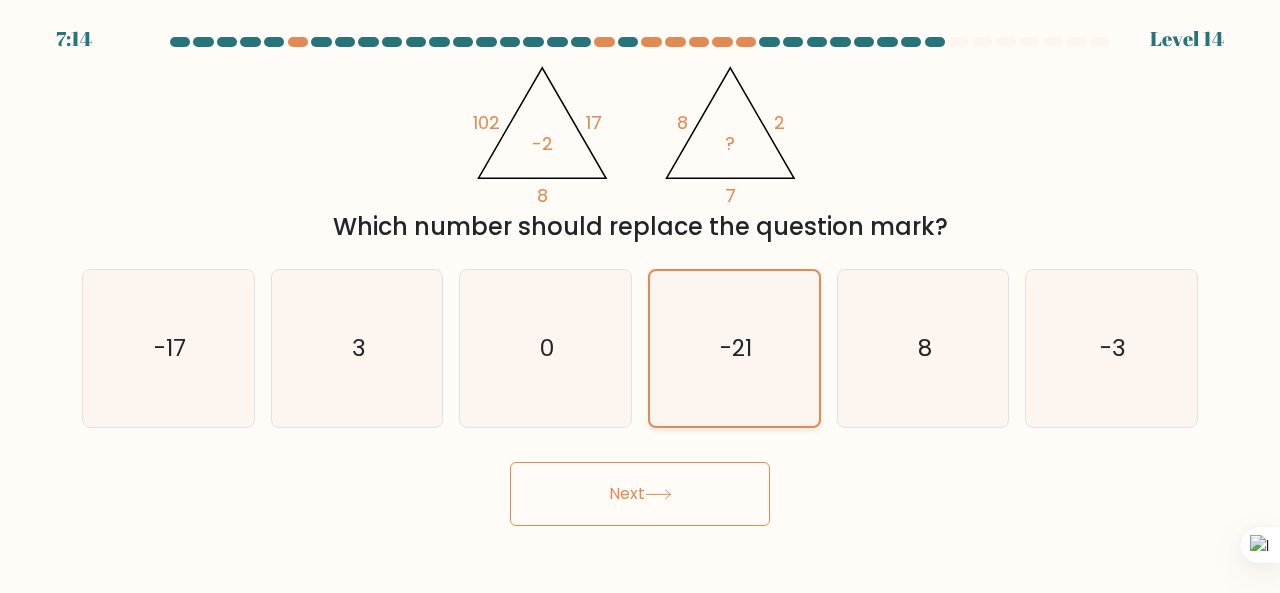click on "Next" at bounding box center [640, 494] 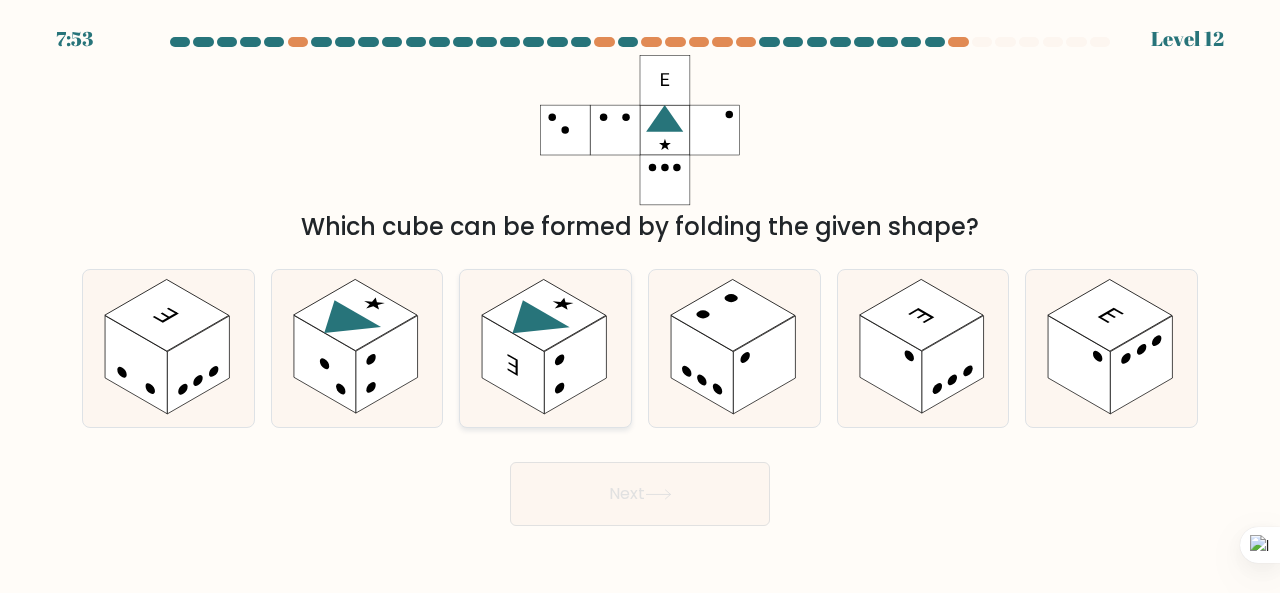 click 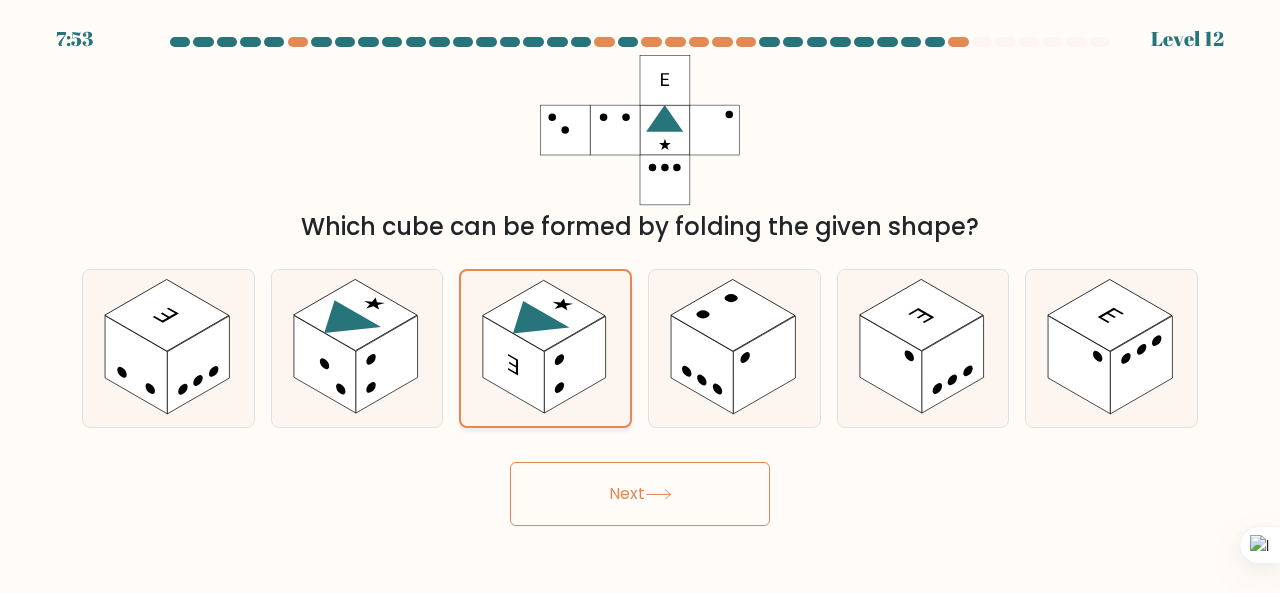 click on "Next" at bounding box center (640, 494) 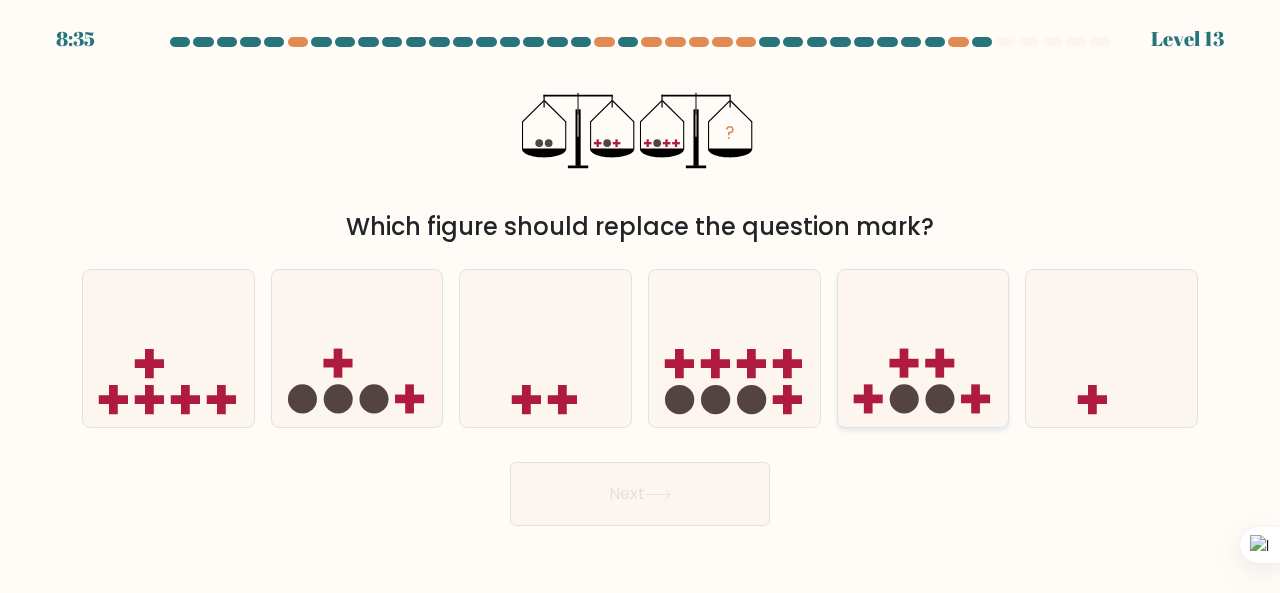 click 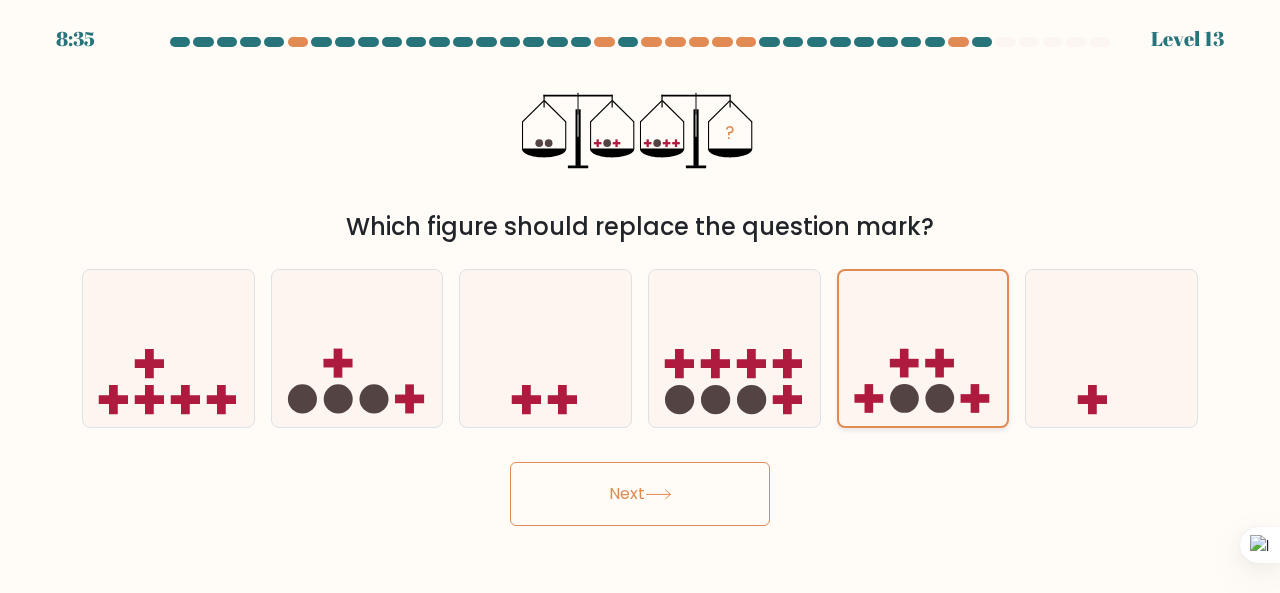 click on "Next" at bounding box center [640, 494] 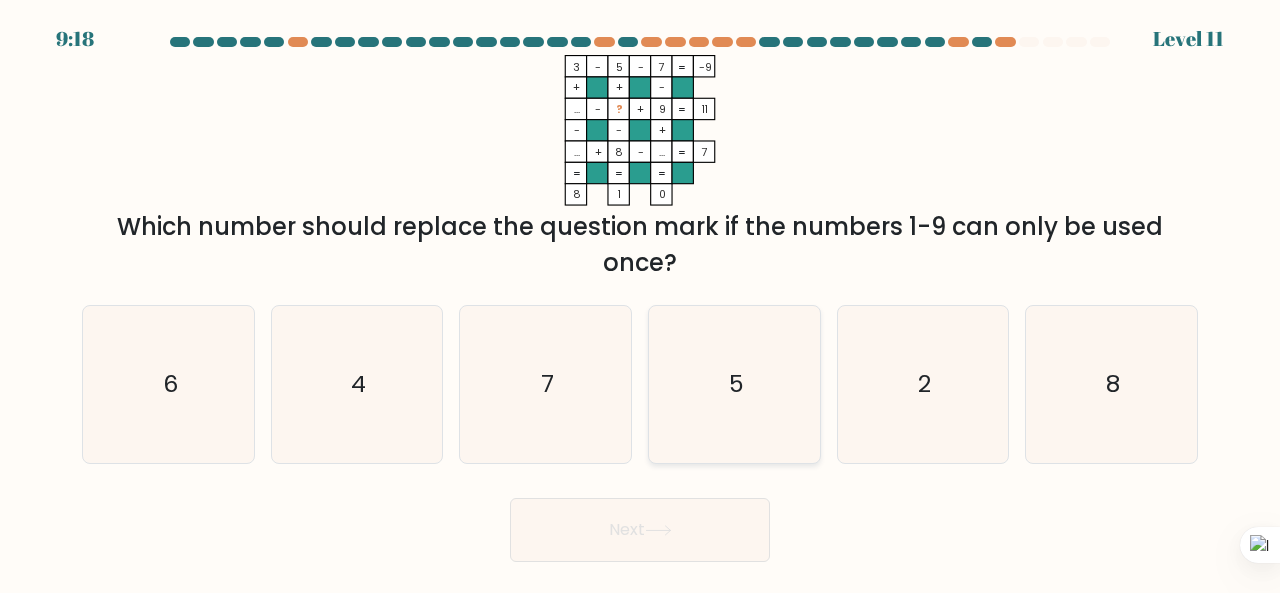 click on "5" 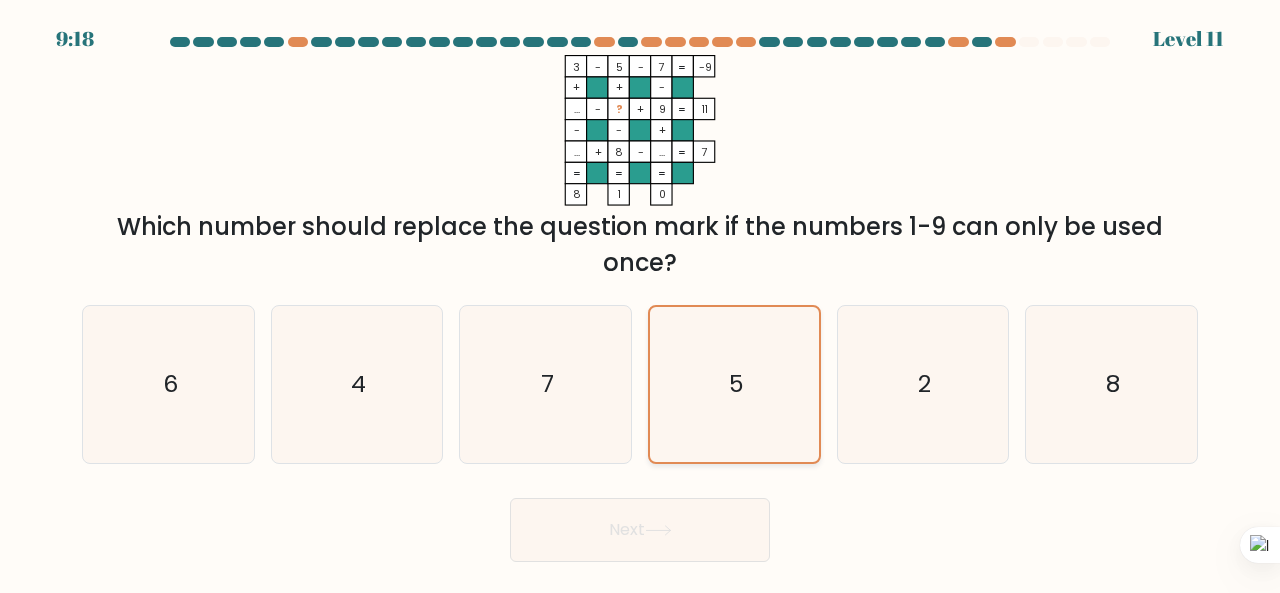 click on "Next" at bounding box center (640, 530) 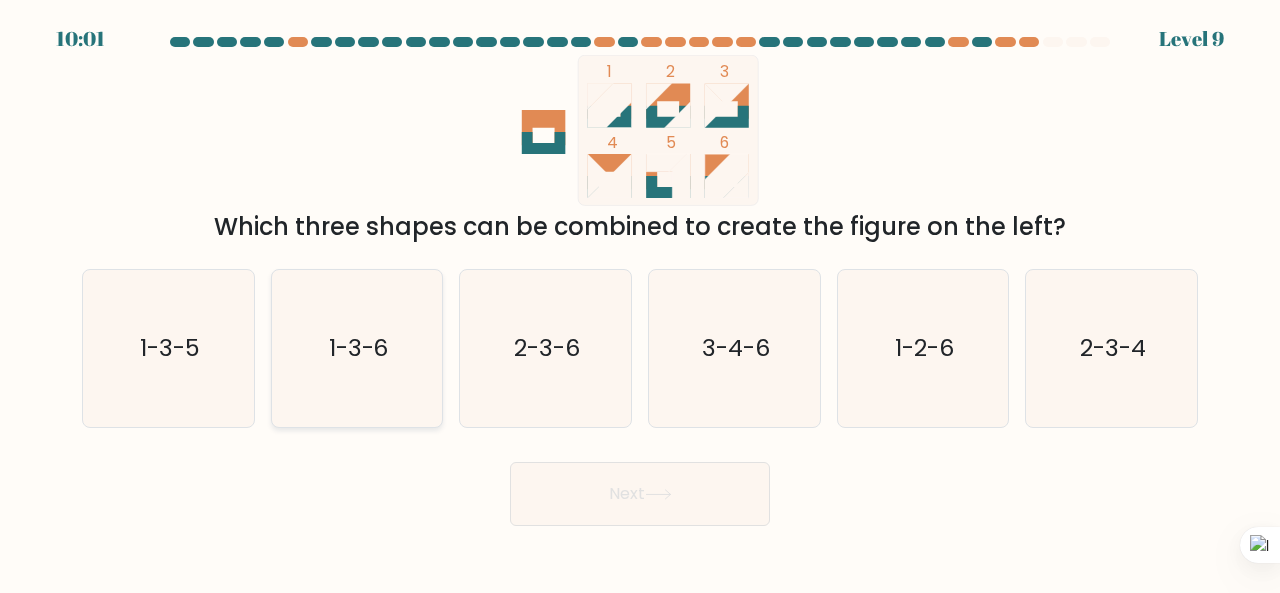click on "1-3-6" 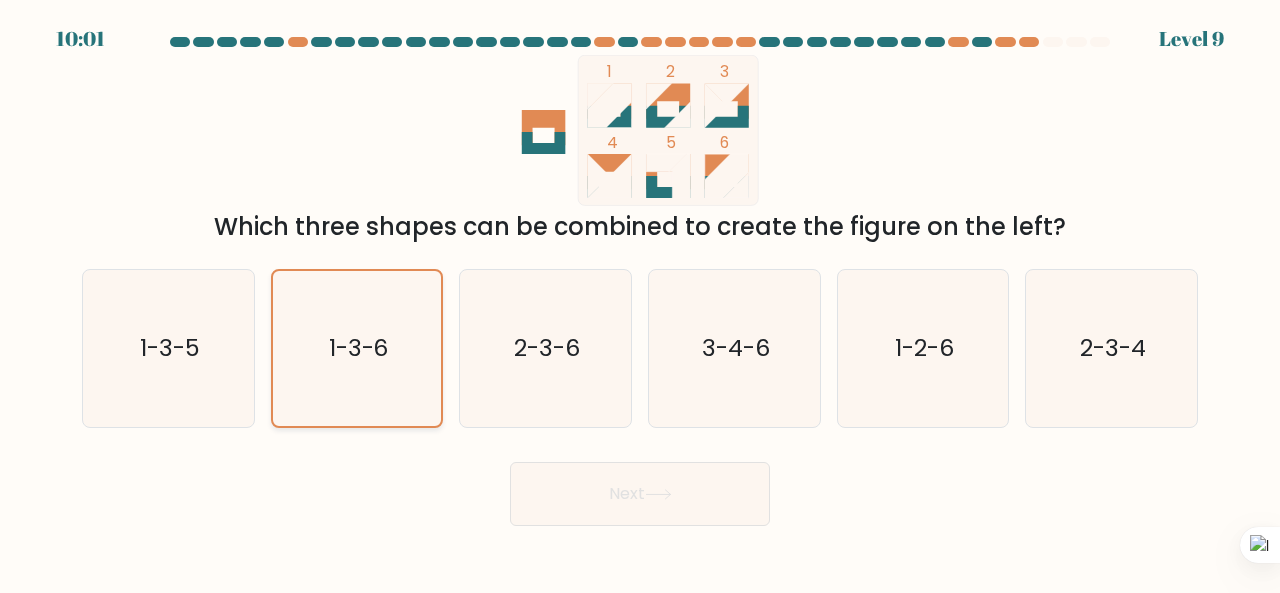 click on "Next" at bounding box center (640, 494) 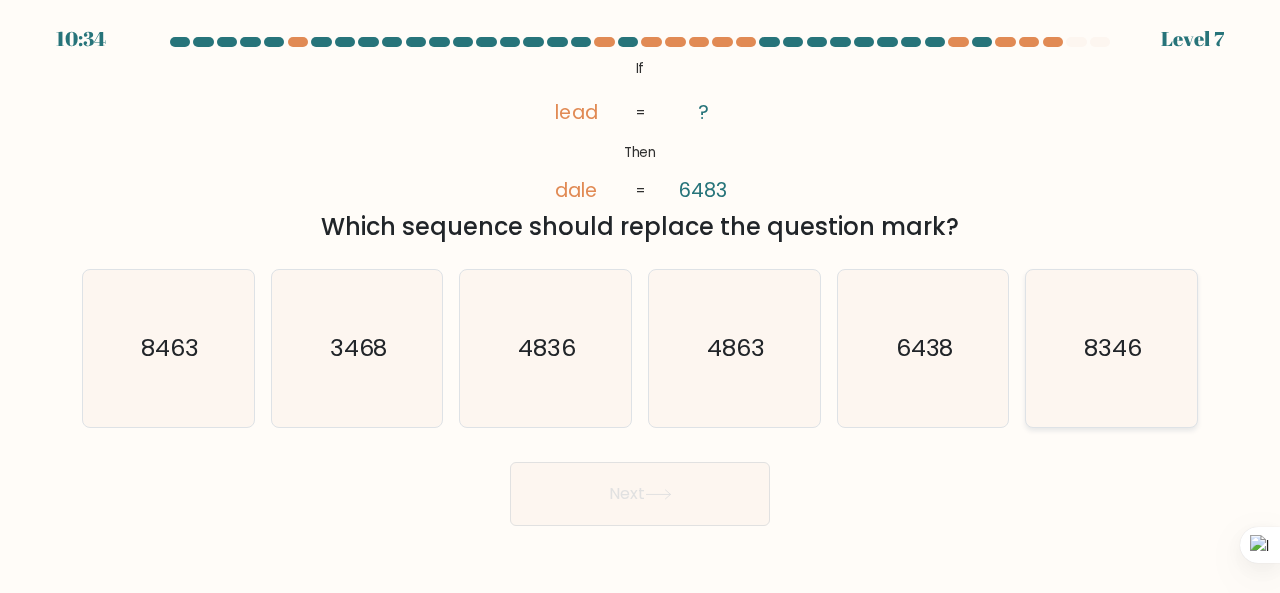 click on "8346" 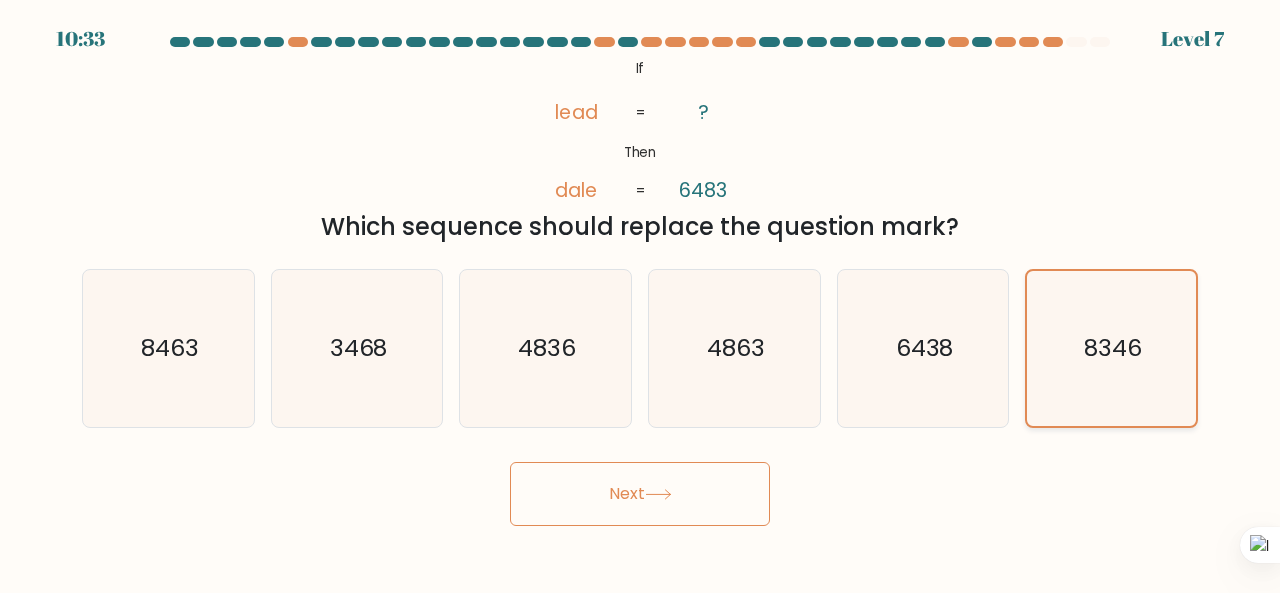 click on "Next" at bounding box center [640, 494] 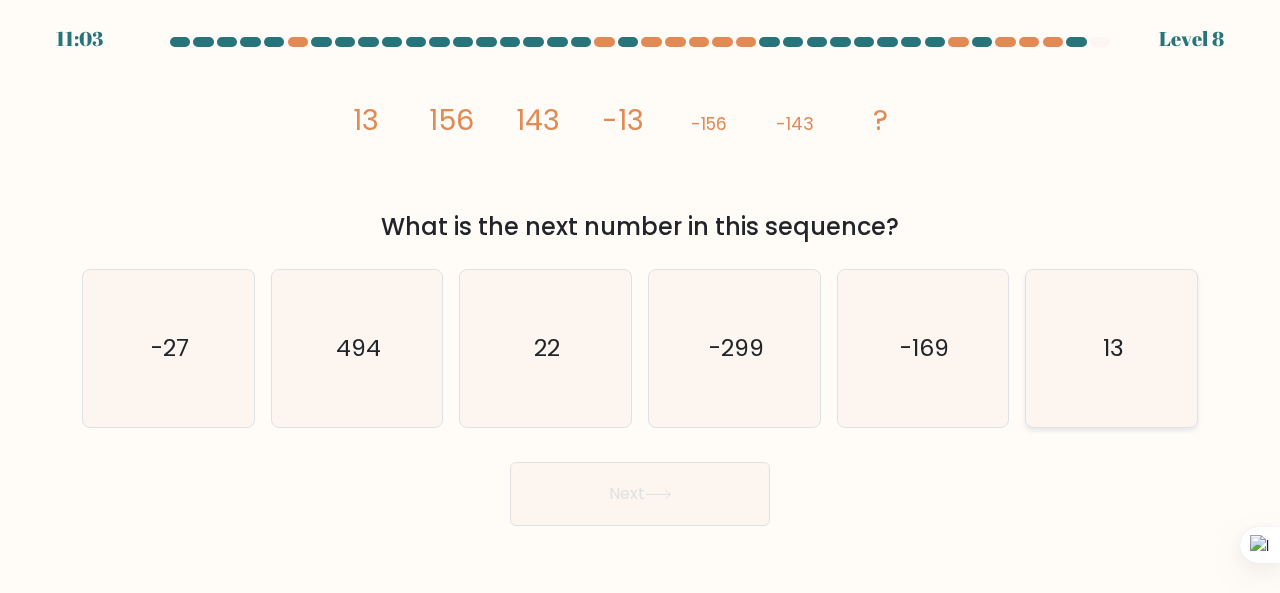 click on "13" 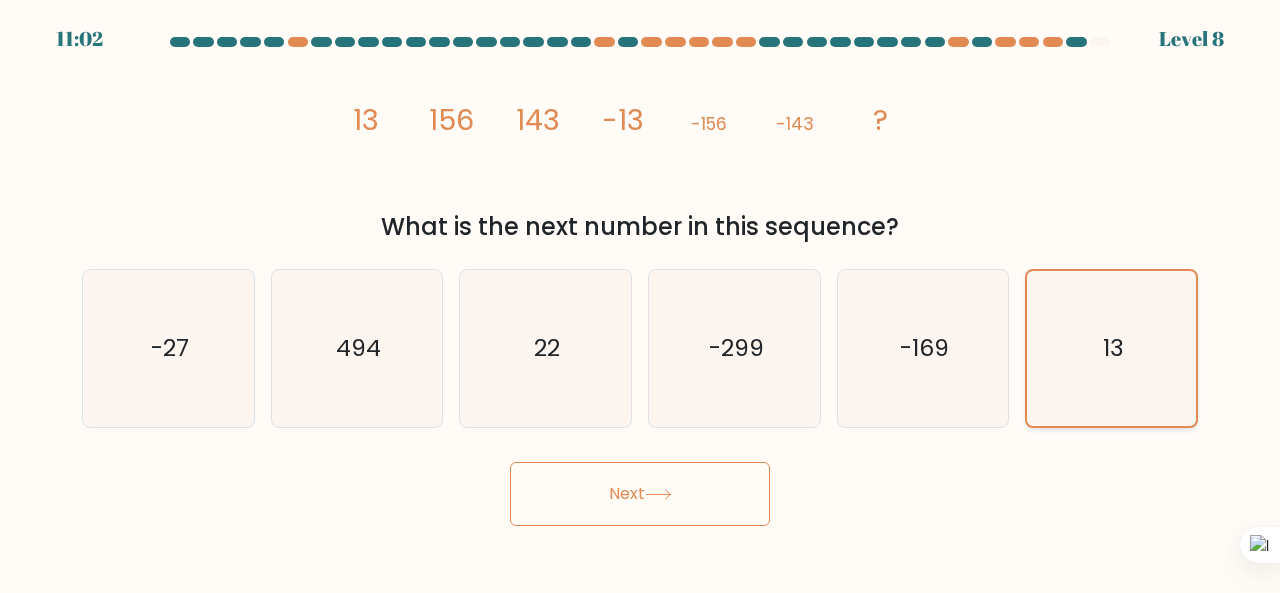 click on "Next" at bounding box center [640, 494] 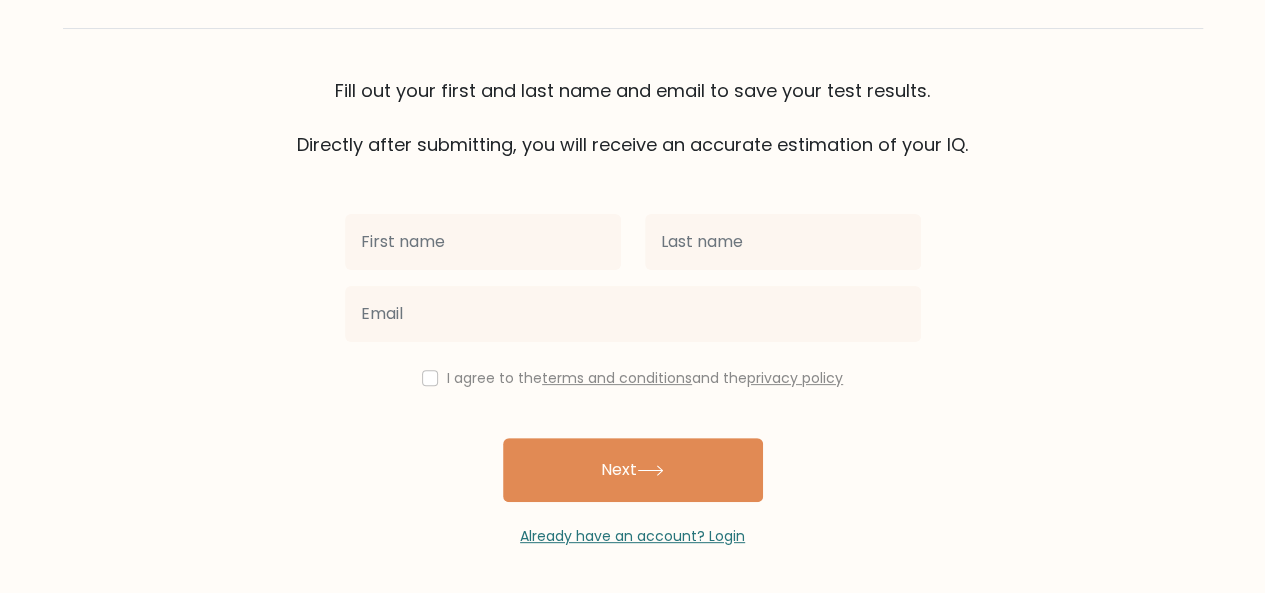 scroll, scrollTop: 0, scrollLeft: 0, axis: both 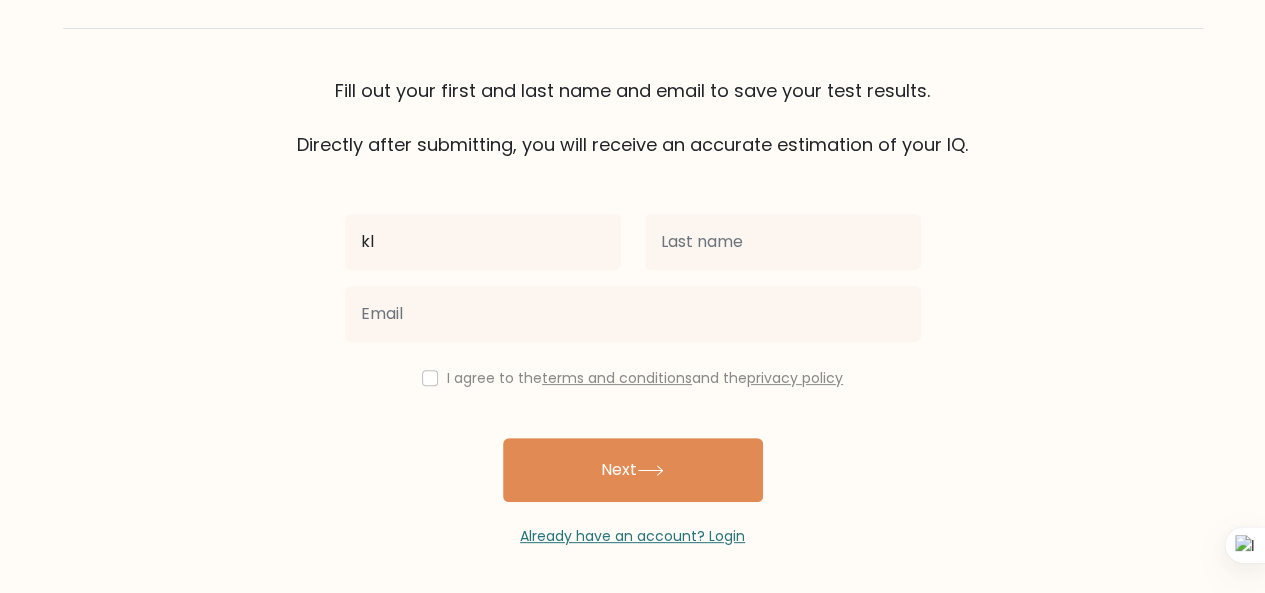 type on "kl" 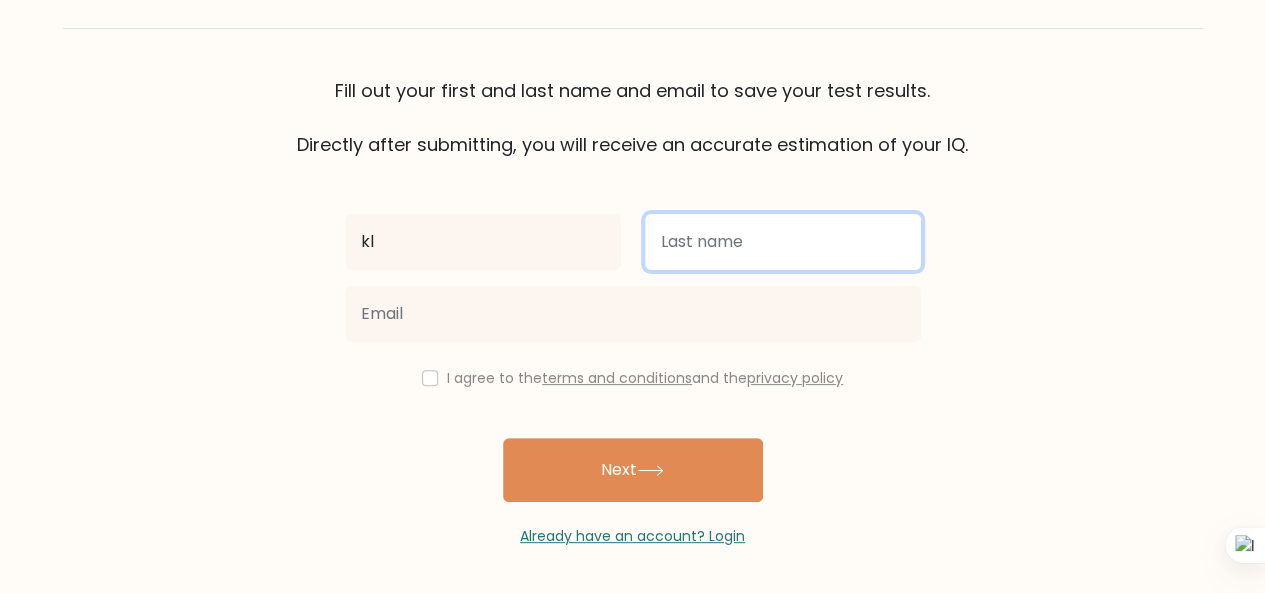 click at bounding box center [783, 242] 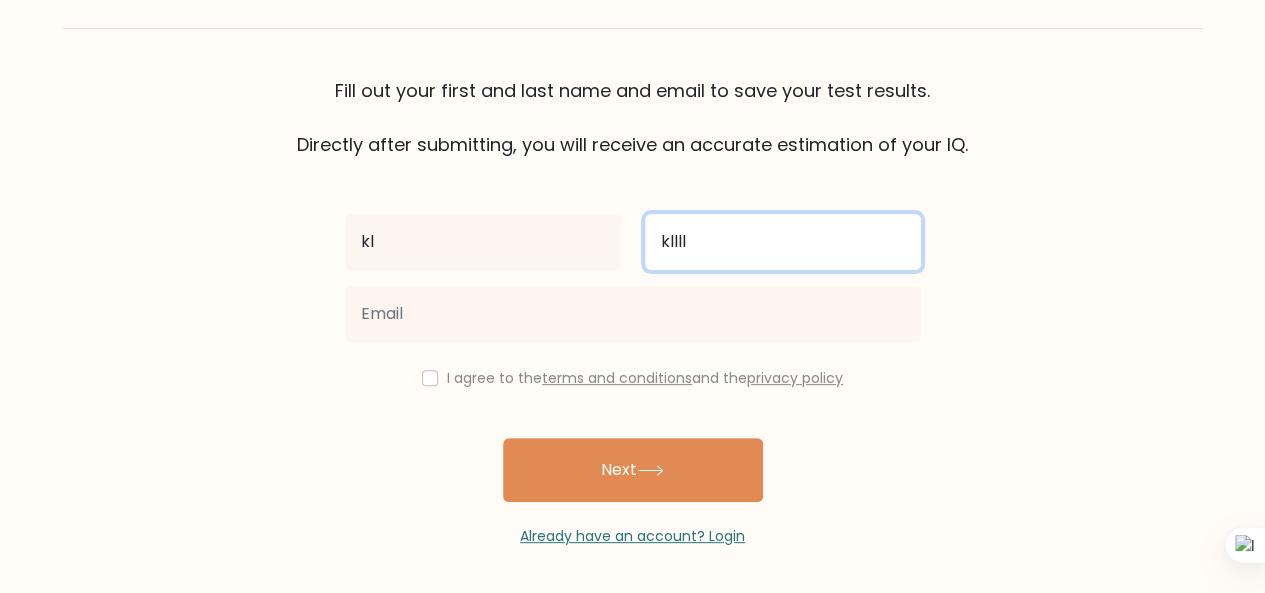 type on "kllll" 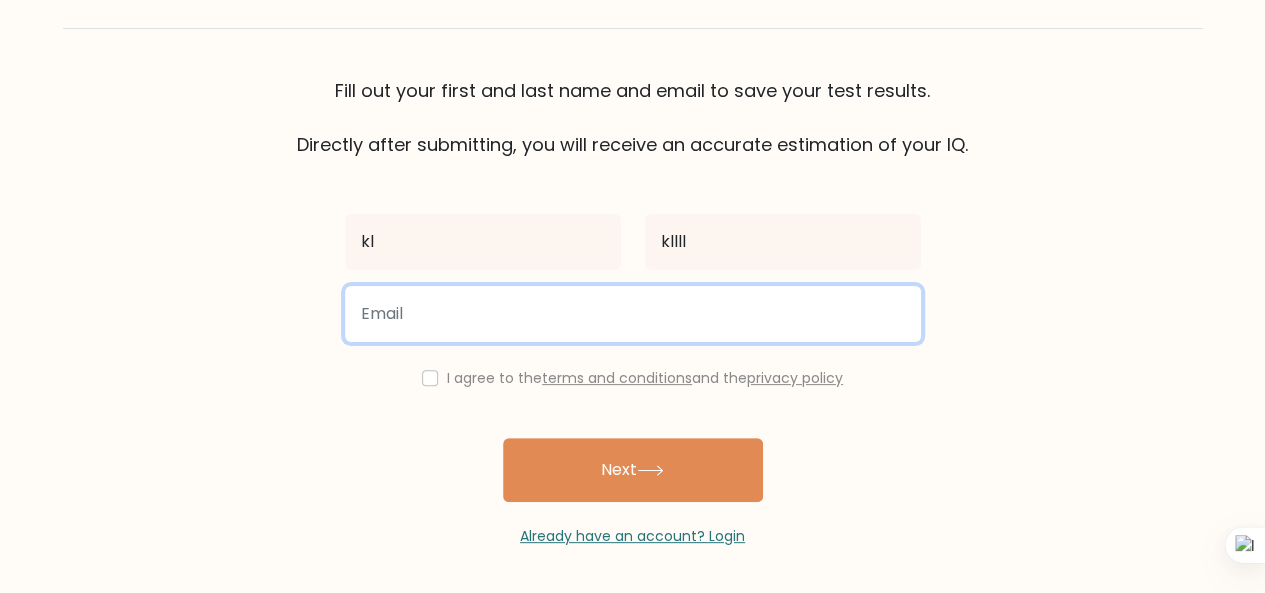 click at bounding box center [633, 314] 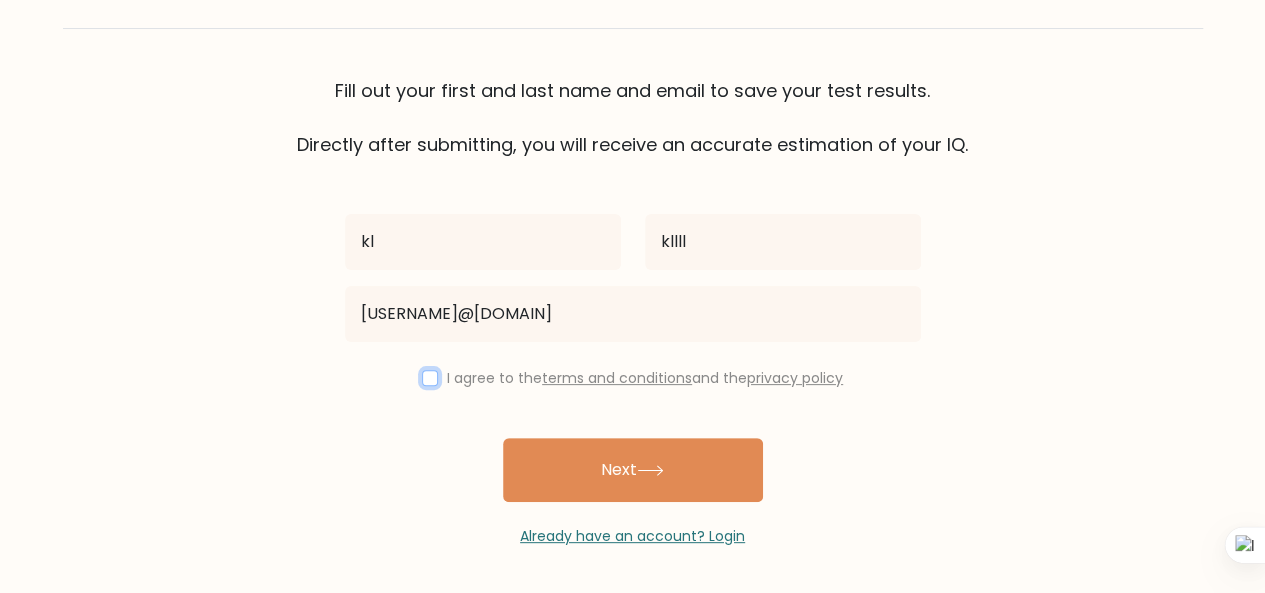 click at bounding box center (430, 378) 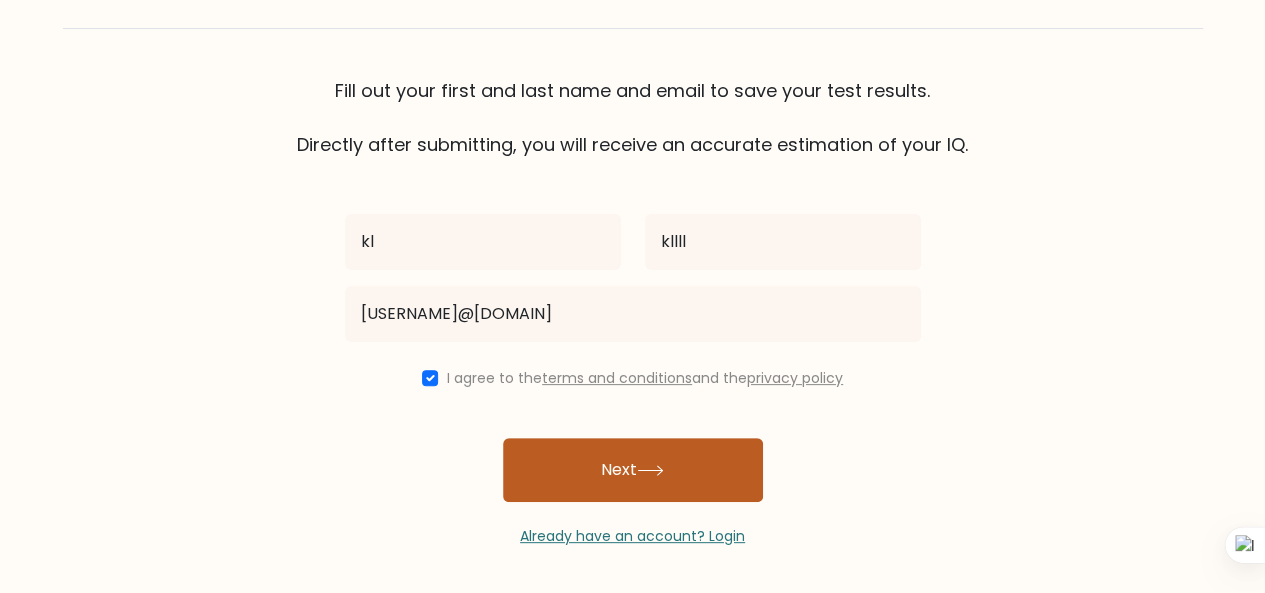 click on "Next" at bounding box center (633, 470) 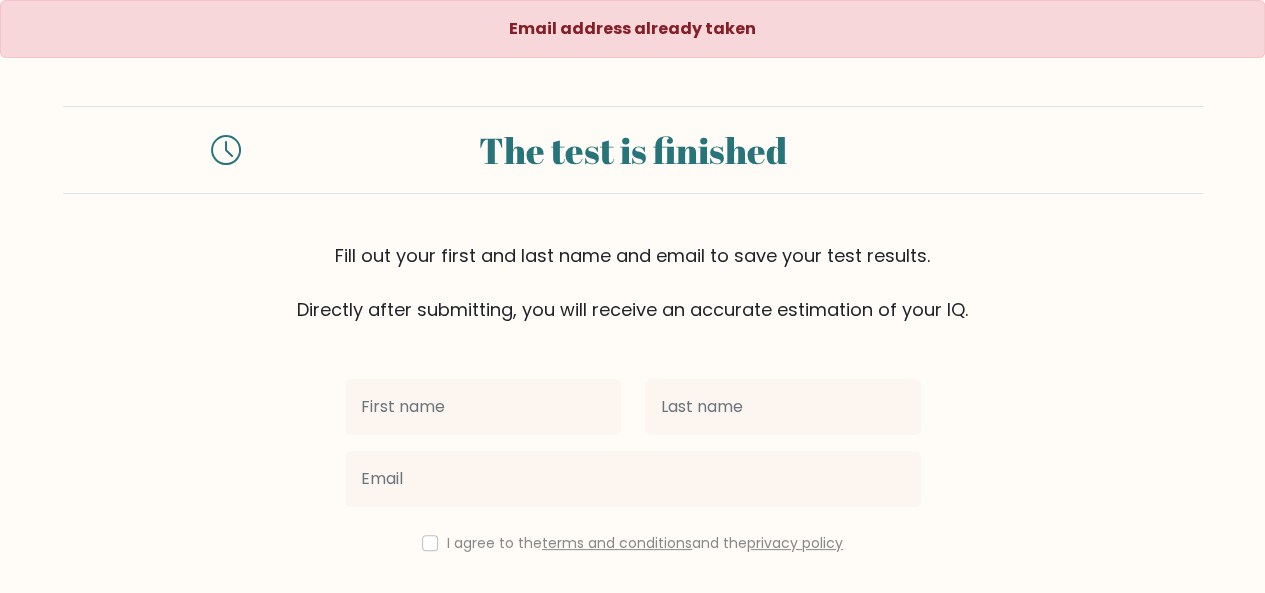 scroll, scrollTop: 0, scrollLeft: 0, axis: both 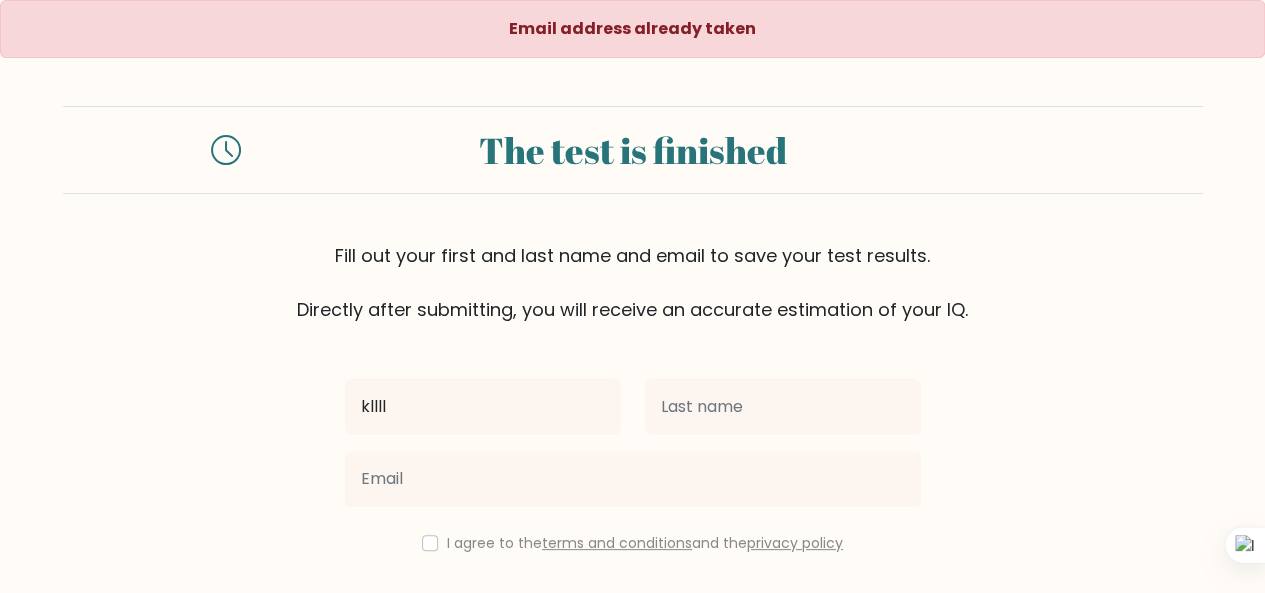 type on "kllll" 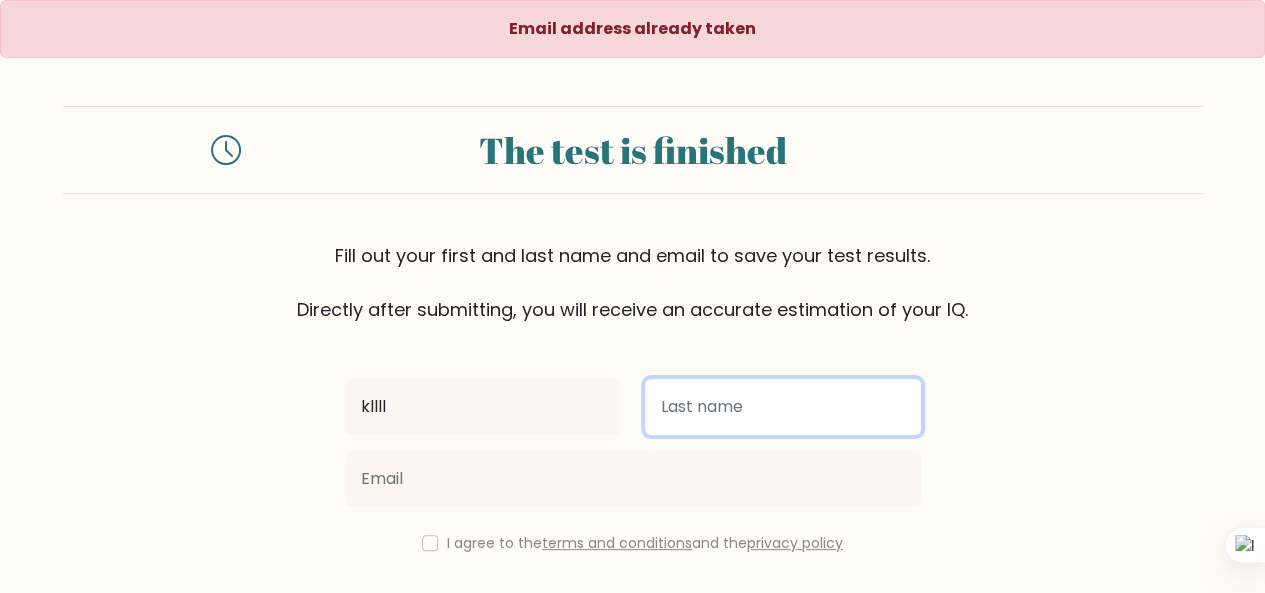 click at bounding box center (783, 407) 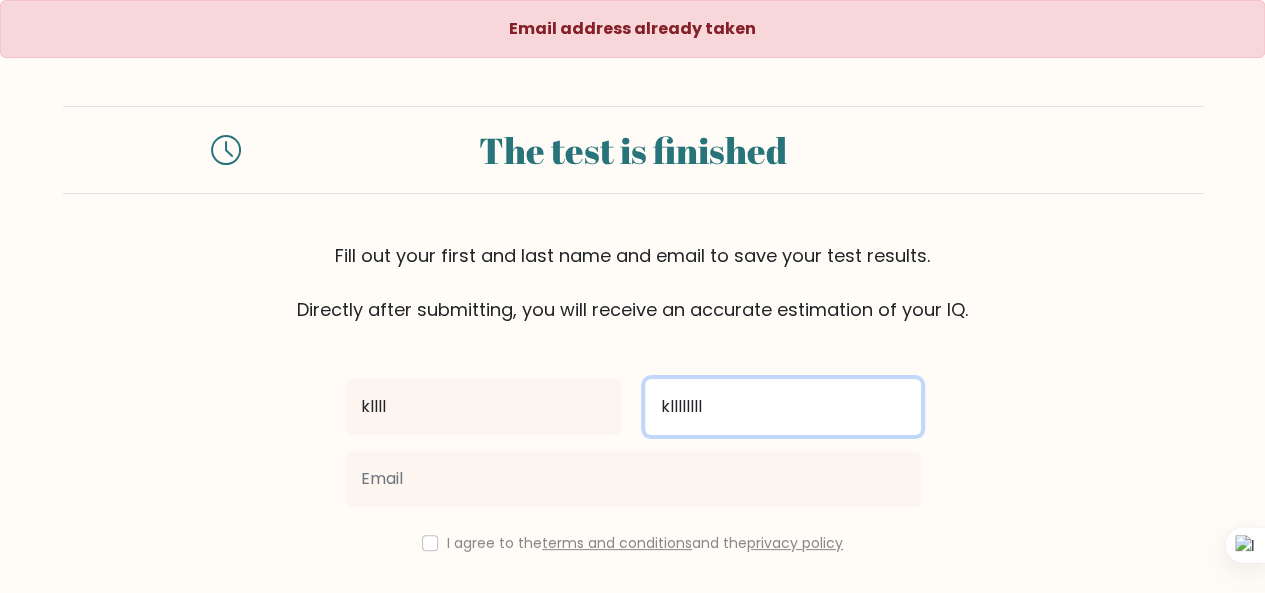 type on "kllllllll" 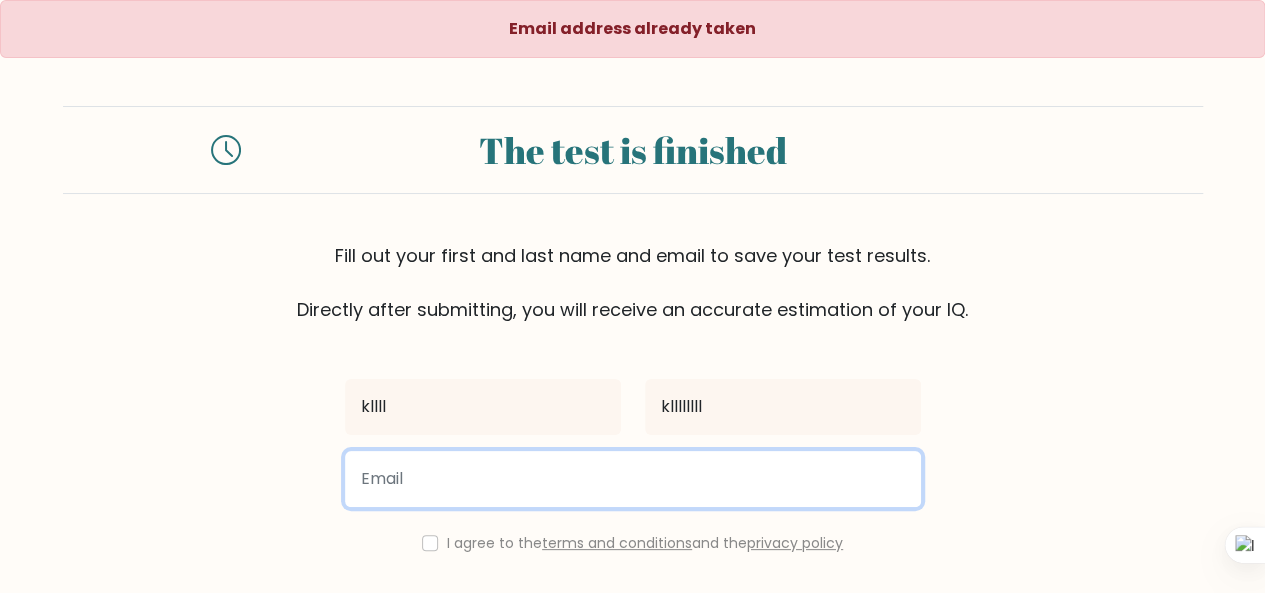 click at bounding box center [633, 479] 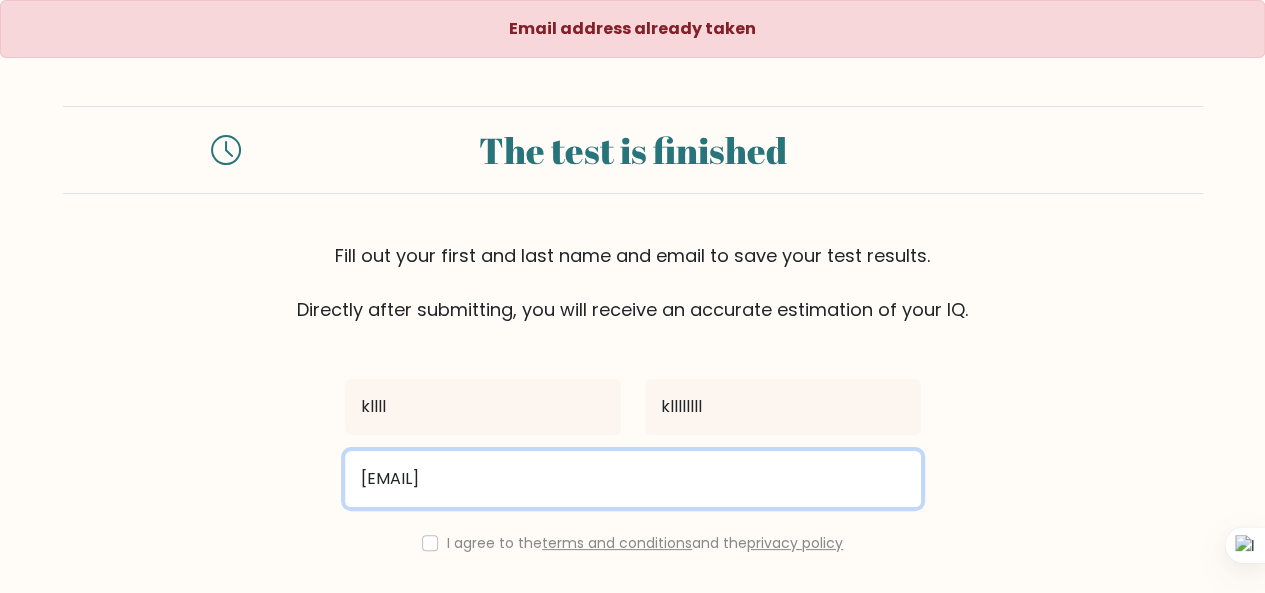click on "[EMAIL]" at bounding box center (633, 479) 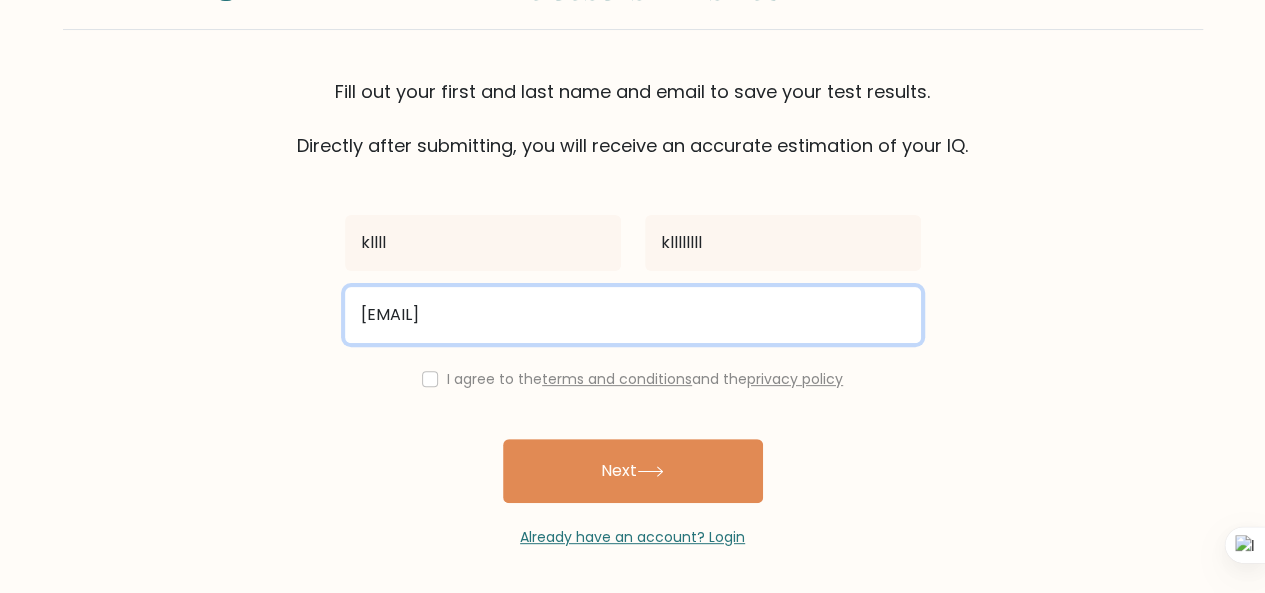 type on "[EMAIL]" 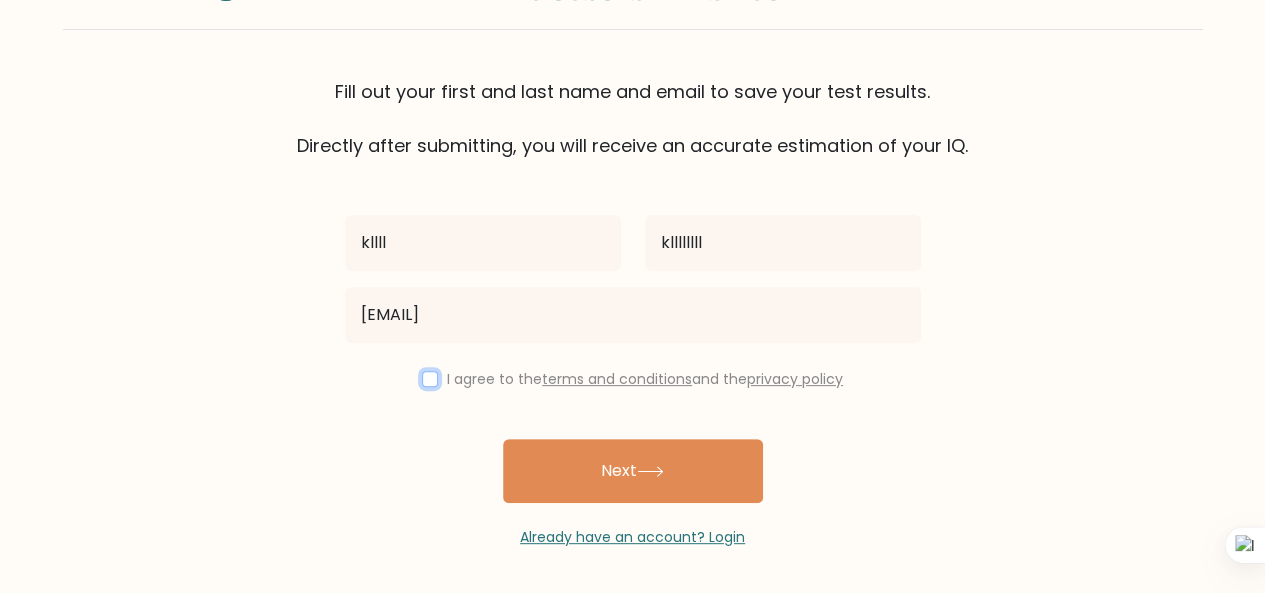 click at bounding box center (430, 379) 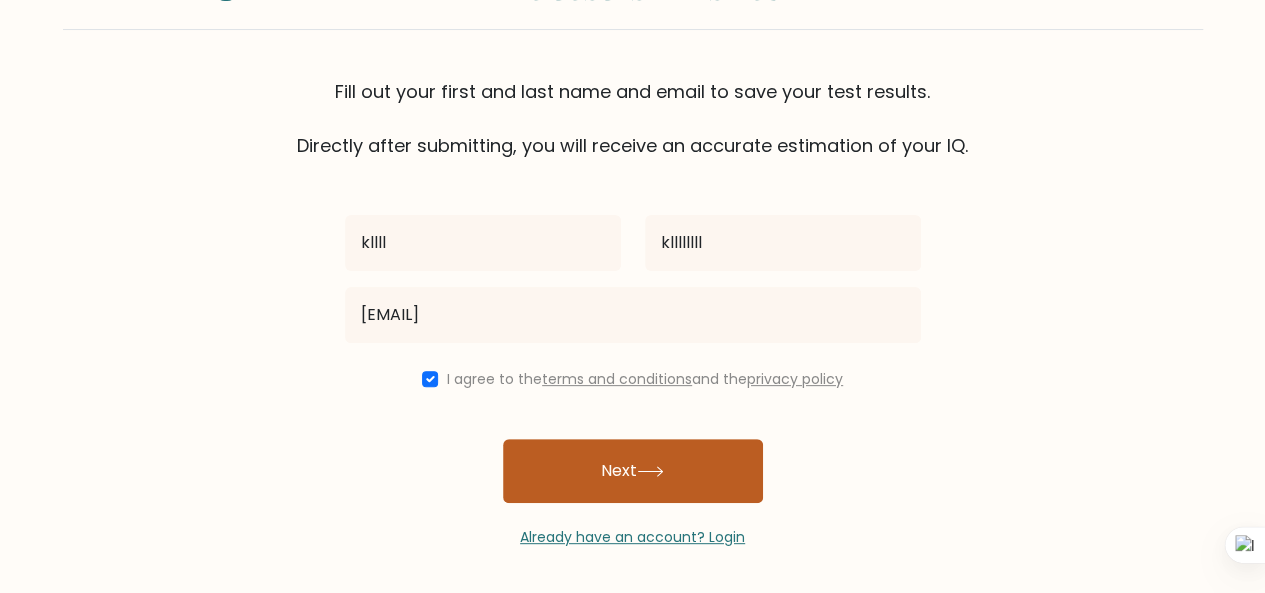 click on "Next" at bounding box center [633, 471] 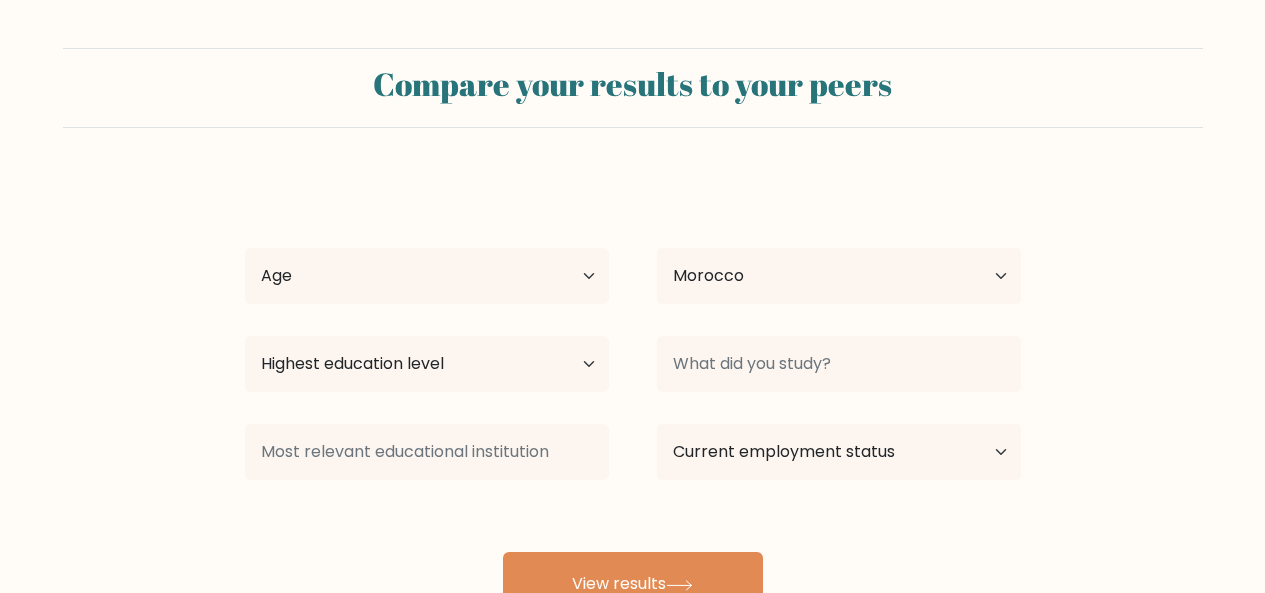 select on "MA" 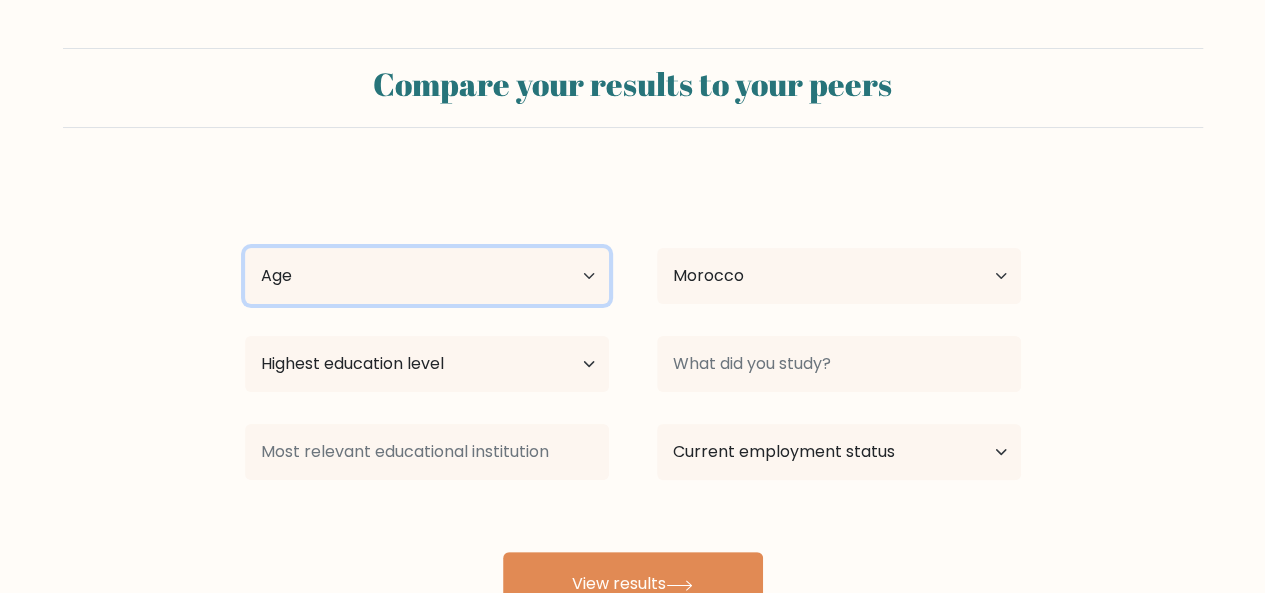click on "Age
Under 18 years old
18-24 years old
25-34 years old
35-44 years old
45-54 years old
55-64 years old
65 years old and above" at bounding box center [427, 276] 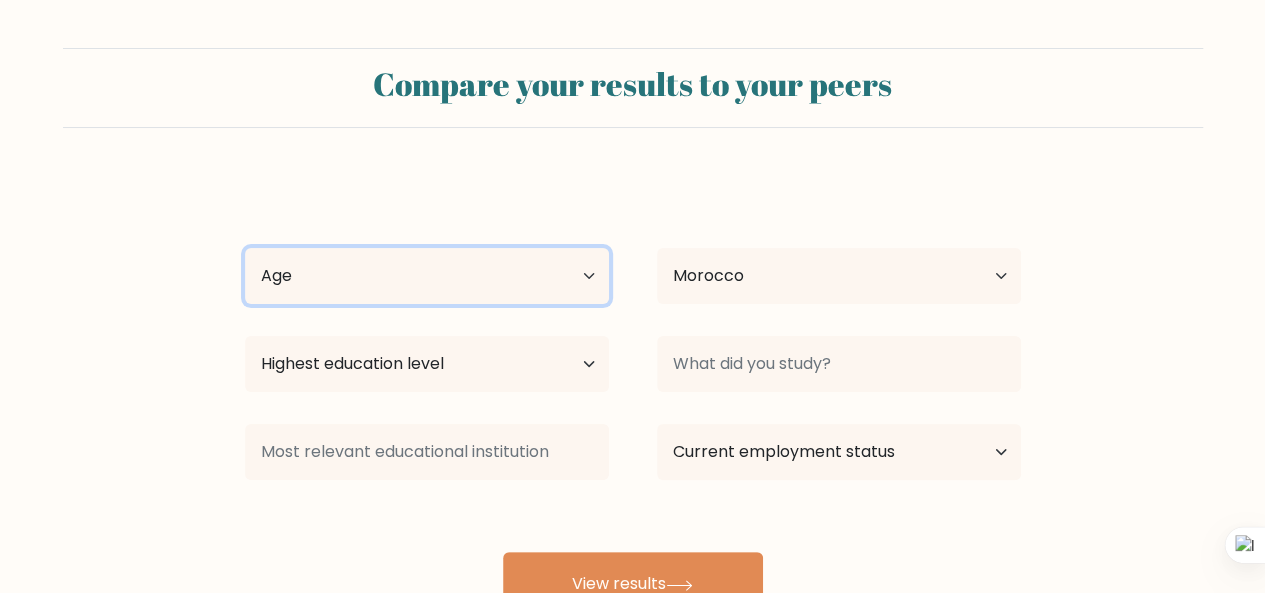 select on "18_24" 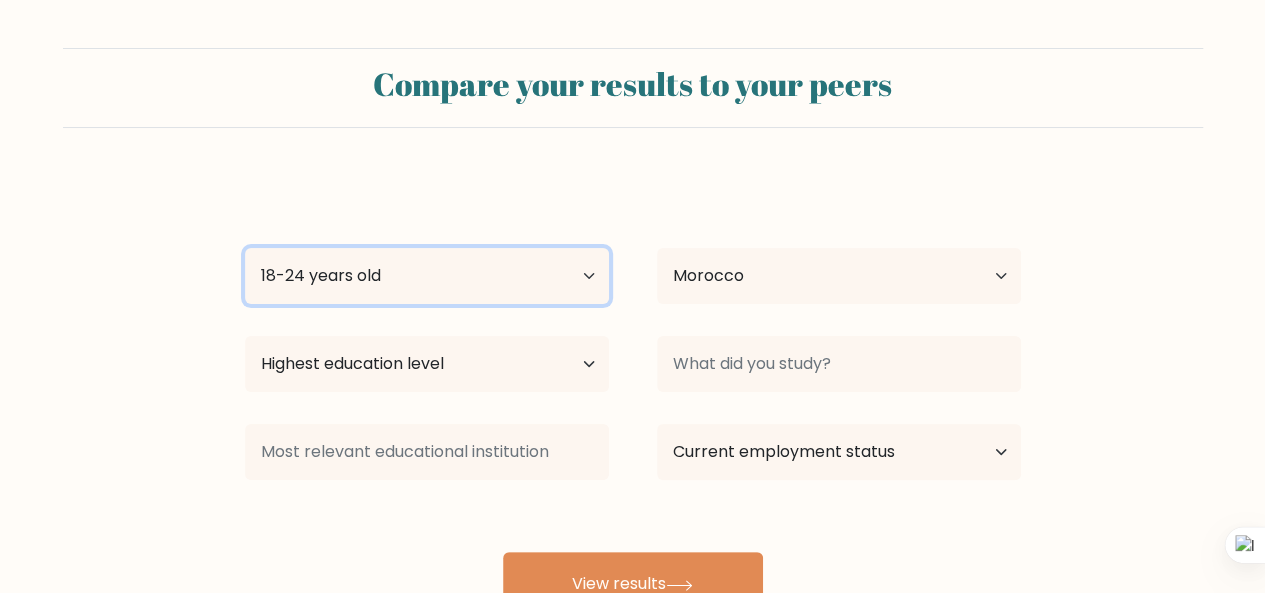 click on "Age
Under 18 years old
18-24 years old
25-34 years old
35-44 years old
45-54 years old
55-64 years old
65 years old and above" at bounding box center [427, 276] 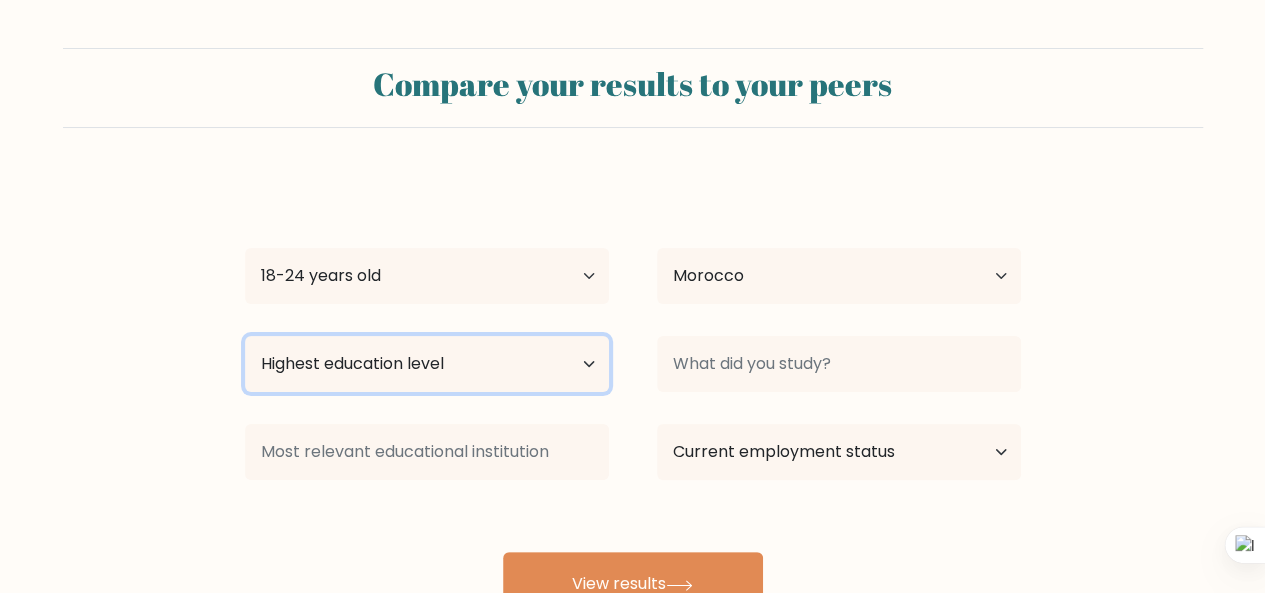 click on "Highest education level
No schooling
Primary
Lower Secondary
Upper Secondary
Occupation Specific
Bachelor's degree
Master's degree
Doctoral degree" at bounding box center [427, 364] 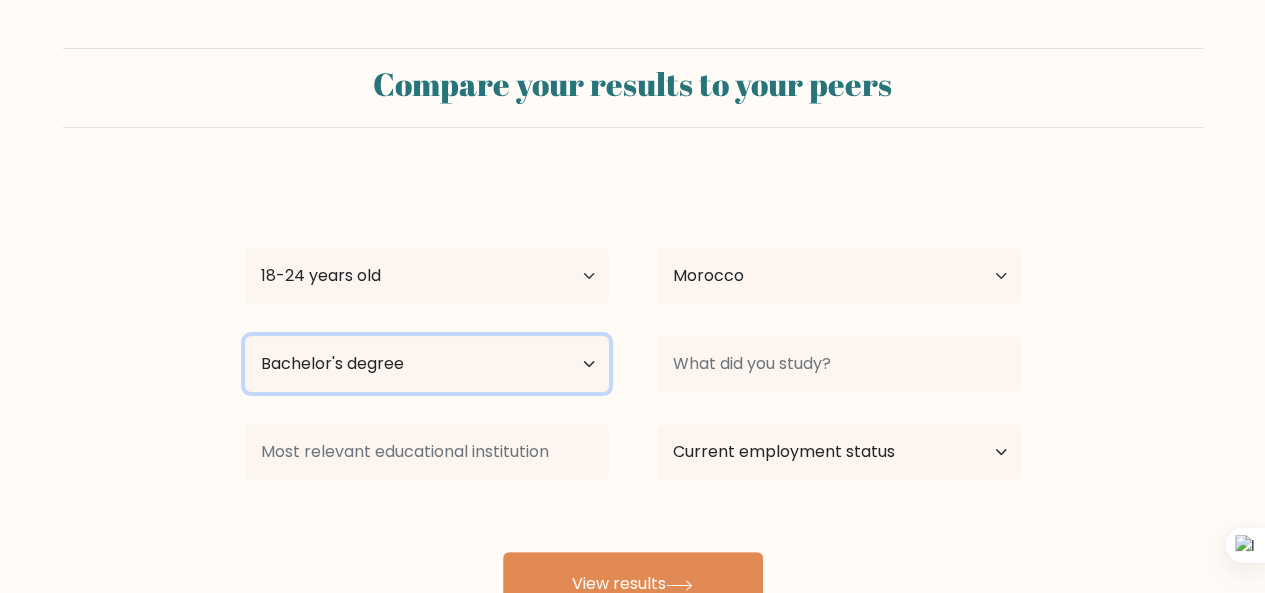 click on "Highest education level
No schooling
Primary
Lower Secondary
Upper Secondary
Occupation Specific
Bachelor's degree
Master's degree
Doctoral degree" at bounding box center [427, 364] 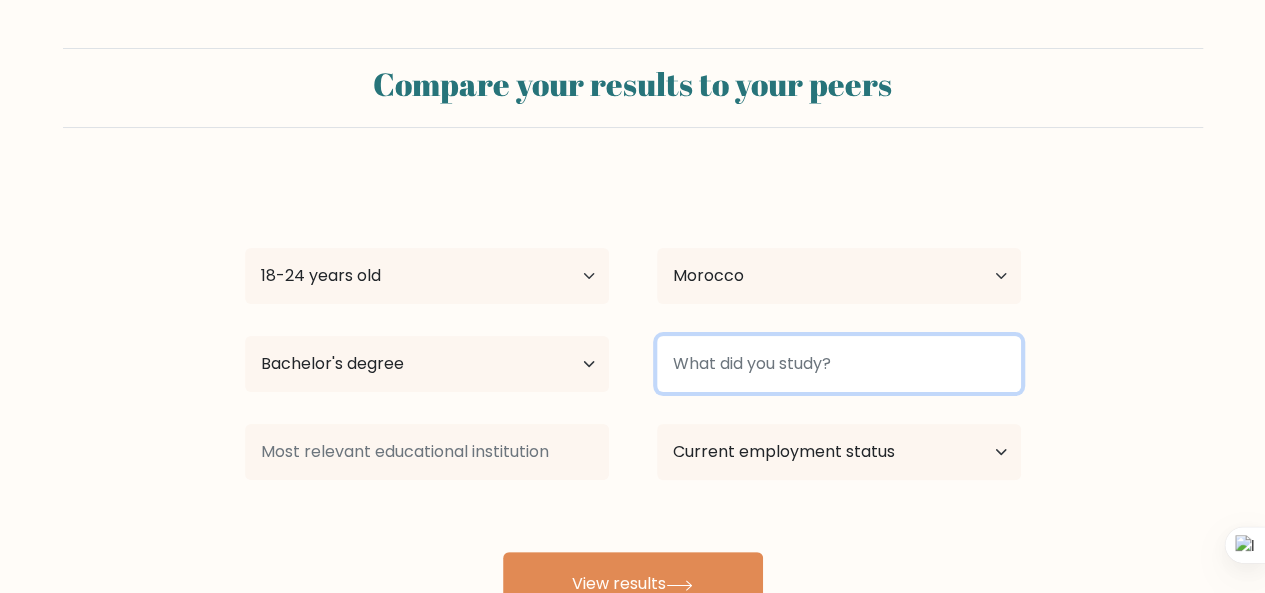 click at bounding box center [839, 364] 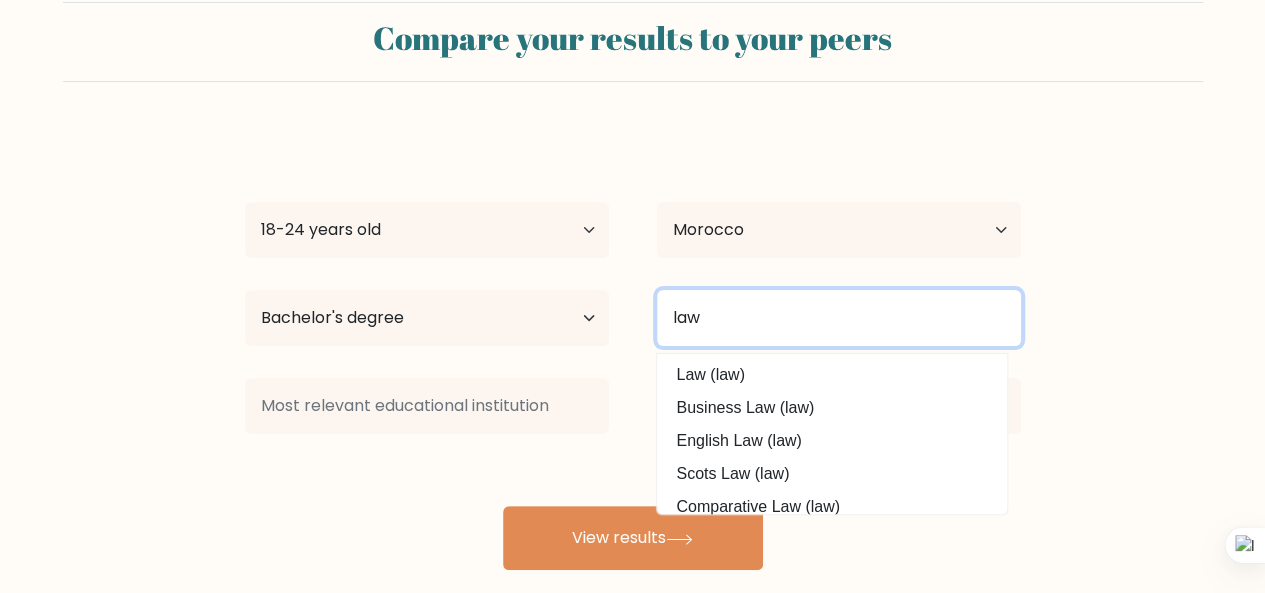 scroll, scrollTop: 53, scrollLeft: 0, axis: vertical 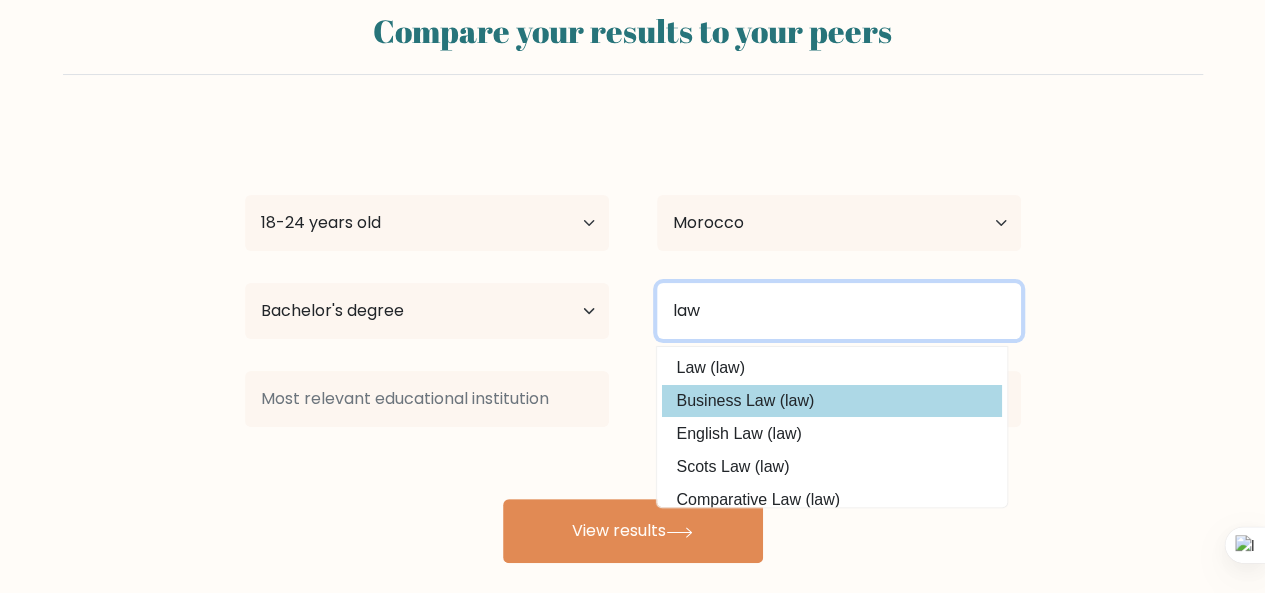 type on "law" 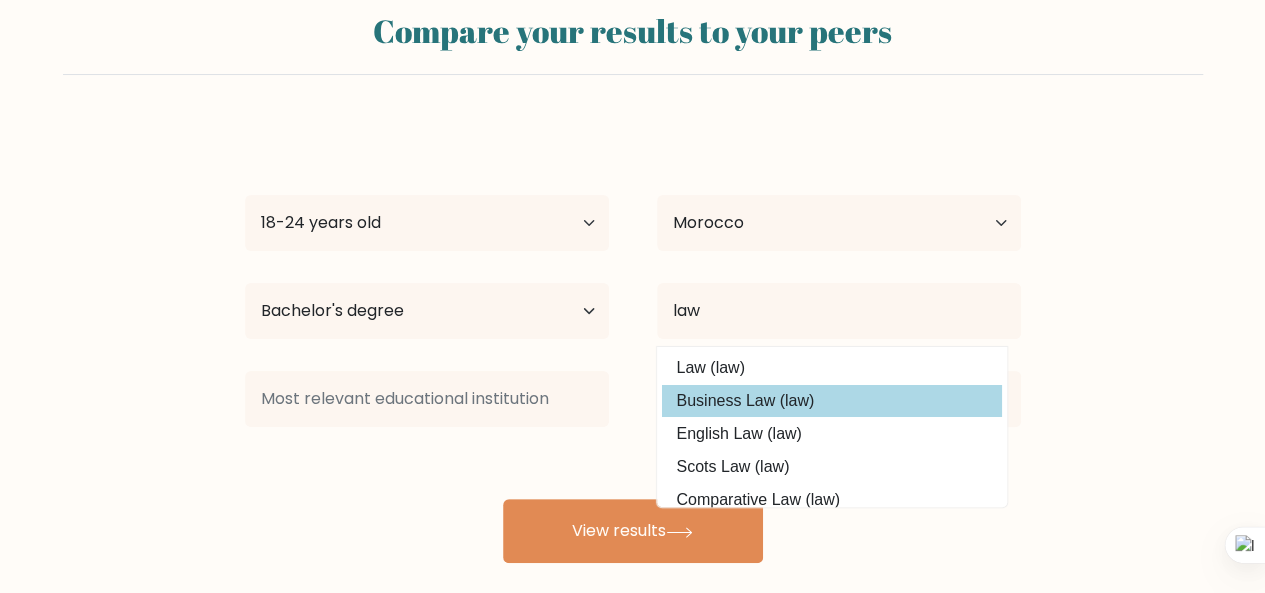 click on "kllll
kllllllll
Age
Under 18 years old
18-24 years old
25-34 years old
35-44 years old
45-54 years old
55-64 years old
65 years old and above
Country
Afghanistan
Albania
Algeria
American Samoa
Andorra
Angola
Anguilla
Antarctica
Antigua and Barbuda
Argentina
Armenia
Aruba
Australia
Austria
Azerbaijan
Bahamas
Bahrain
Bangladesh
Barbados
Belarus
Belgium
Belize
Benin
Bermuda
Bhutan
Bolivia
Bonaire, Sint Eustatius and Saba
Bosnia and Herzegovina
Botswana
Bouvet Island
Brazil
Brunei" at bounding box center [633, 343] 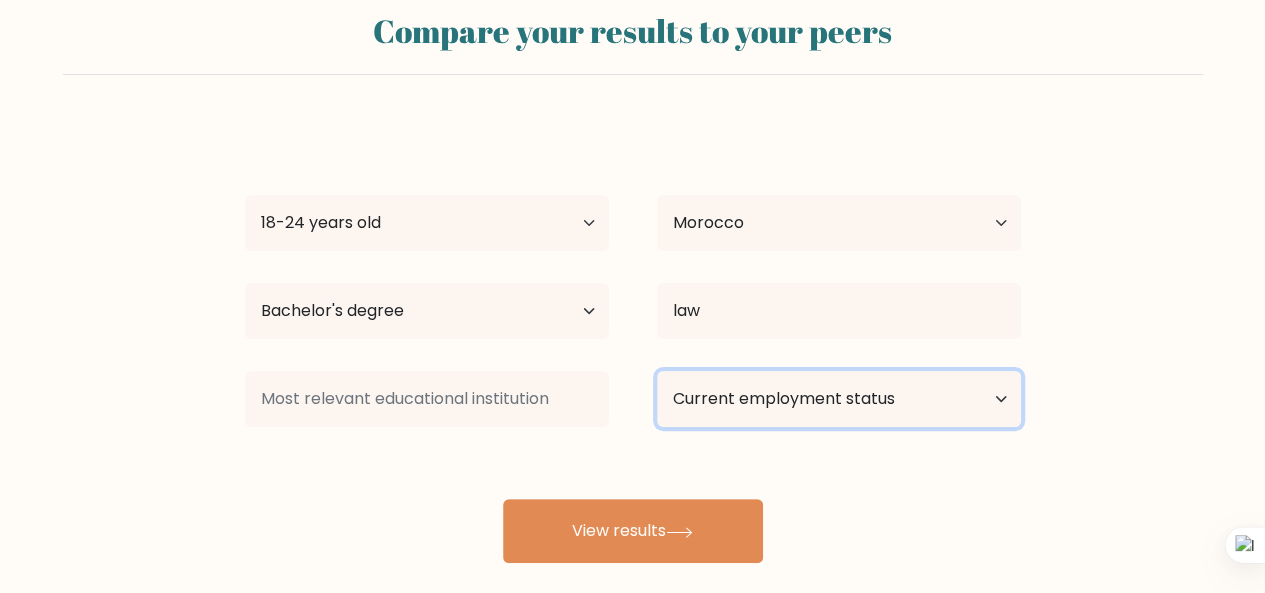 click on "Current employment status
Employed
Student
Retired
Other / prefer not to answer" at bounding box center [839, 399] 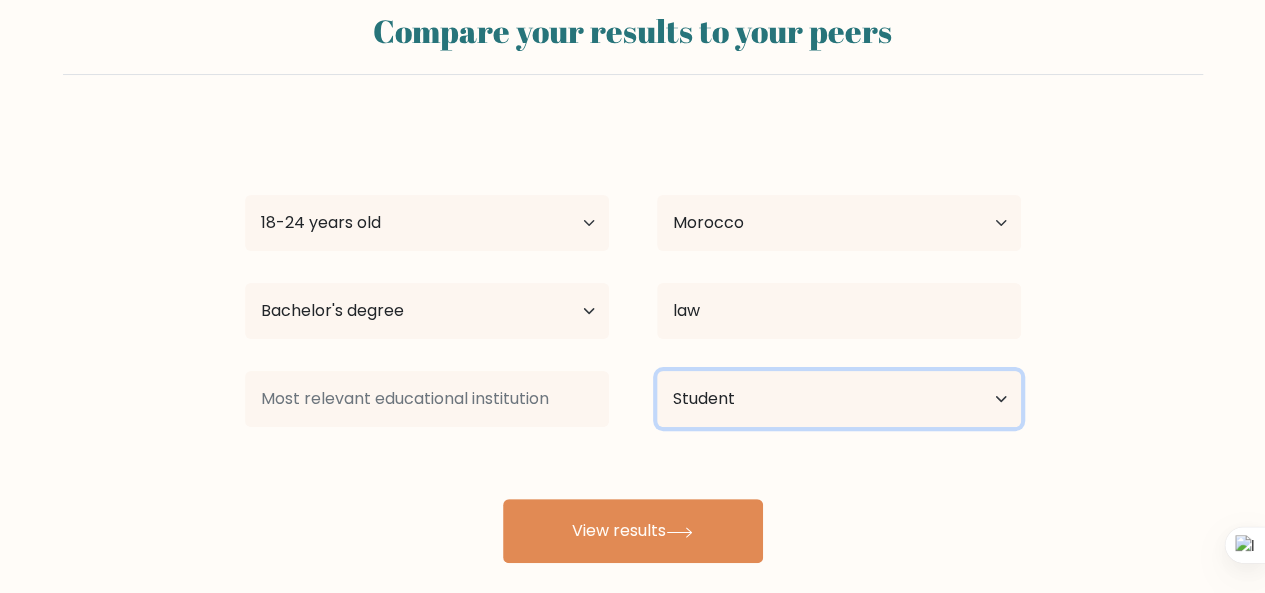 click on "Current employment status
Employed
Student
Retired
Other / prefer not to answer" at bounding box center (839, 399) 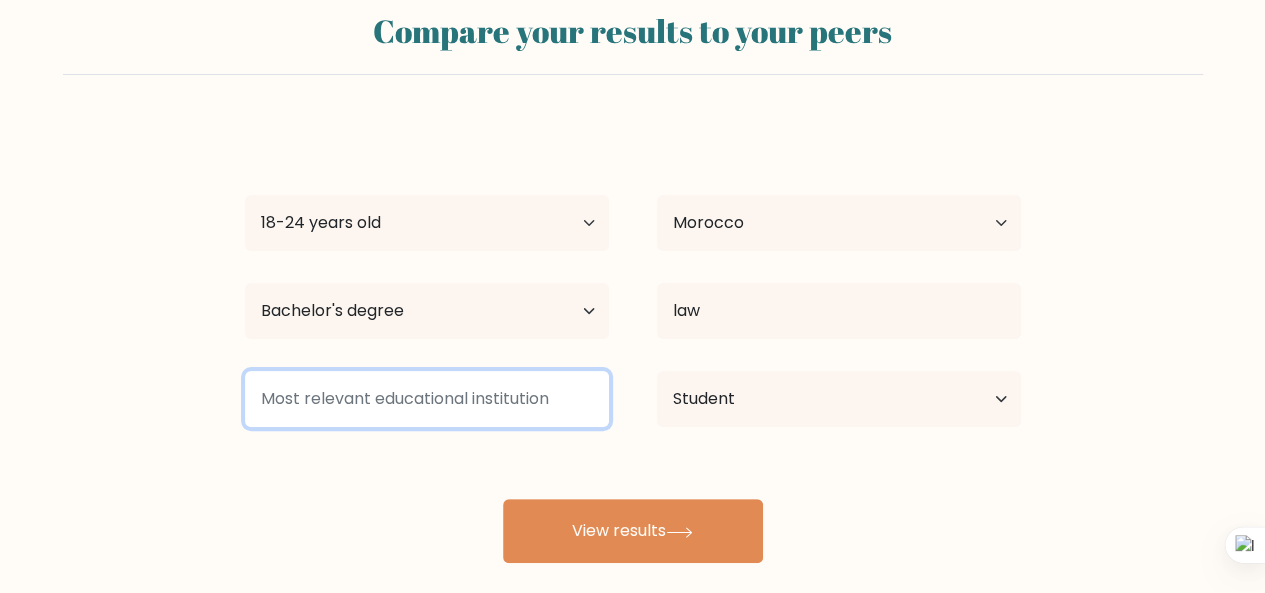 click at bounding box center [427, 399] 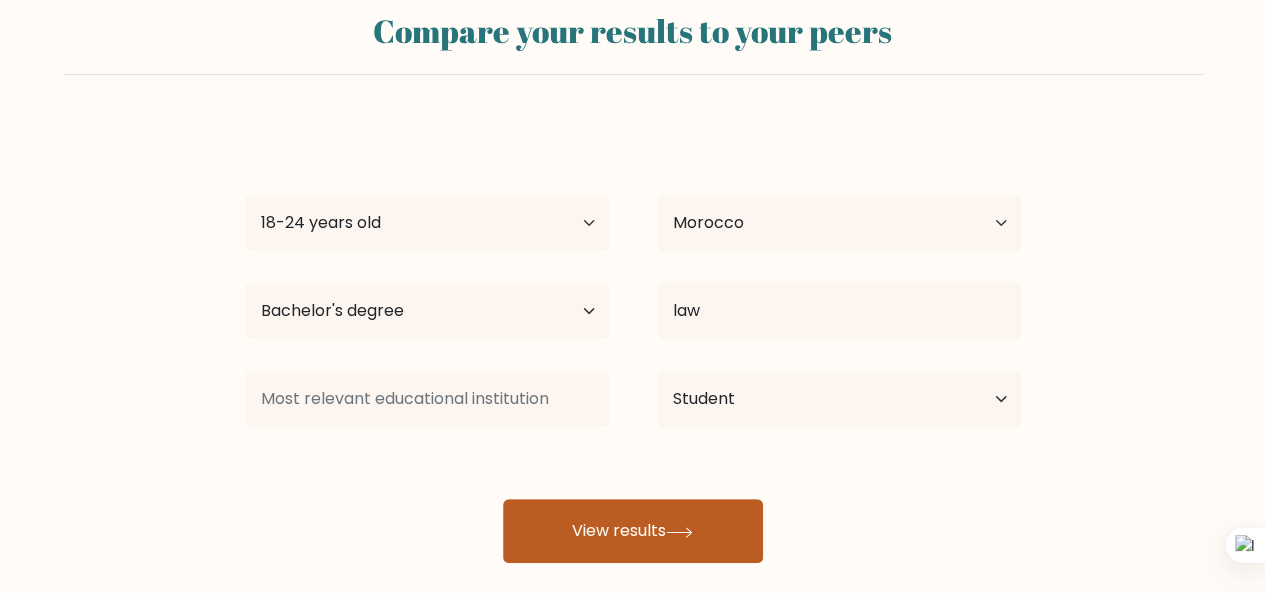 click on "View results" at bounding box center [633, 531] 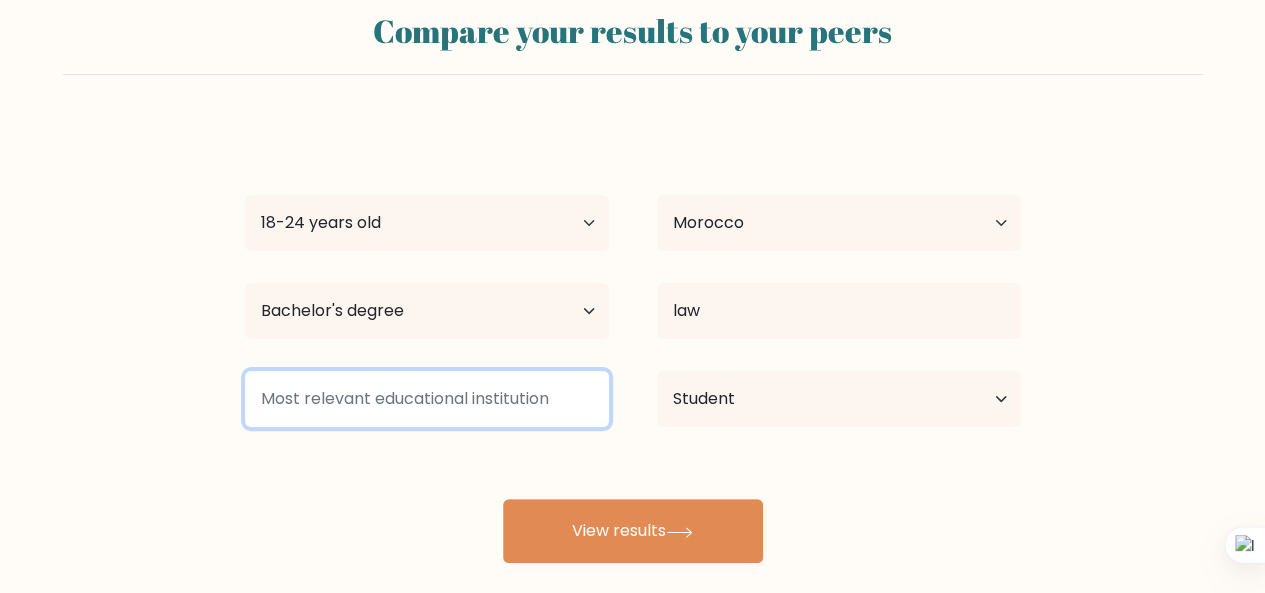 click at bounding box center (427, 399) 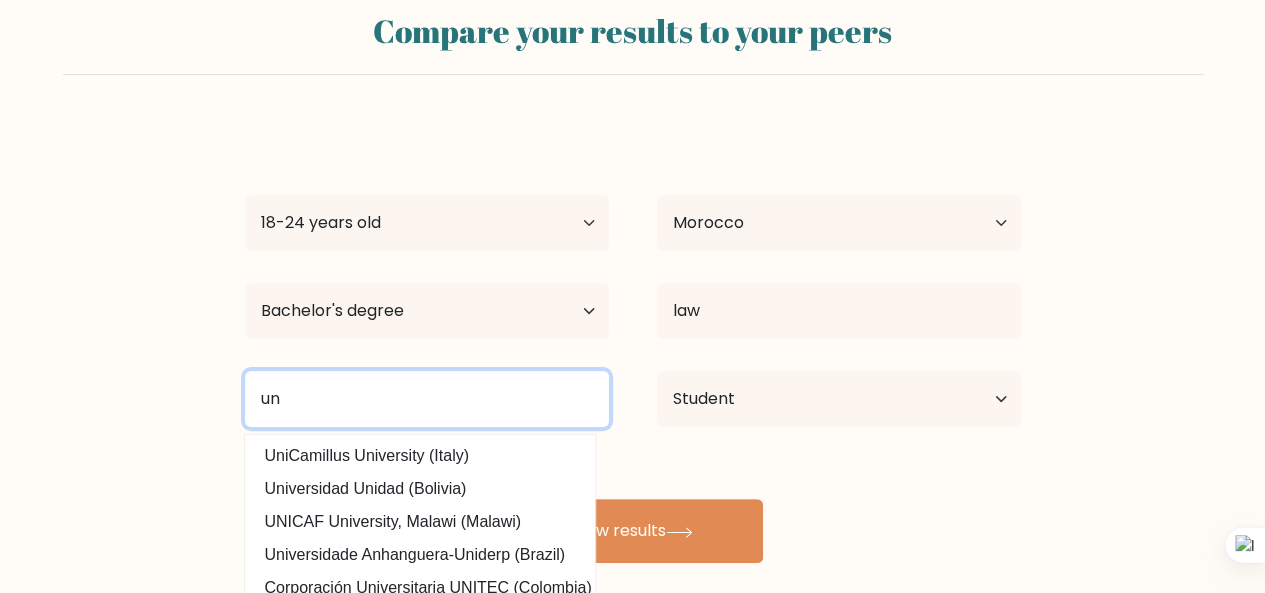 type on "u" 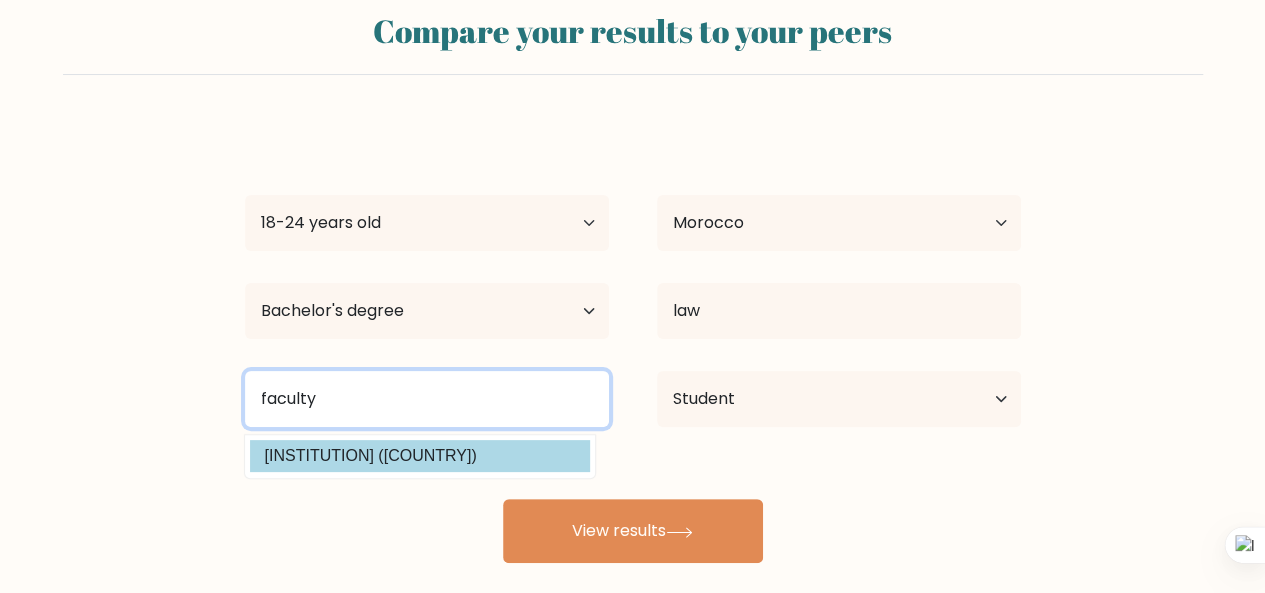 type on "faculty" 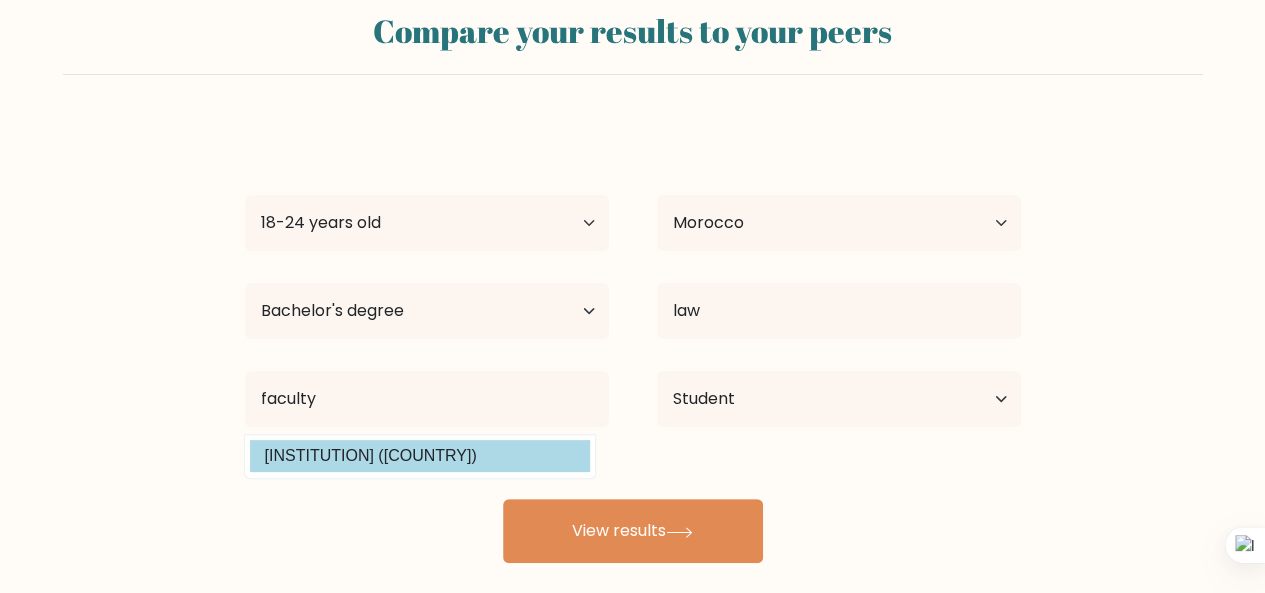 click on "kllll
kllllllll
Age
Under 18 years old
18-24 years old
25-34 years old
35-44 years old
45-54 years old
55-64 years old
65 years old and above
Country
Afghanistan
Albania
Algeria
American Samoa
Andorra
Angola
Anguilla
Antarctica
Antigua and Barbuda
Argentina
Armenia
Aruba
Australia
Austria
Azerbaijan
Bahamas
Bahrain
Bangladesh
Barbados
Belarus
Belgium
Belize
Benin
Bermuda
Bhutan
Bolivia
Bonaire, Sint Eustatius and Saba
Bosnia and Herzegovina
Botswana
Bouvet Island
Brazil
Brunei" at bounding box center (633, 343) 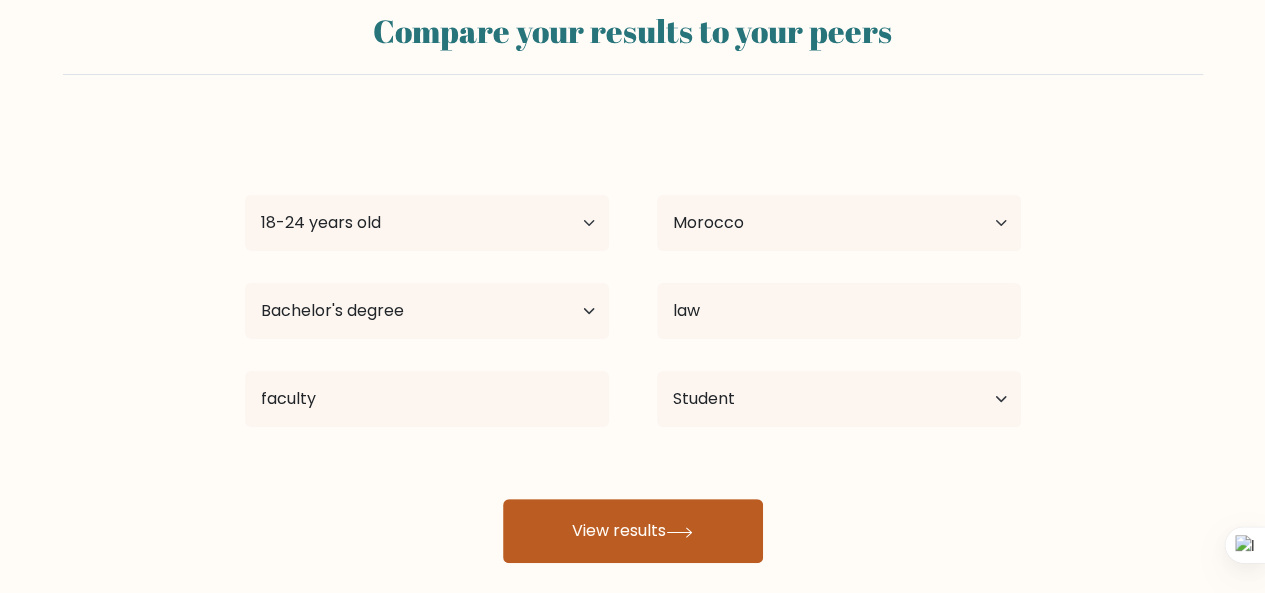 click on "View results" at bounding box center (633, 531) 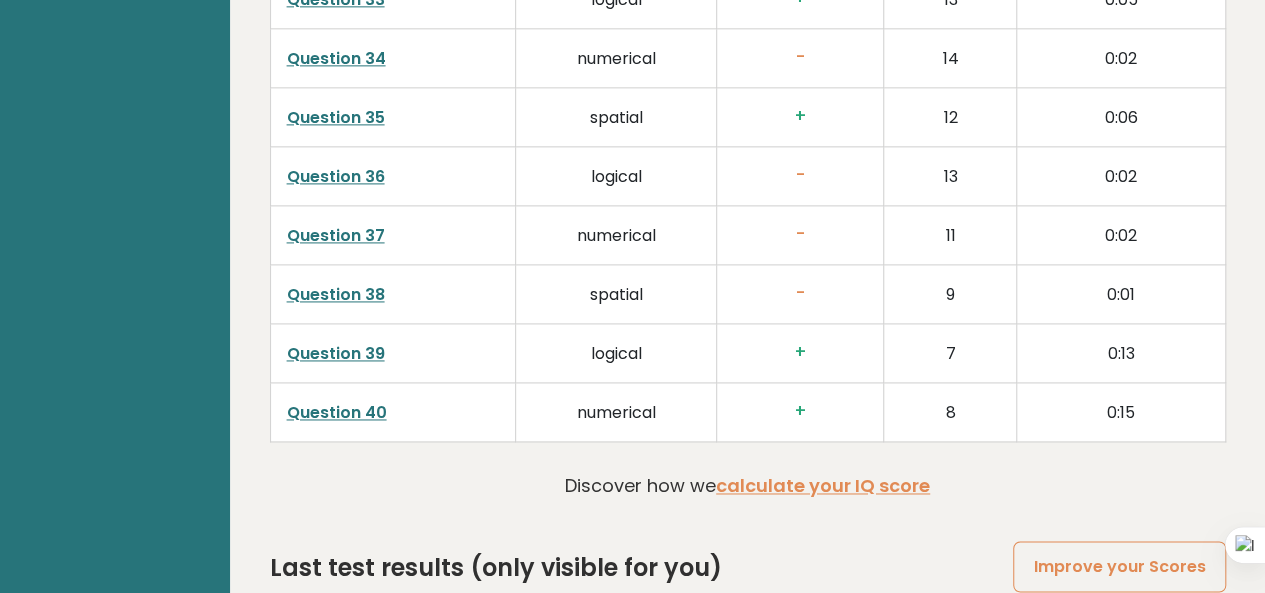 scroll, scrollTop: 5196, scrollLeft: 0, axis: vertical 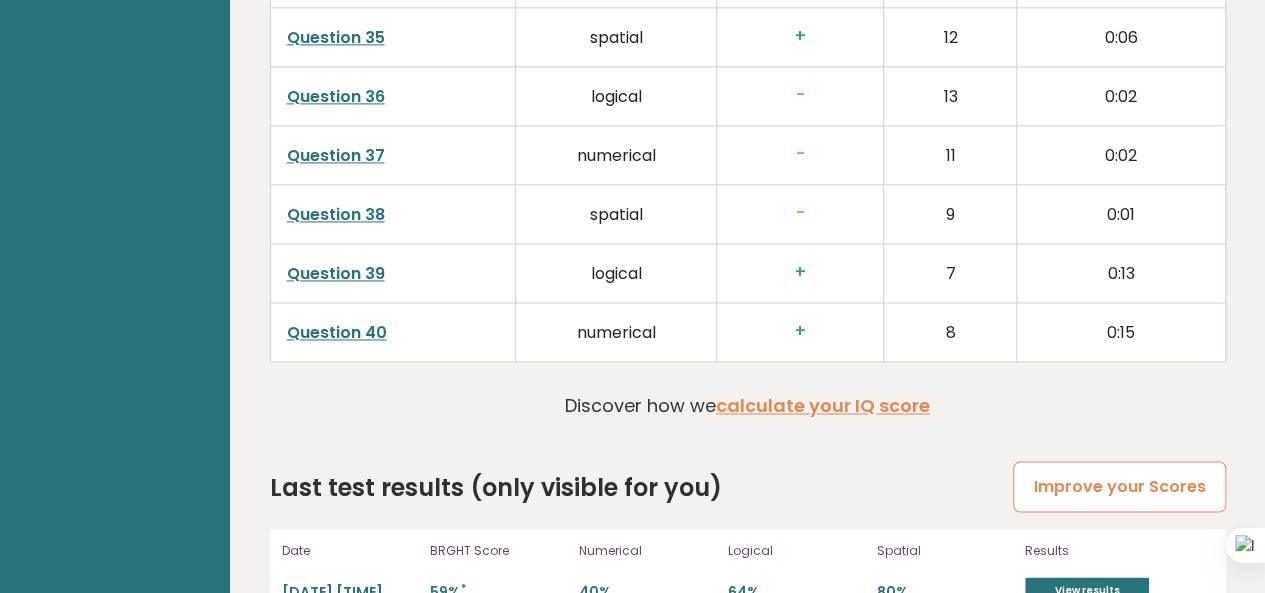 click on "Improve your Scores" at bounding box center (1119, 486) 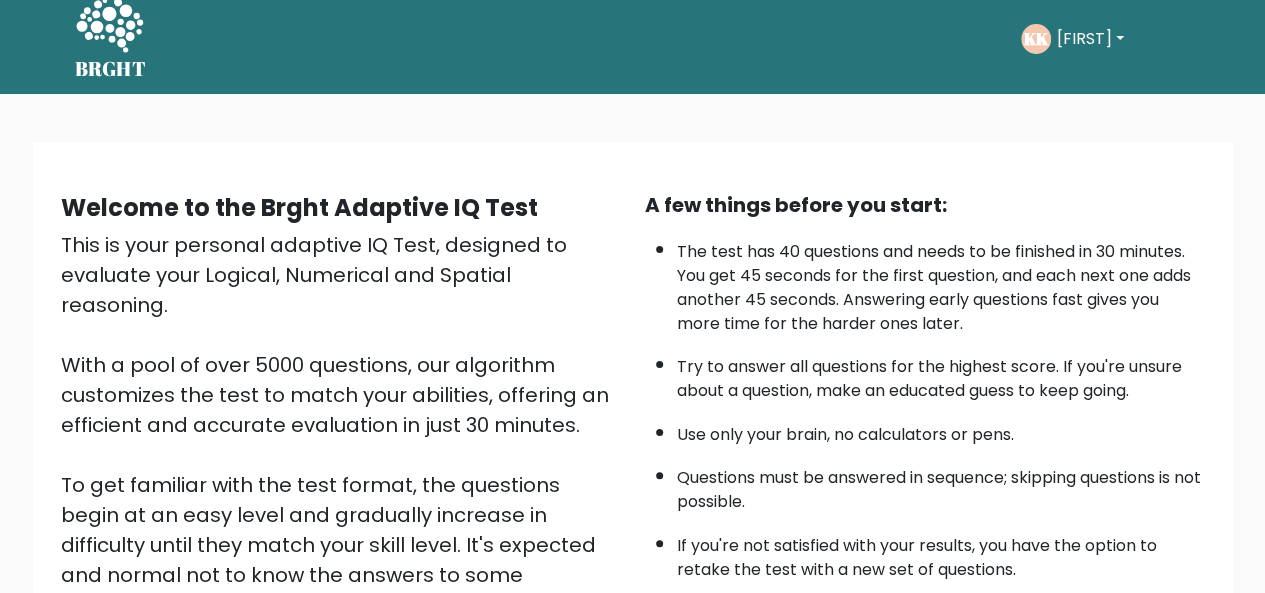 scroll, scrollTop: 0, scrollLeft: 0, axis: both 